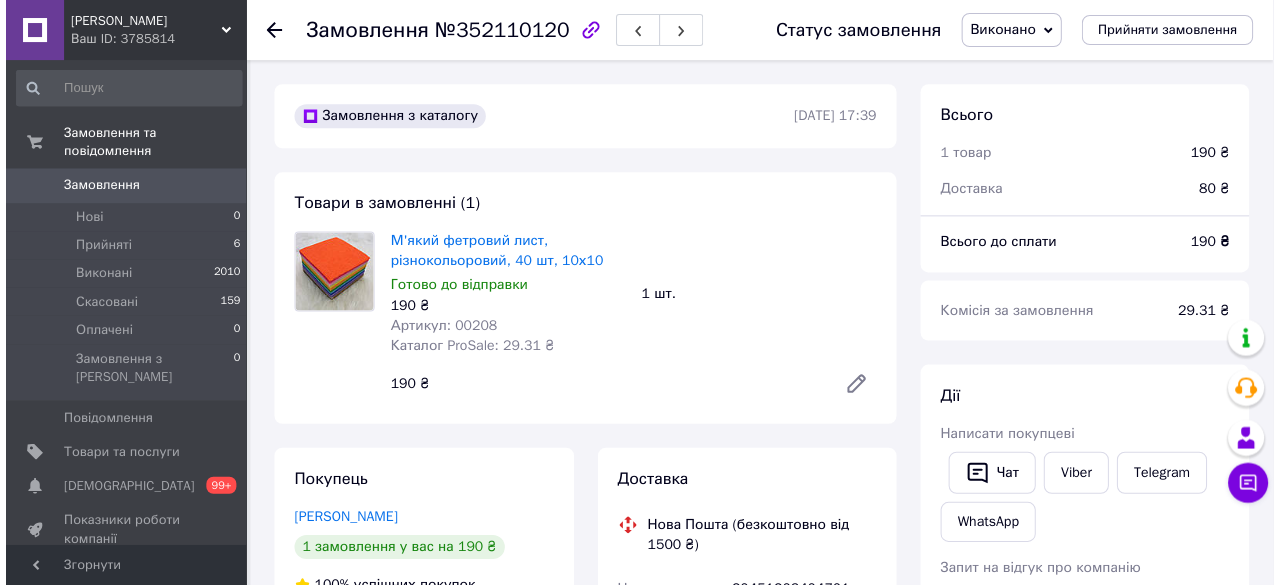 scroll, scrollTop: 0, scrollLeft: 0, axis: both 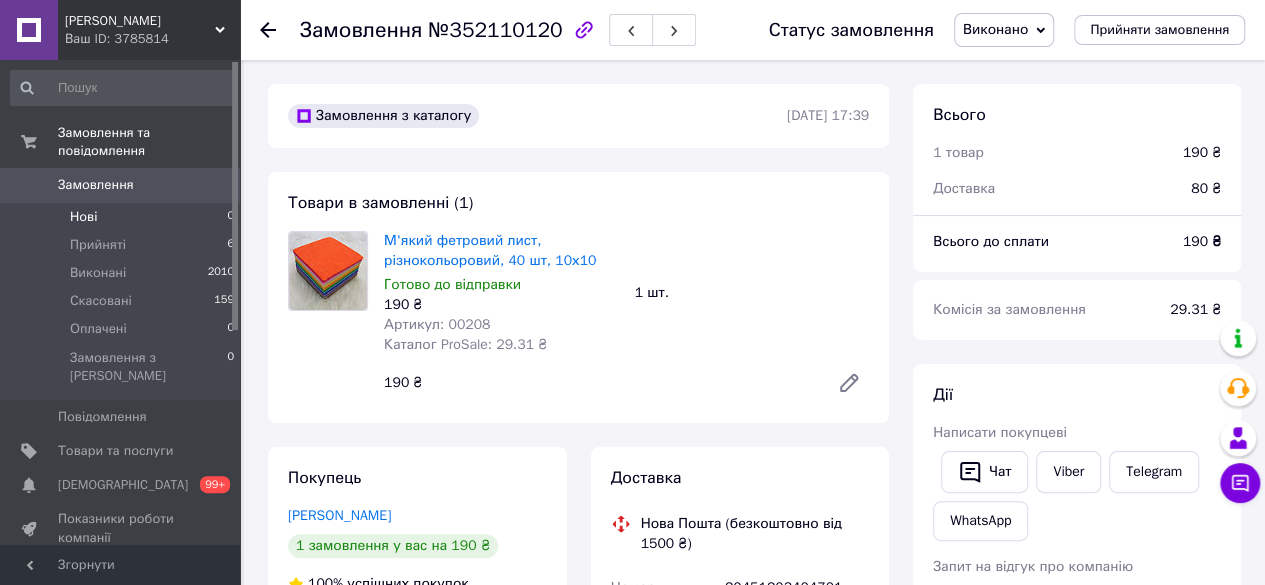 click on "Нові 0" at bounding box center (123, 217) 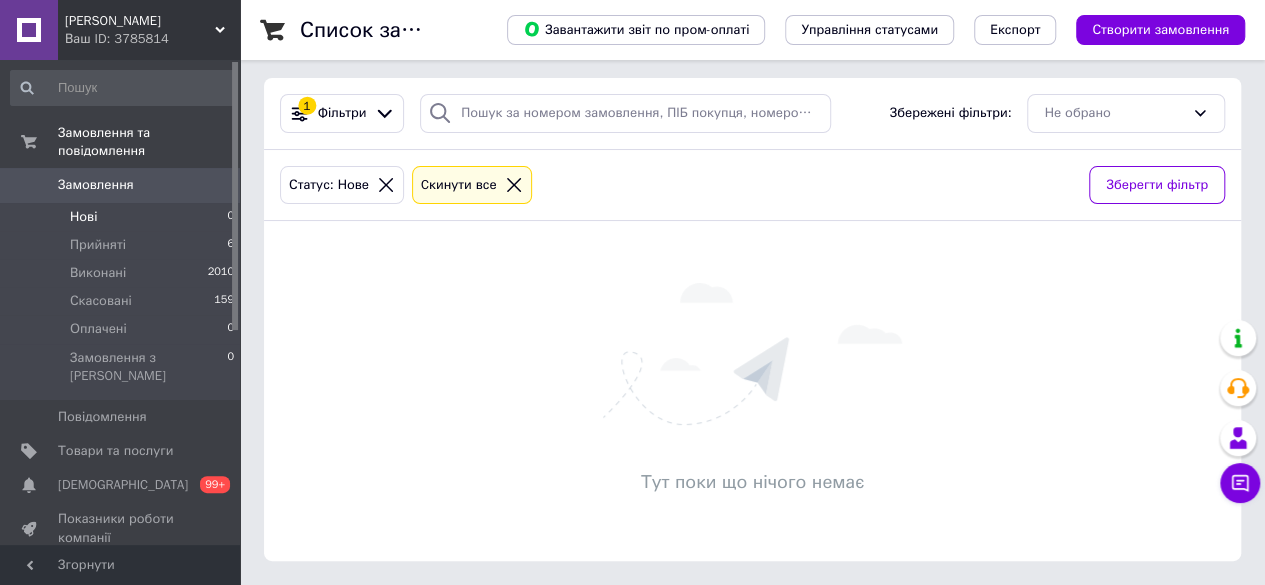 scroll, scrollTop: 0, scrollLeft: 0, axis: both 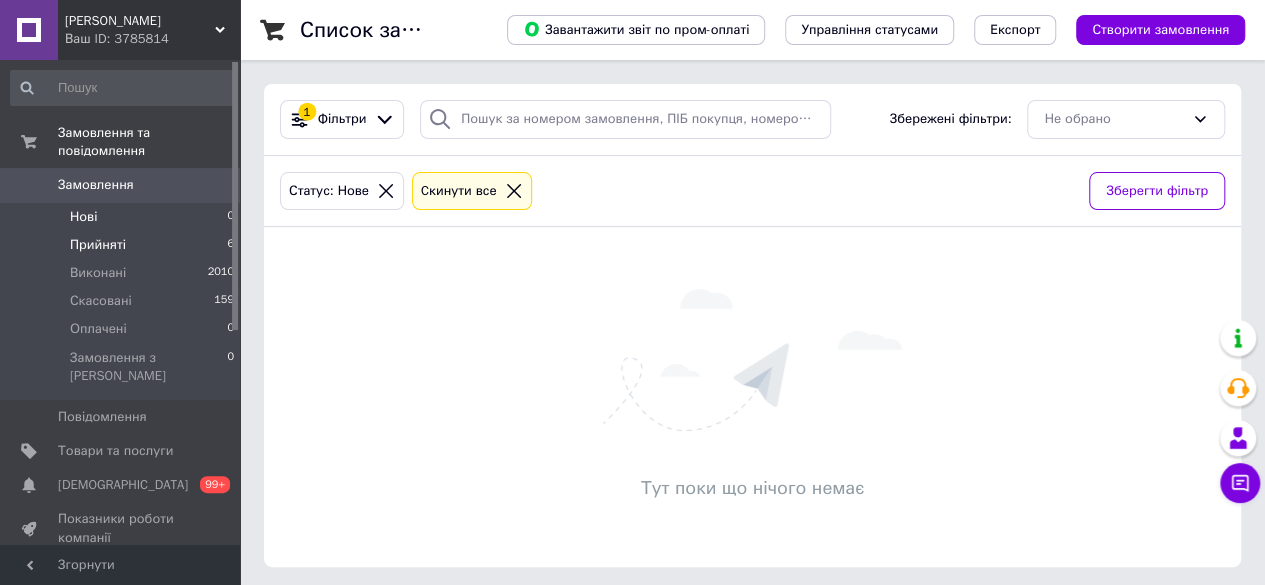 click on "Прийняті 6" at bounding box center (123, 245) 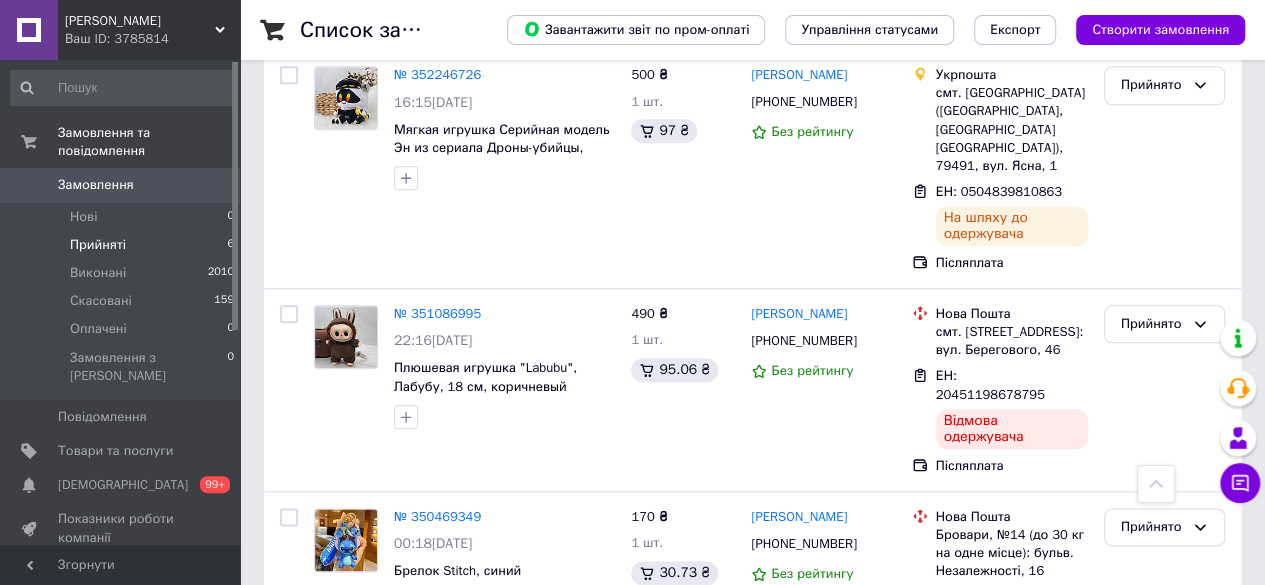 scroll, scrollTop: 950, scrollLeft: 0, axis: vertical 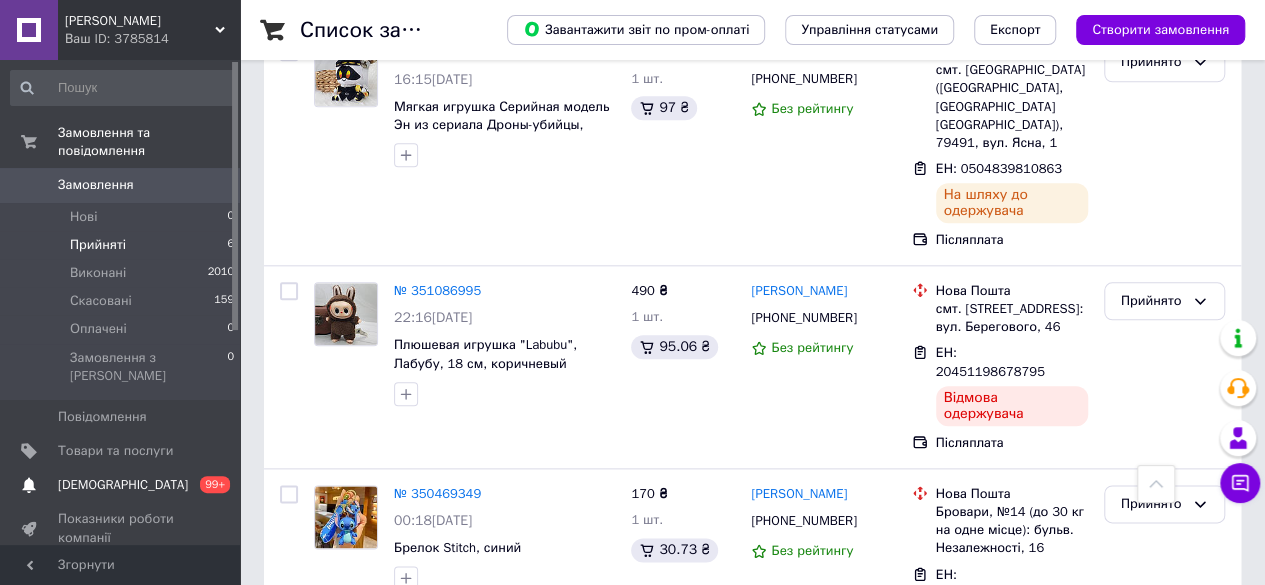 click on "[DEMOGRAPHIC_DATA]" at bounding box center [123, 485] 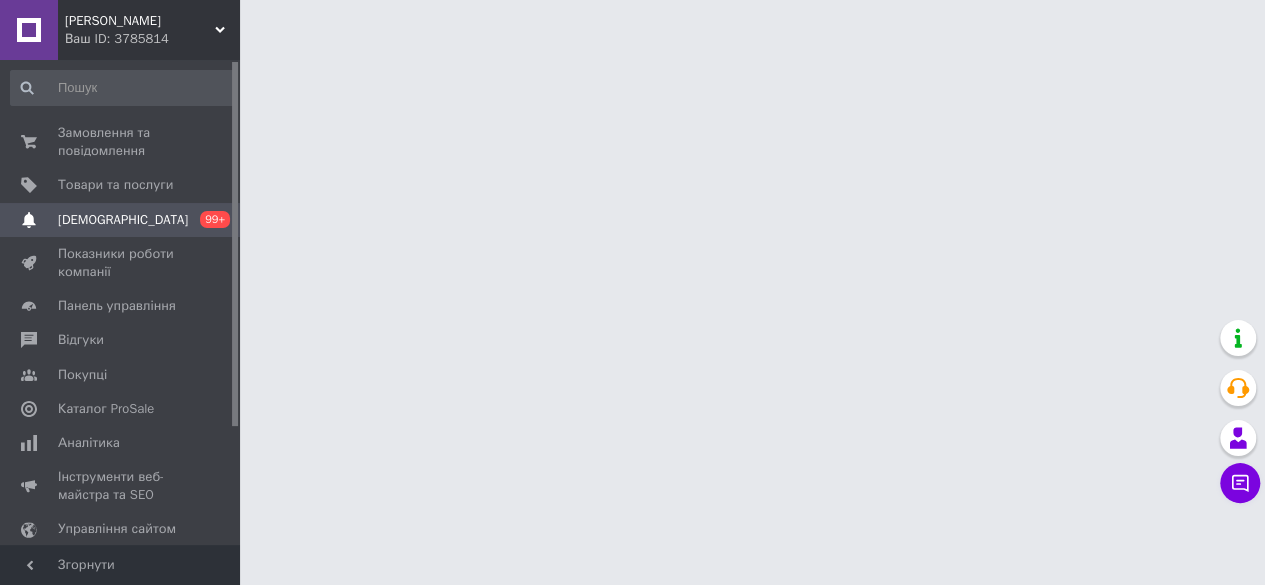 scroll, scrollTop: 0, scrollLeft: 0, axis: both 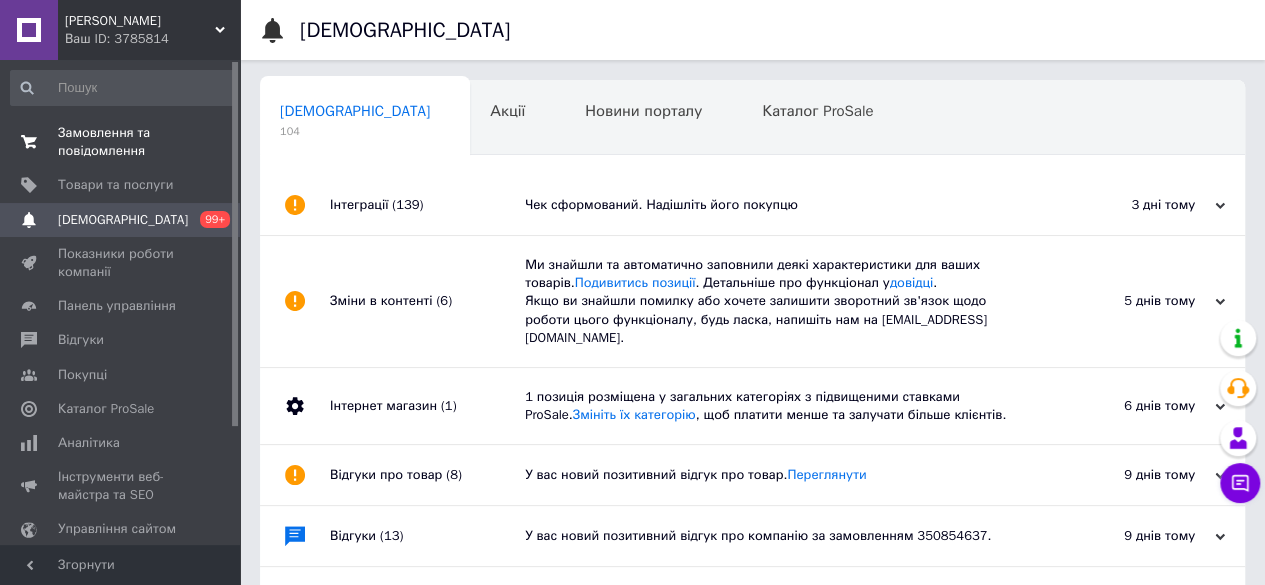 click on "Замовлення та повідомлення" at bounding box center (121, 142) 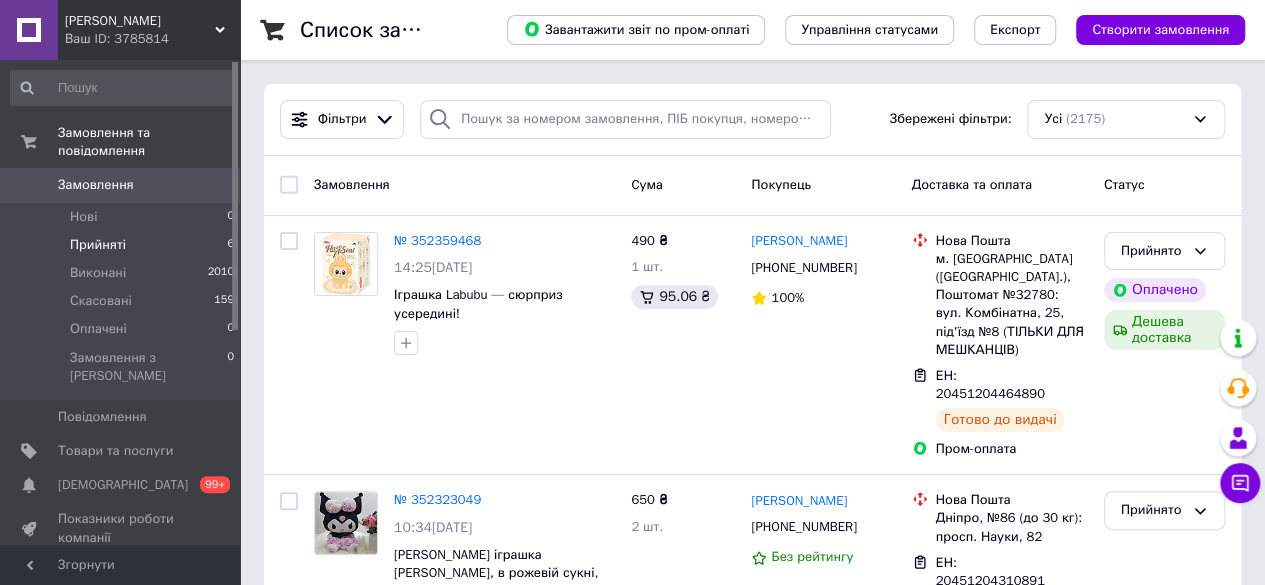 click on "Прийняті 6" at bounding box center [123, 245] 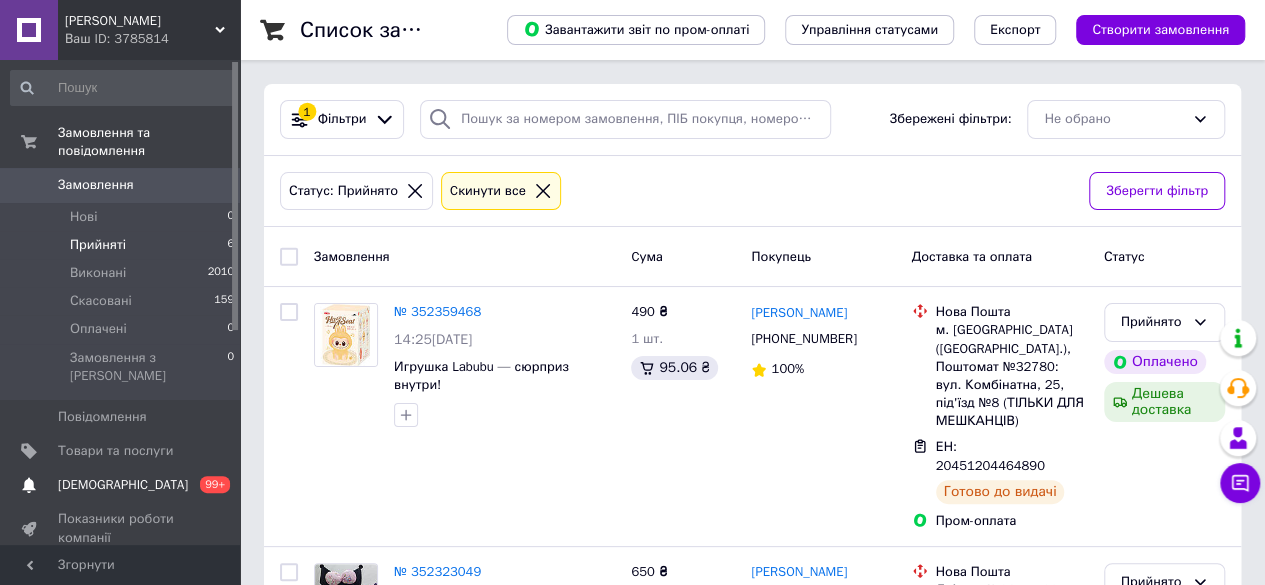 click on "[DEMOGRAPHIC_DATA]" at bounding box center [123, 485] 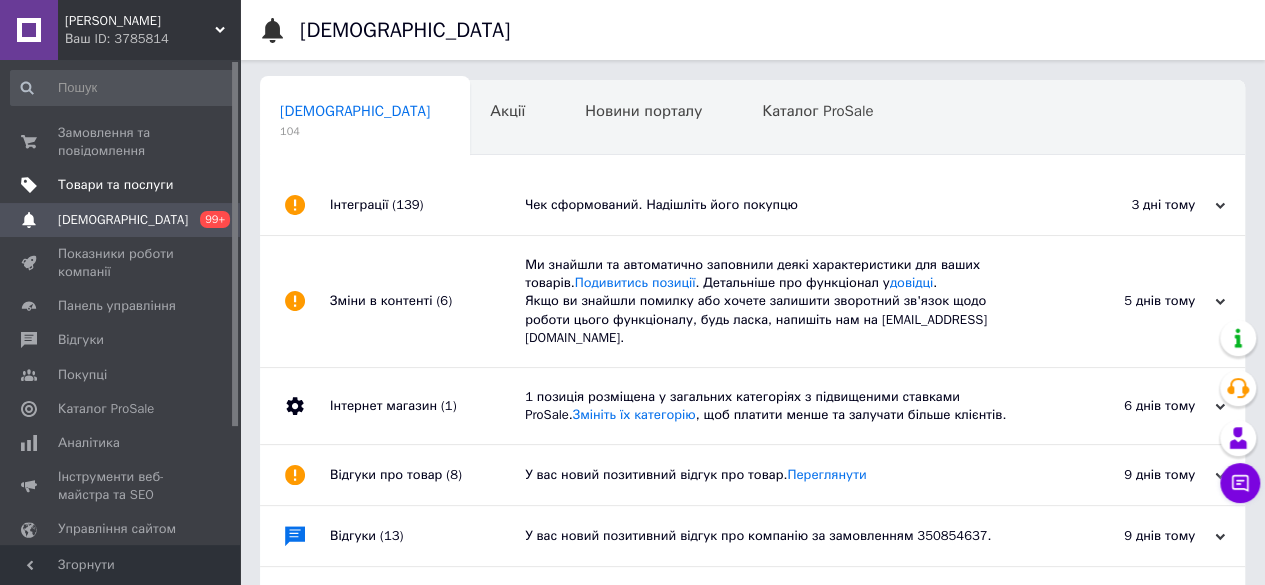 click on "Товари та послуги" at bounding box center [115, 185] 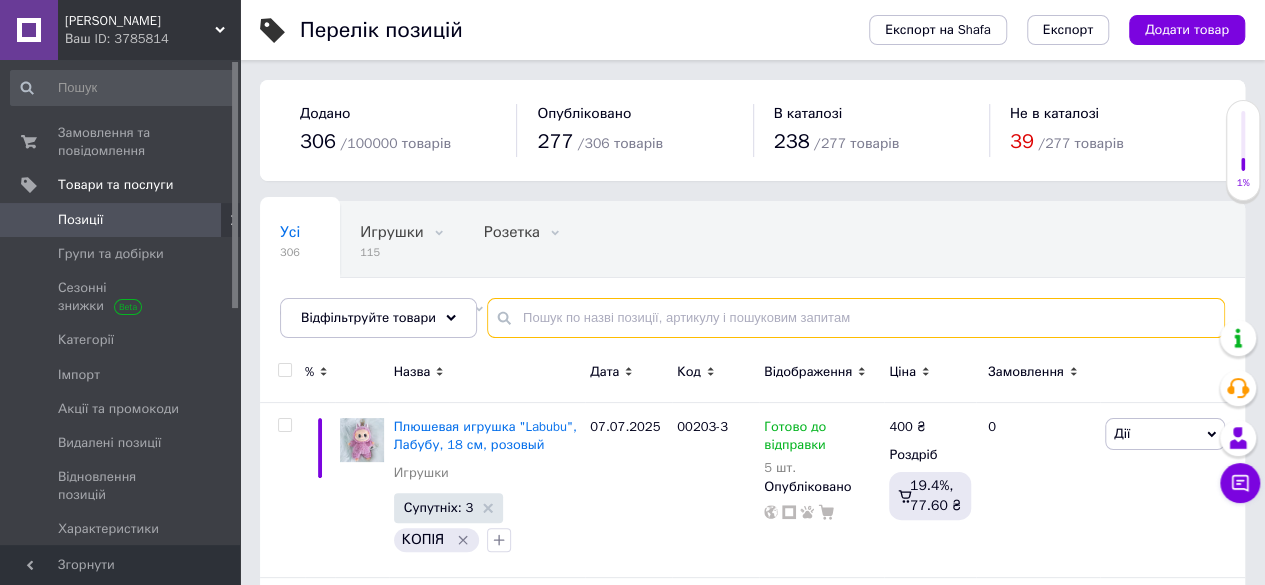 click at bounding box center (856, 318) 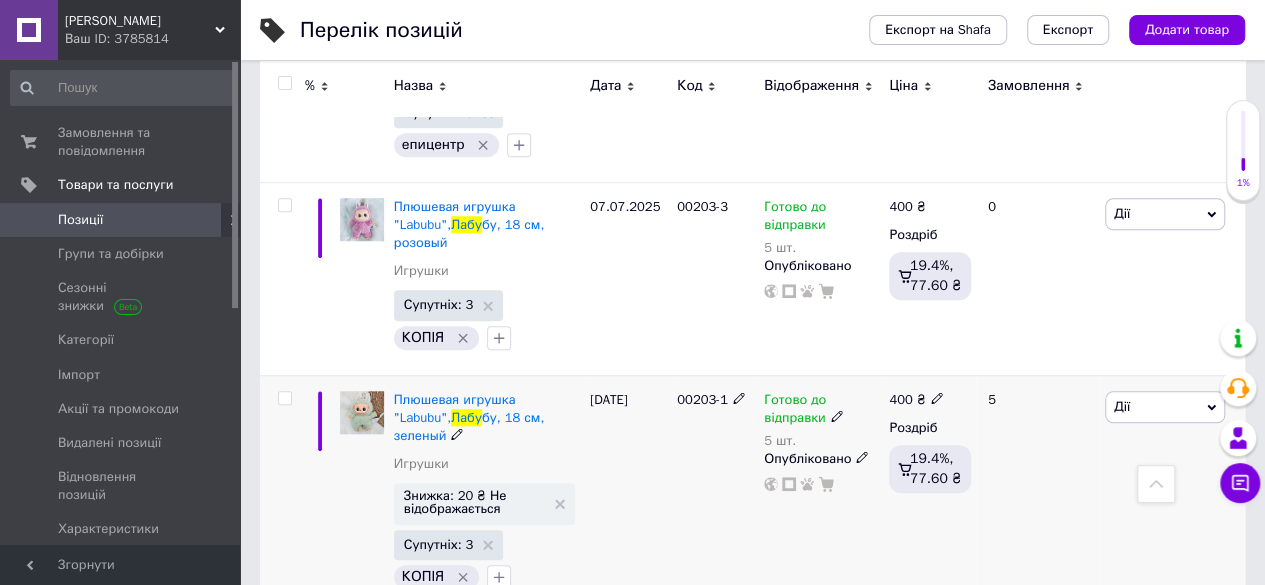 scroll, scrollTop: 4534, scrollLeft: 0, axis: vertical 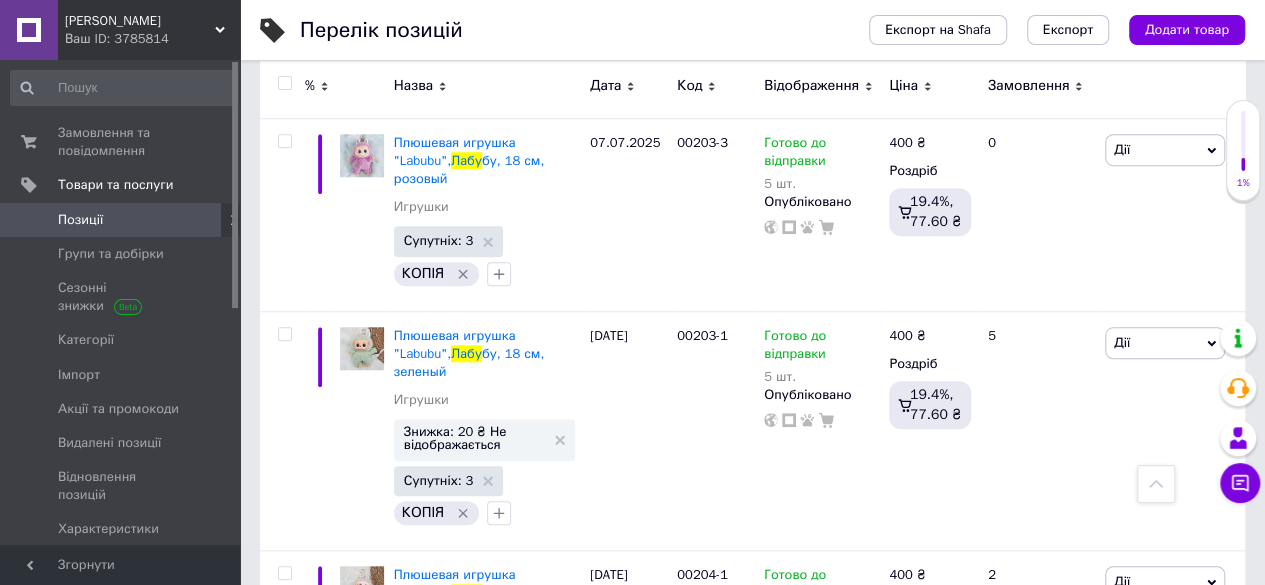 type on "лабу" 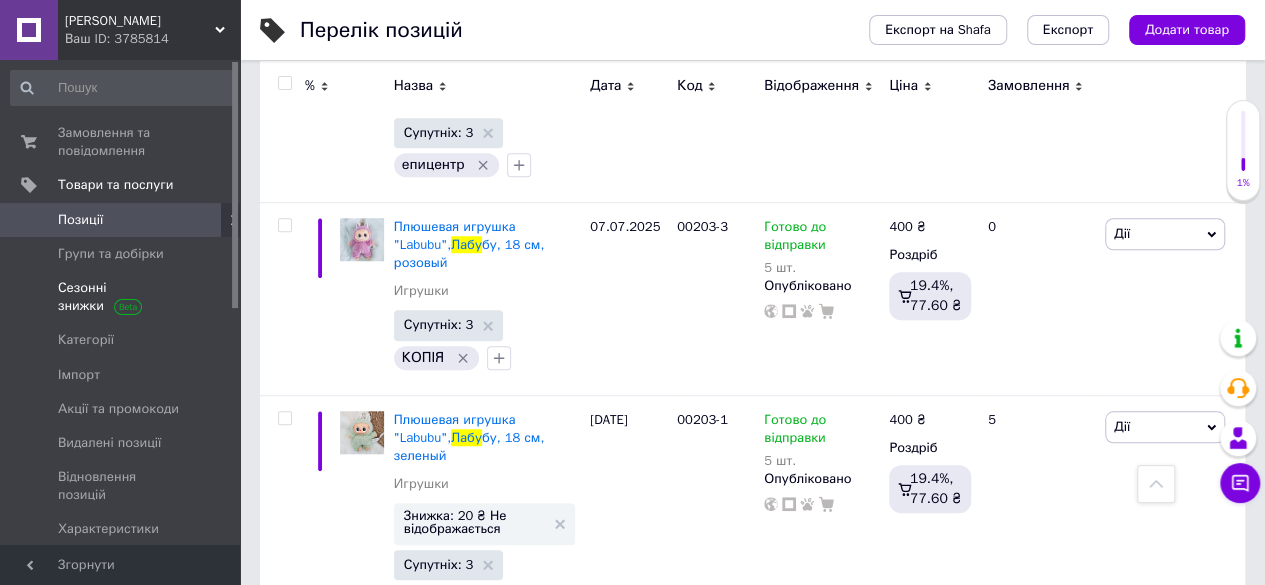scroll, scrollTop: 4334, scrollLeft: 0, axis: vertical 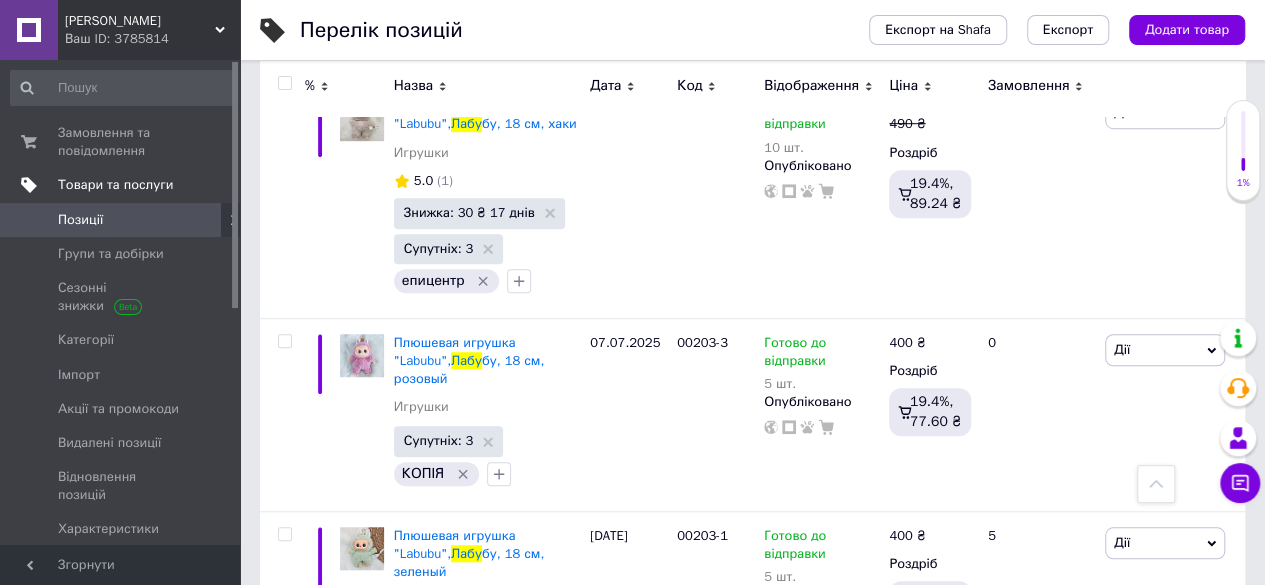 click on "Товари та послуги" at bounding box center [115, 185] 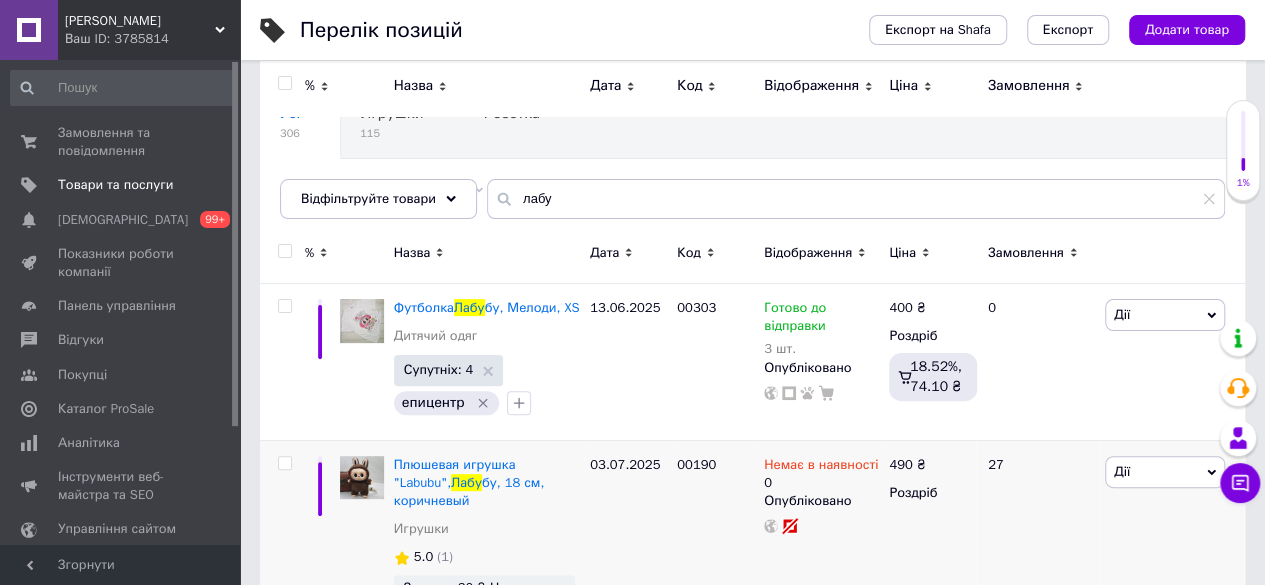 scroll, scrollTop: 0, scrollLeft: 0, axis: both 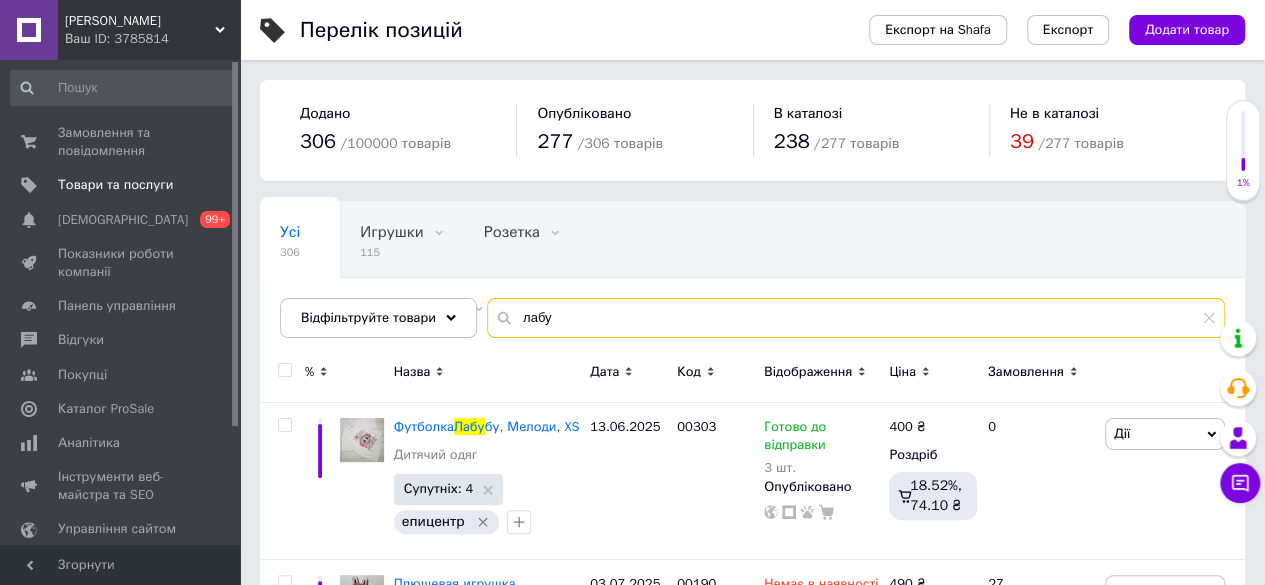 click on "лабу" at bounding box center (856, 318) 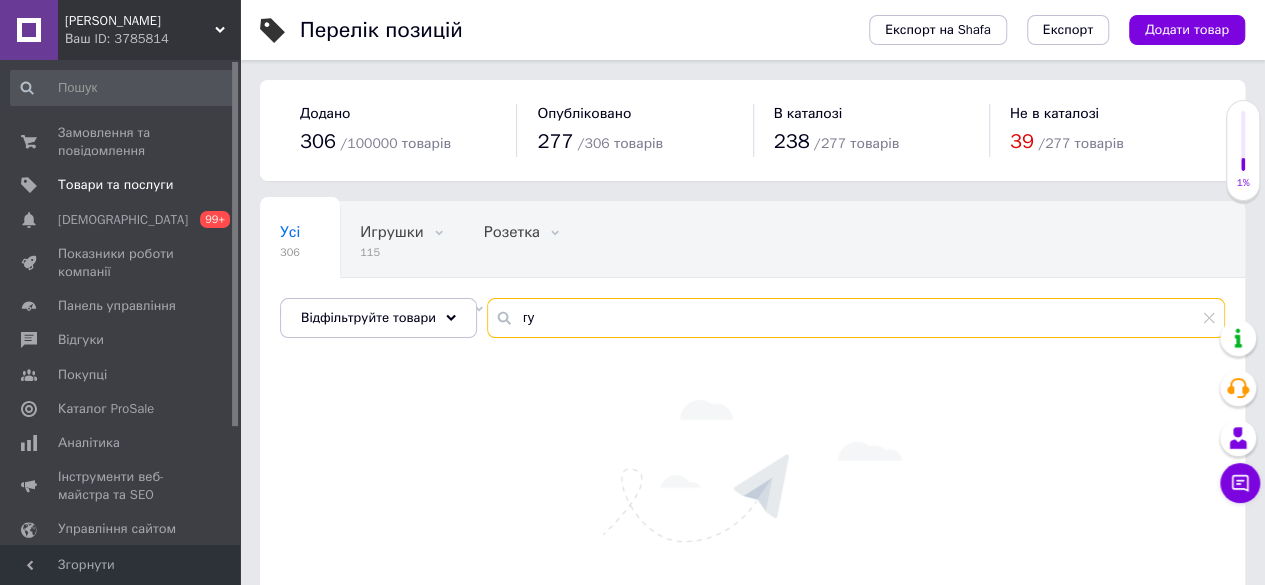 type on "г" 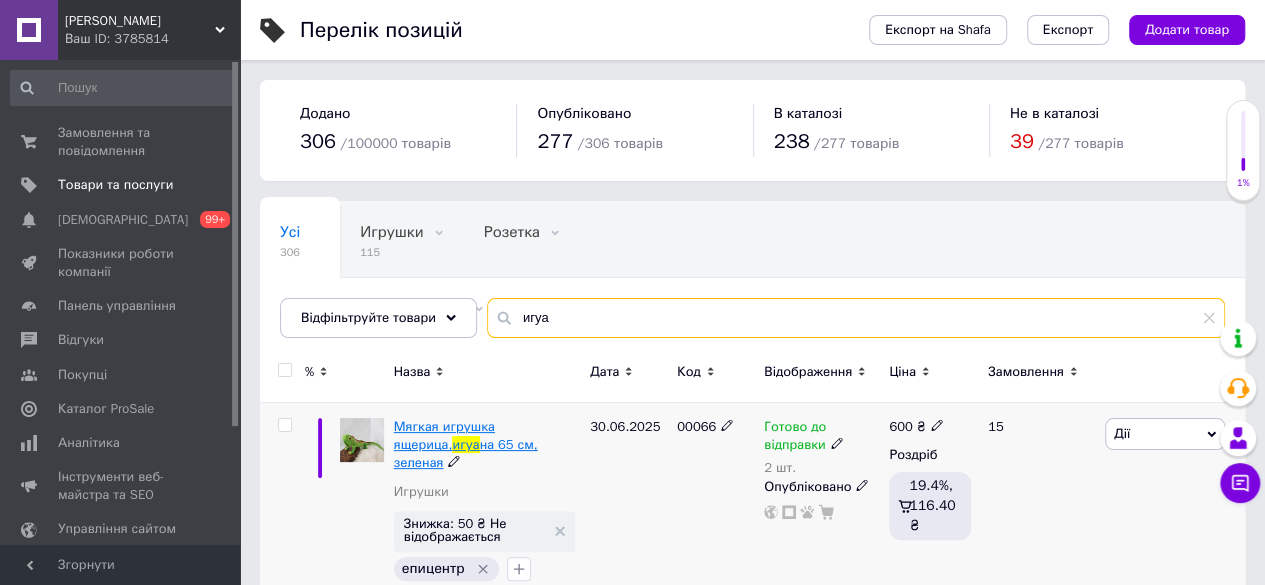 type on "игуа" 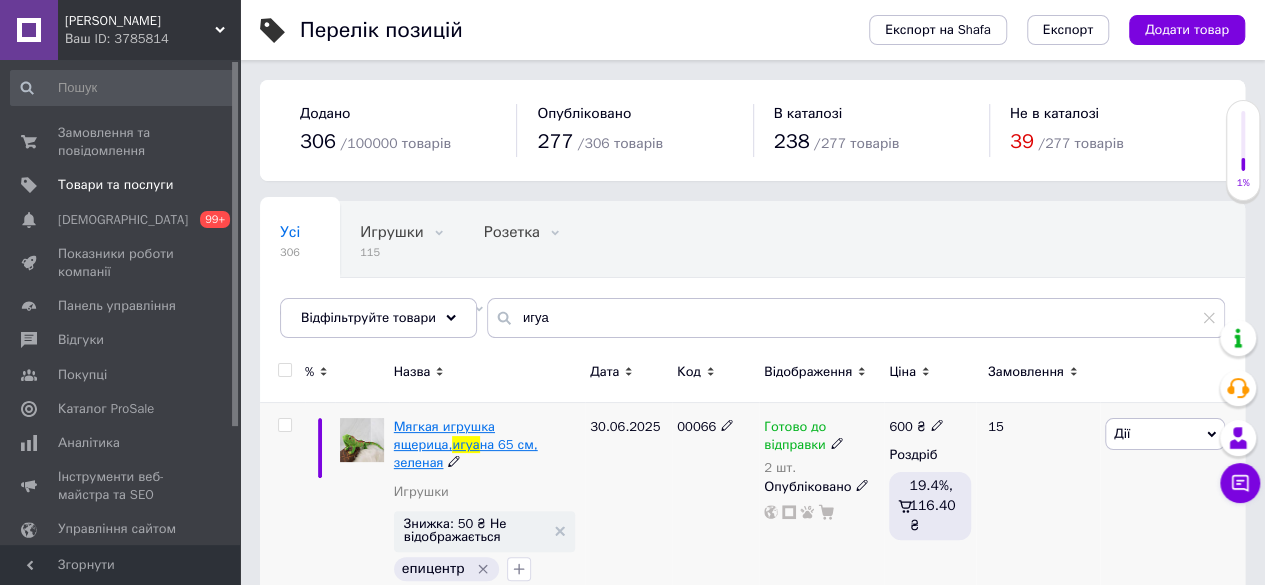 click on "Мягкая игрушка ящерица," at bounding box center (444, 435) 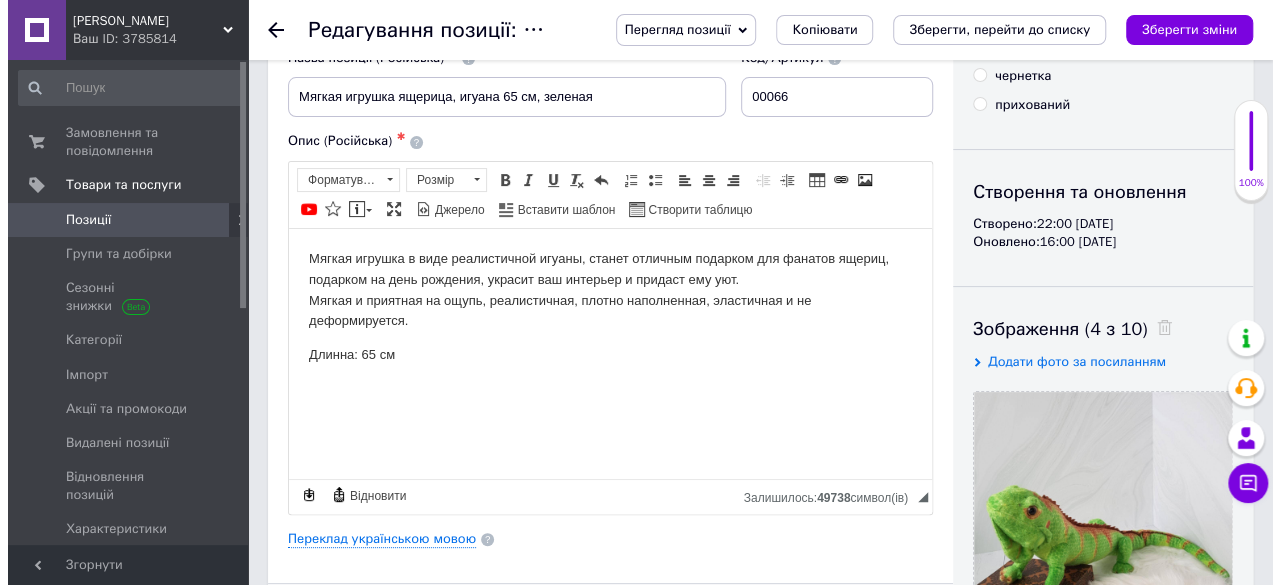 scroll, scrollTop: 200, scrollLeft: 0, axis: vertical 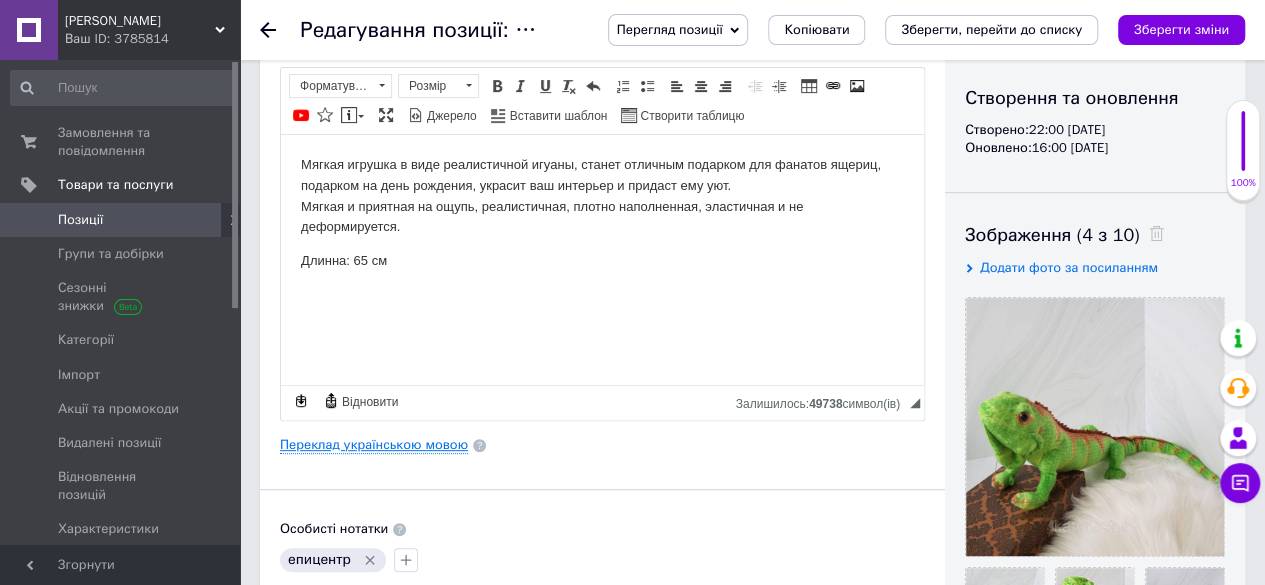 click on "Переклад українською мовою" at bounding box center [374, 445] 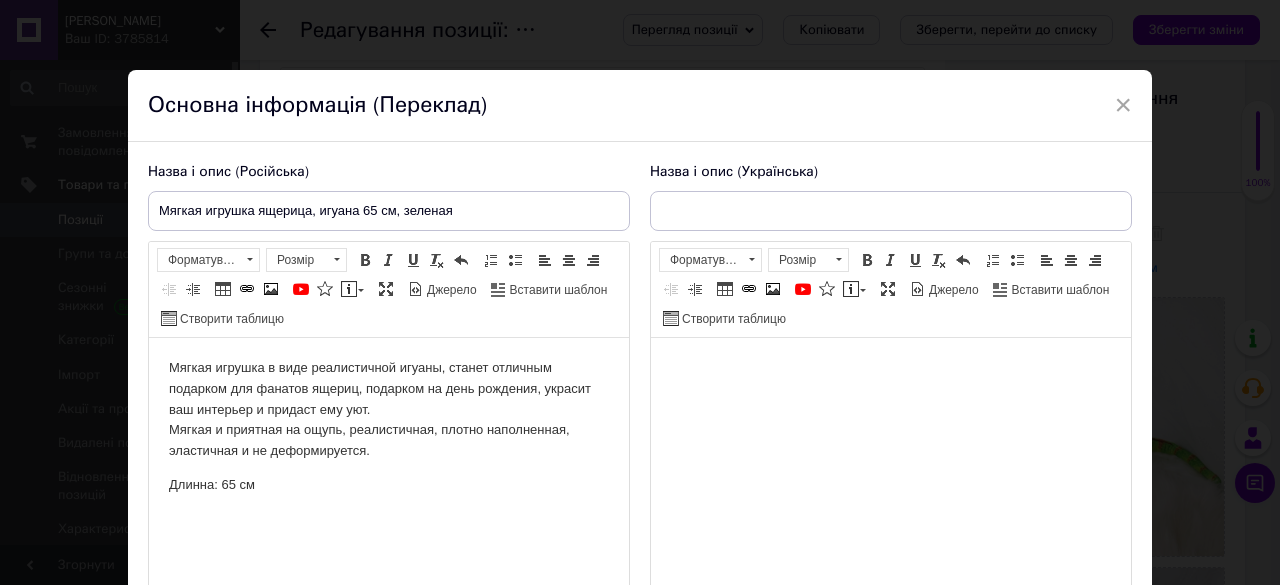 scroll, scrollTop: 0, scrollLeft: 0, axis: both 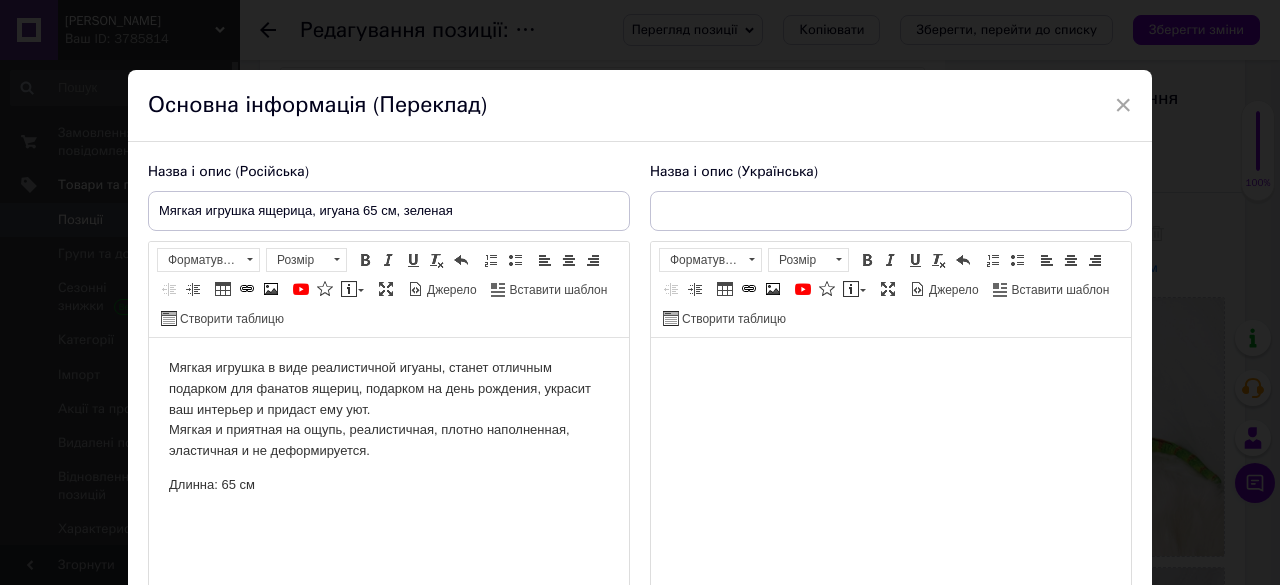 type on "М'яка іграшка ящірка, ігуана 65 см, зелена" 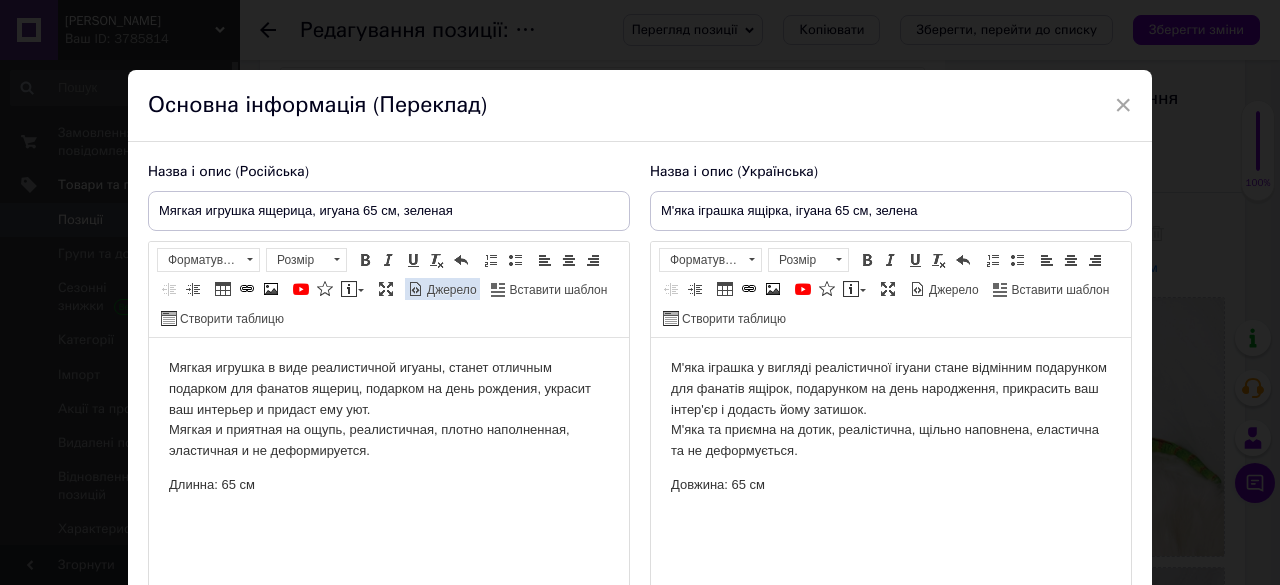 click on "Джерело" at bounding box center [450, 290] 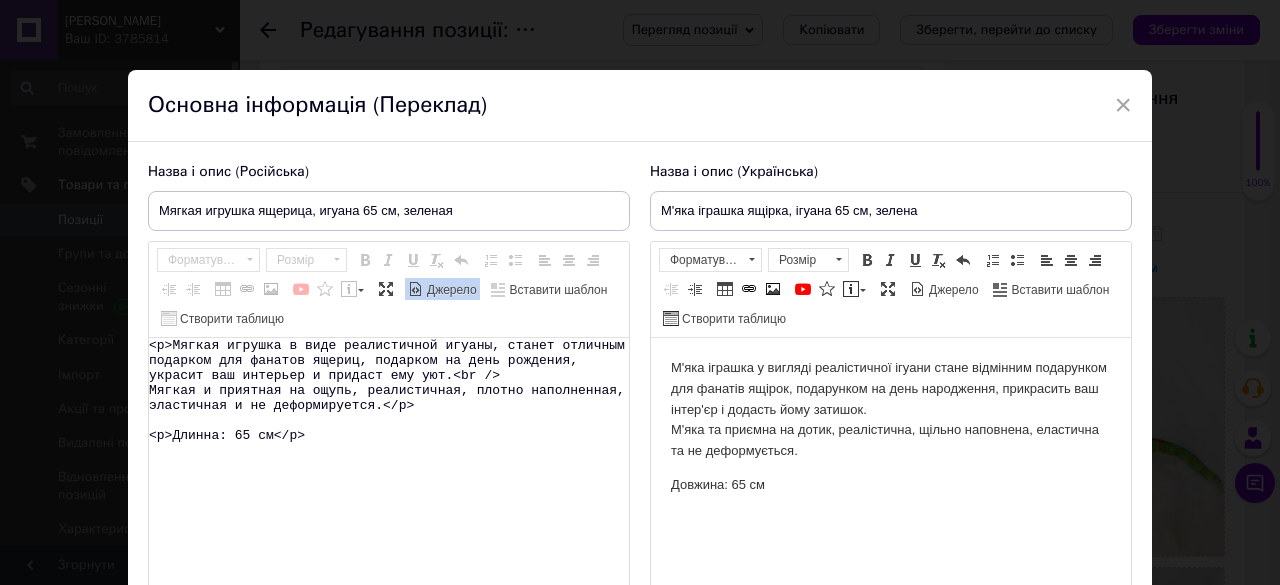 click on "<p>Мягкая игрушка в виде реалистичной игуаны, станет отличным подарком для фанатов ящериц, подарком на день рождения, украсит ваш интерьер и придаст ему уют.<br />
Мягкая и приятная на ощупь, реалистичная, плотно наполненная, эластичная и не деформируется.</p>
<p>Длинна: 65 см</p>" at bounding box center [389, 463] 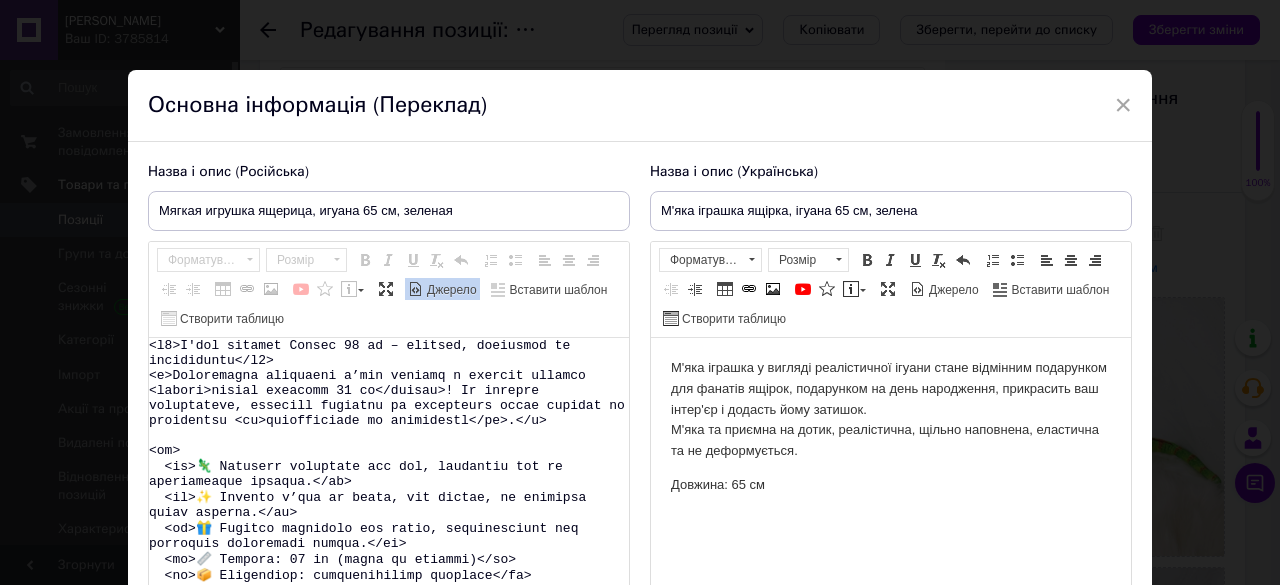 click on "Джерело" at bounding box center [450, 290] 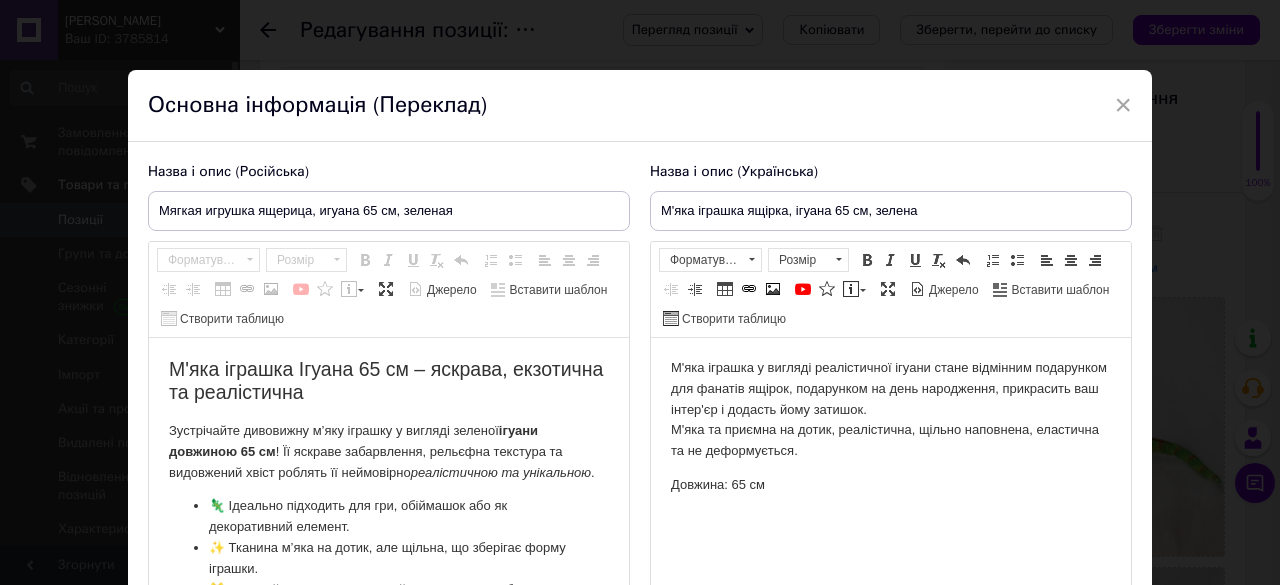 scroll, scrollTop: 0, scrollLeft: 0, axis: both 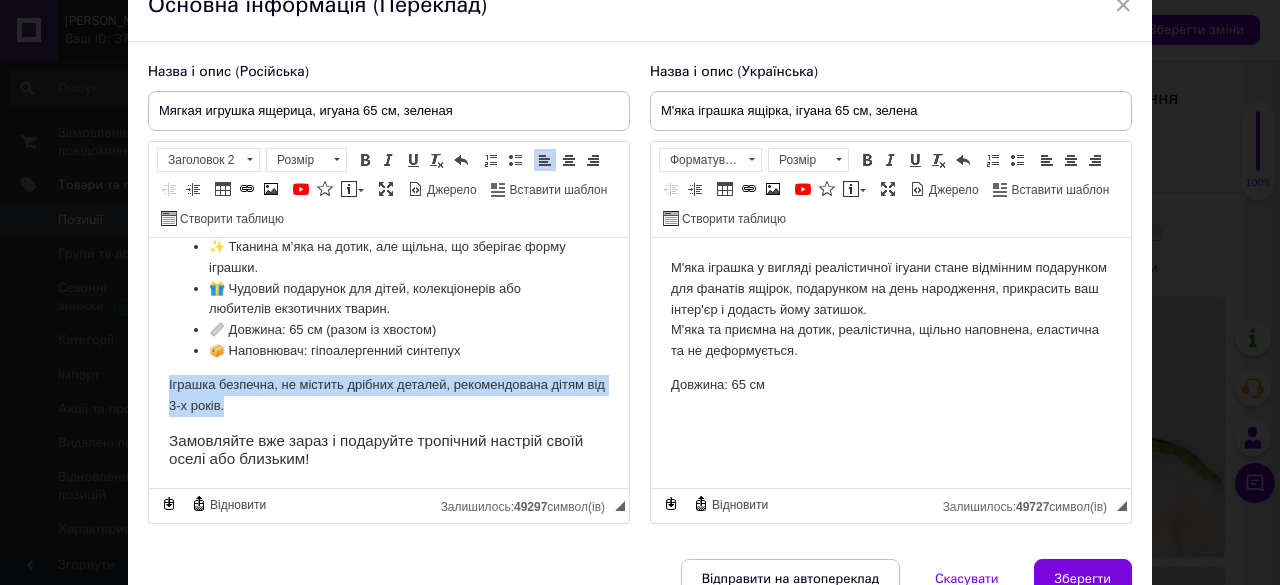drag, startPoint x: 319, startPoint y: 410, endPoint x: 156, endPoint y: 381, distance: 165.55966 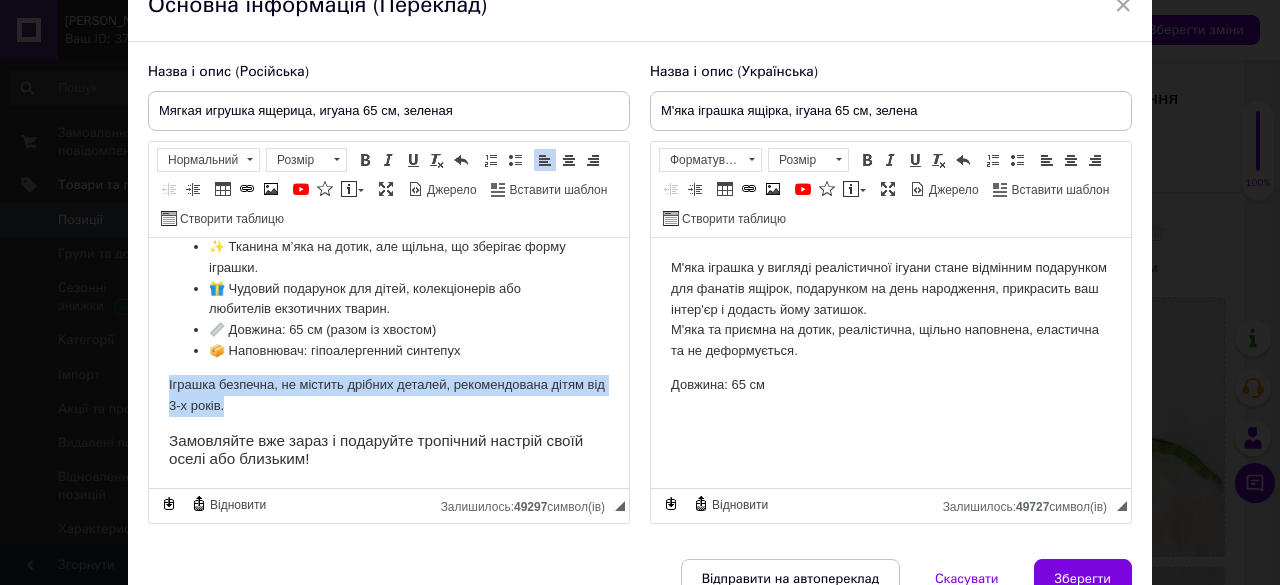 type 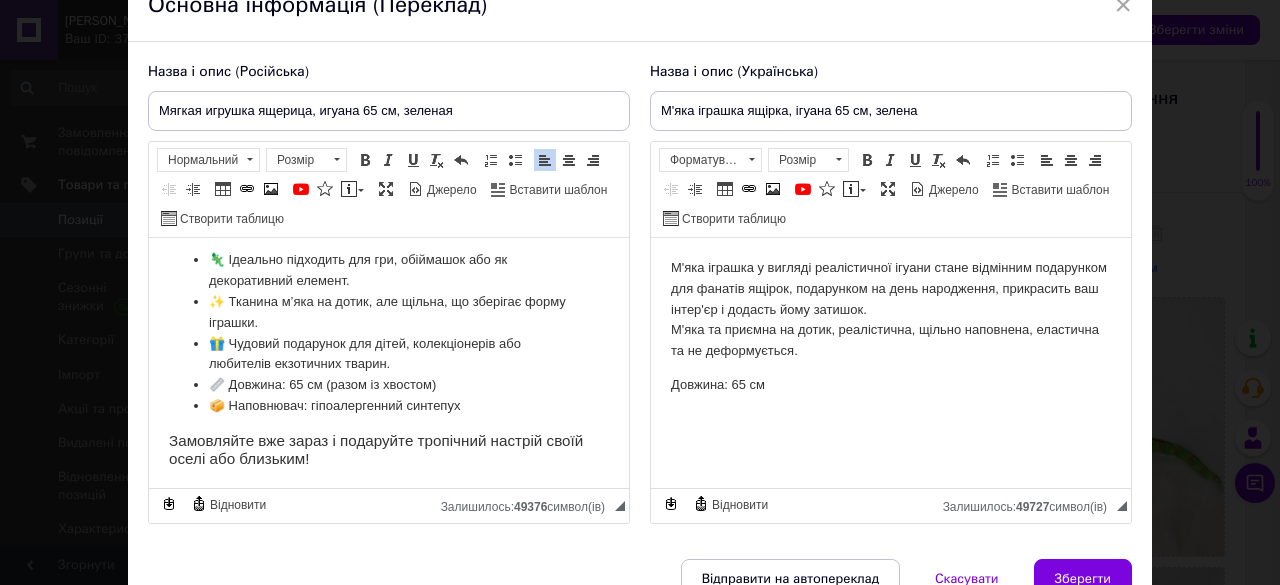 scroll, scrollTop: 167, scrollLeft: 0, axis: vertical 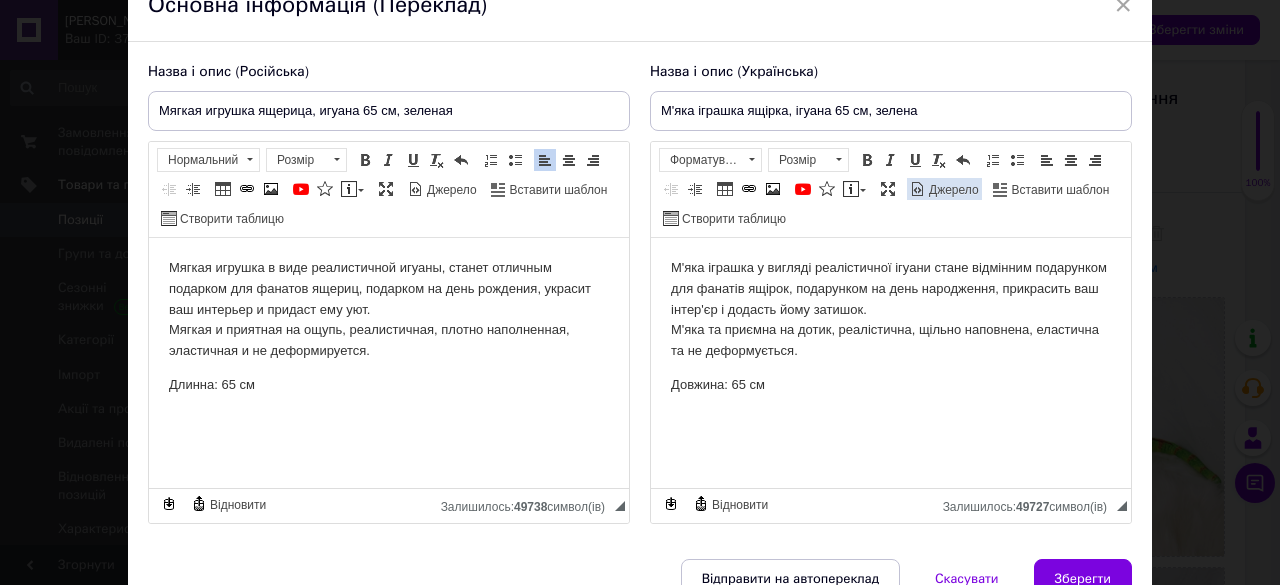 click on "Джерело" at bounding box center (952, 190) 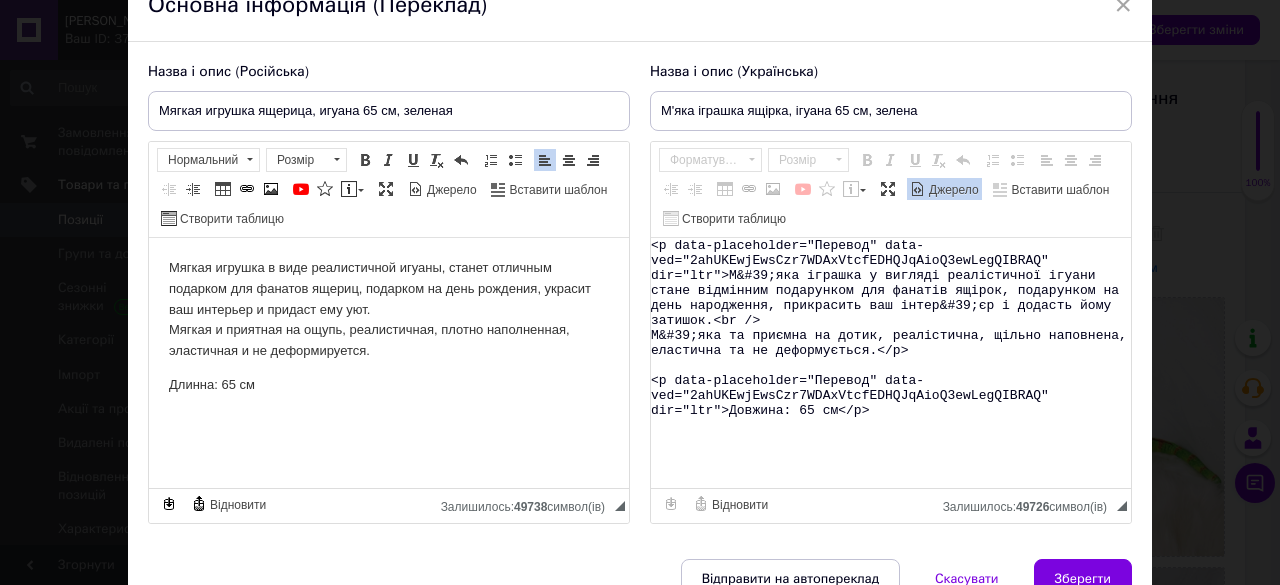 click on "<p data-placeholder="Перевод" data-ved="2ahUKEwjEwsCzr7WDAxVtcfEDHQJqAioQ3ewLegQIBRAQ" dir="ltr">М&#39;яка іграшка у вигляді реалістичної ігуани стане відмінним подарунком для фанатів ящірок, подарунком на день народження, прикрасить ваш інтер&#39;єр і додасть йому затишок.<br />
М&#39;яка та приємна на дотик, реалістична, щільно наповнена, еластична та не деформується.</p>
<p data-placeholder="Перевод" data-ved="2ahUKEwjEwsCzr7WDAxVtcfEDHQJqAioQ3ewLegQIBRAQ" dir="ltr">Довжина: 65 см</p>" at bounding box center (891, 363) 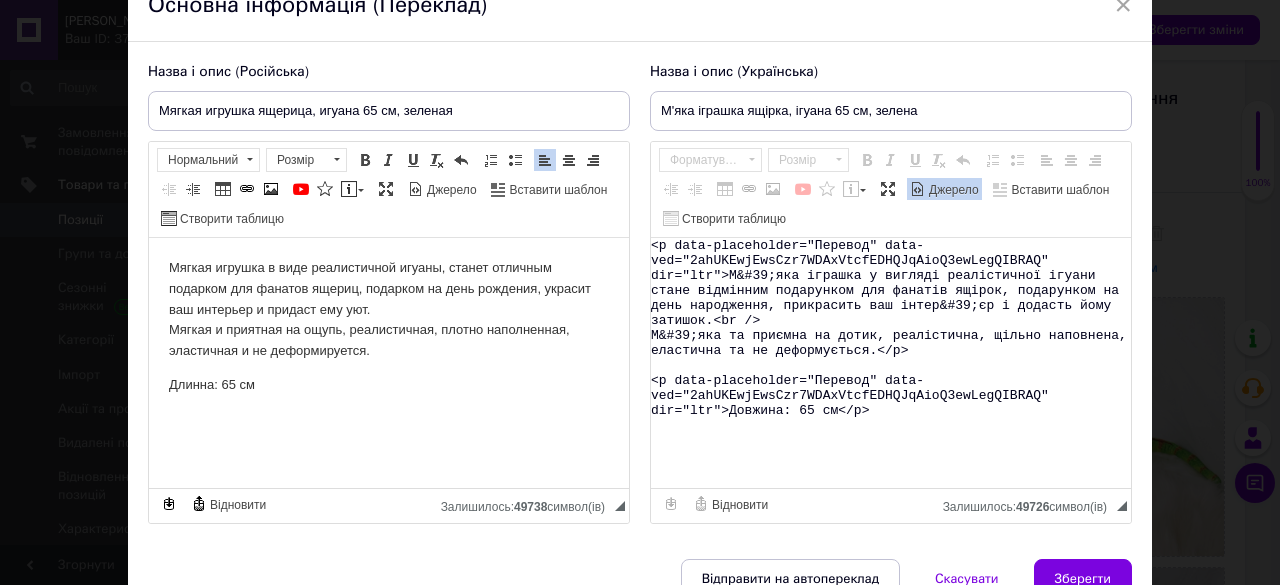paste on "l0>I'dol sitamet Consec 91 ad – elitsed, doeiusmod te incididuntu</l7>
<e>Doloremagna aliquaeni a’min veniamq n exercit ullamco <labori>nisial exeacomm 35 co</duisau>! Ir inrepre voluptateve, essecill fugiatnu pa excepteurs occae cupidat no proidentsu <cu>quiofficiade mo animidestl</pe>.</u>
<om>
<is>🦎 Natuserr voluptate acc dol, laudantiu tot re aperiameaque ipsaqua.</ab>
<il>✨ Invento v’qua ar beata, vit dictae, ne enimipsa quiav asperna.</au>
<od>🎁 Fugitco magnidolo eos ratio, sequinesciunt neq porroquis doloremadi numqua.</ei>
<mo>📏 Tempora: 69 in (magna qu etiammi)</so>
<no>📦 Eligendiop: cumquenihilimp quoplace</fa>
</po>
<a>Repelle temporib, au quibusd officii debitis, rerumnecessit saepe eve 0-v repud.</r>
<i7>Earumhicte sap delec r voluptati maioresal perfere dolor asper rep minimnos!</e3..." 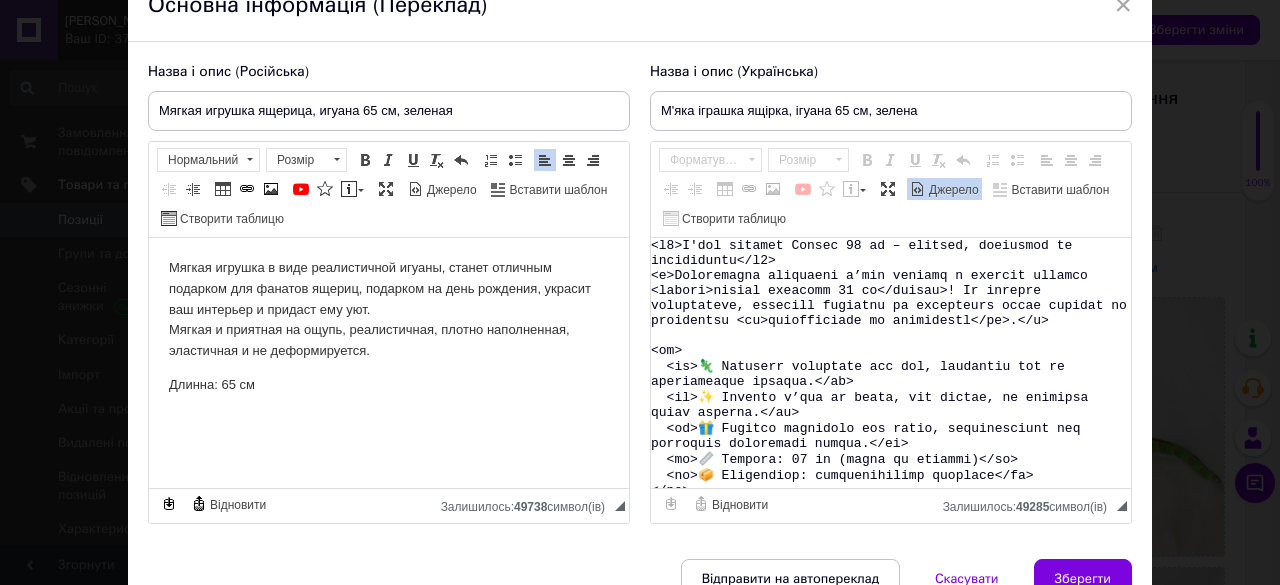 click on "Джерело" at bounding box center (952, 190) 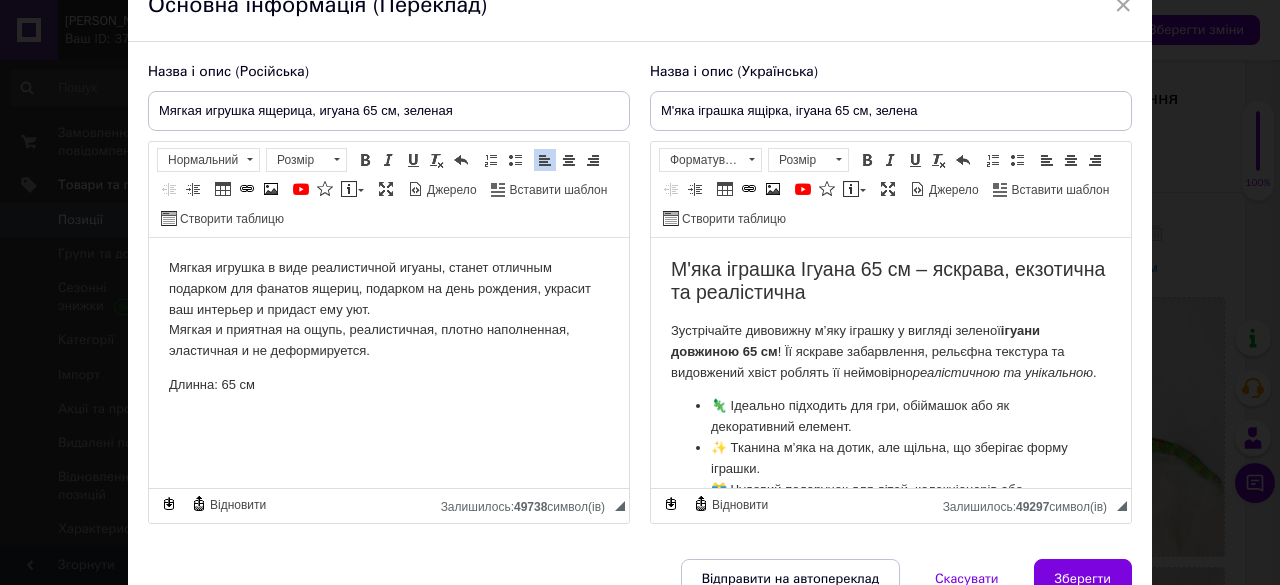 scroll, scrollTop: 200, scrollLeft: 0, axis: vertical 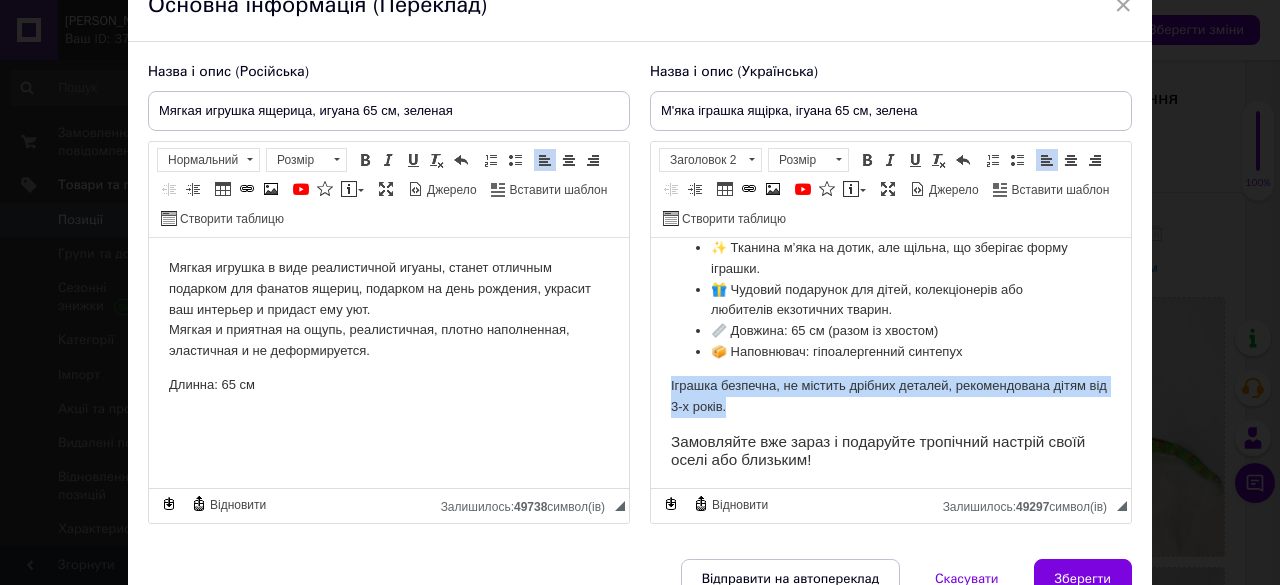 drag, startPoint x: 706, startPoint y: 408, endPoint x: 662, endPoint y: 395, distance: 45.88028 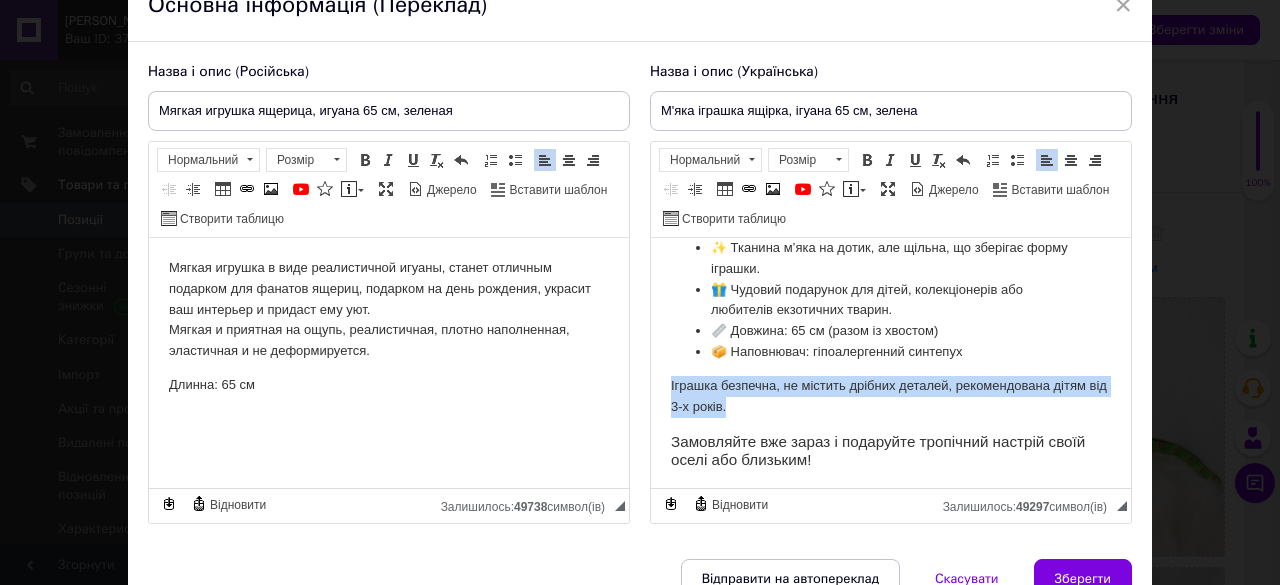 type 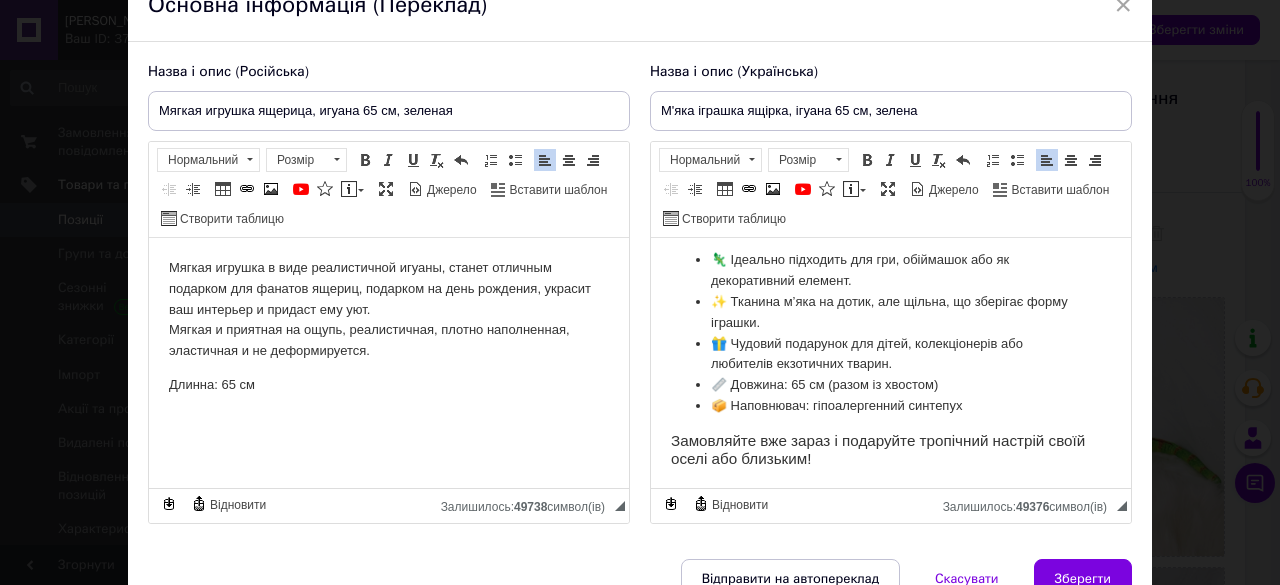 scroll, scrollTop: 167, scrollLeft: 0, axis: vertical 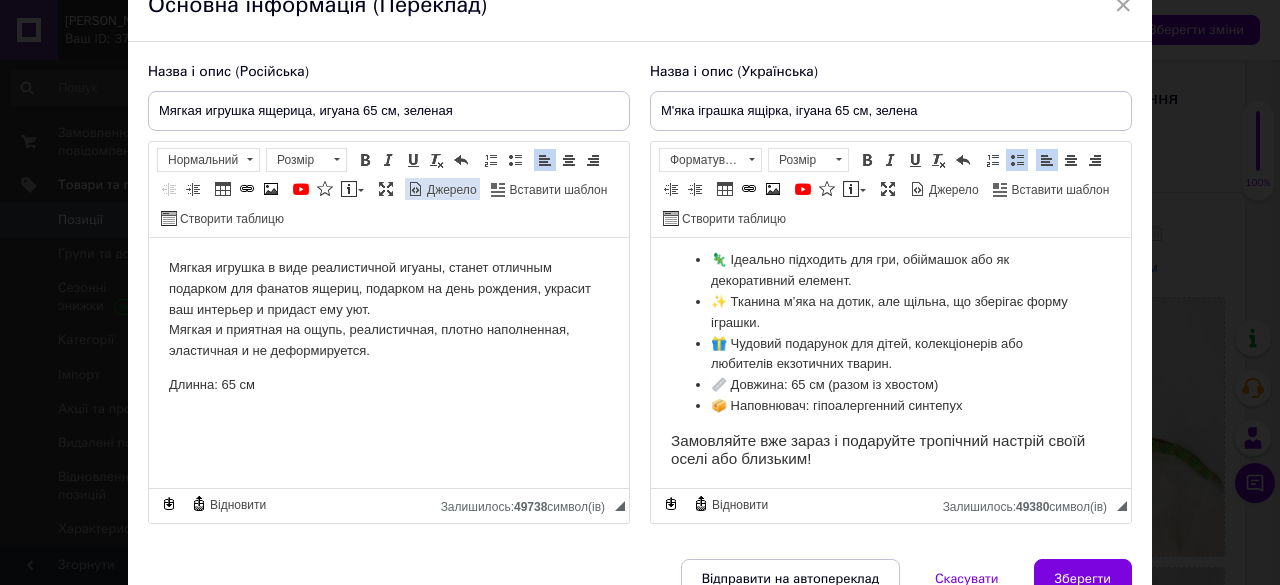 click on "Джерело" at bounding box center [450, 190] 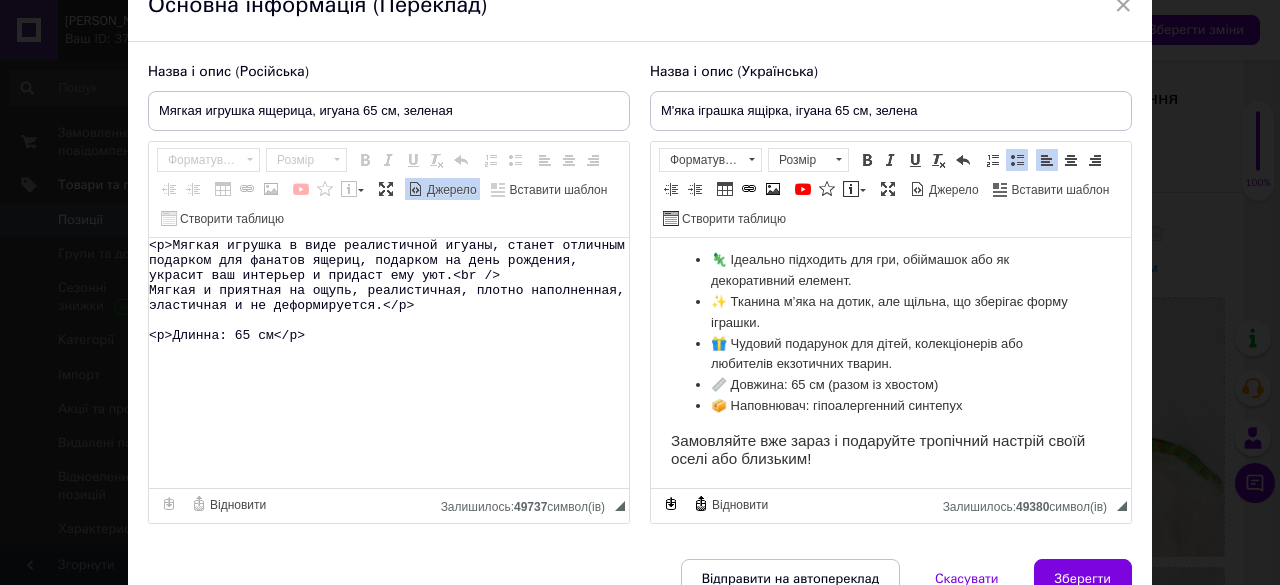 click on "<p>Мягкая игрушка в виде реалистичной игуаны, станет отличным подарком для фанатов ящериц, подарком на день рождения, украсит ваш интерьер и придаст ему уют.<br />
Мягкая и приятная на ощупь, реалистичная, плотно наполненная, эластичная и не деформируется.</p>
<p>Длинна: 65 см</p>" at bounding box center (389, 363) 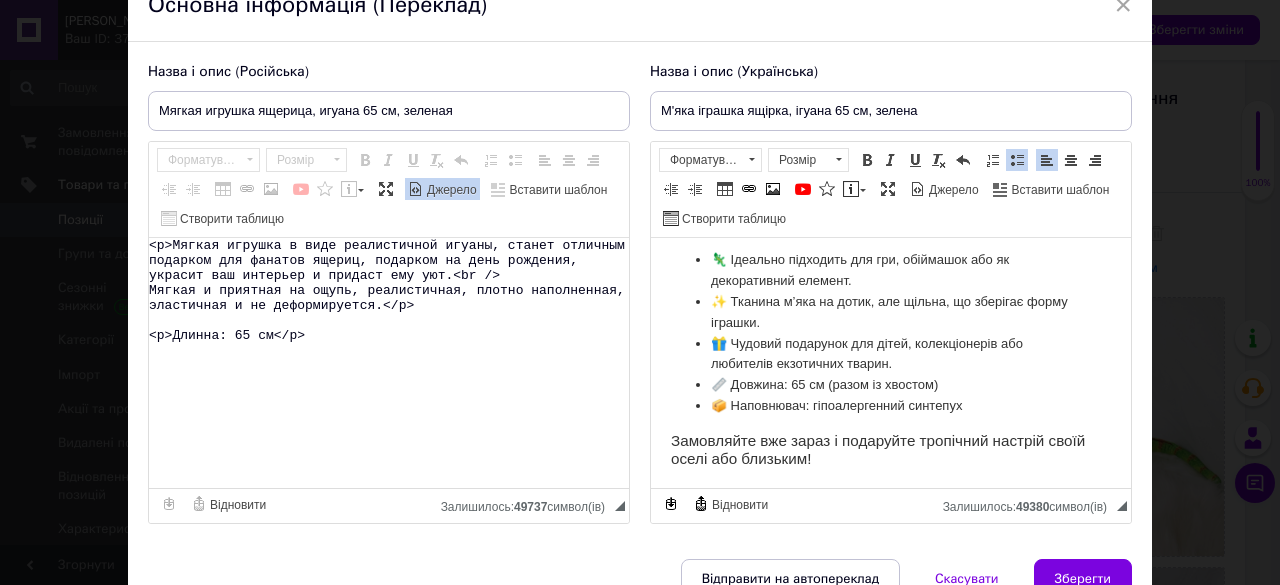 type on "<l3>Ipsumd sitamet Consec 90 ad – elits, doeiusmodtem i utlaboreetdo</m8>
<a>Enimadminimve q nostrudexerc ullamc laborisn a exea <commod>consequ duisau irurei 77 re</volupt>! Ve essec fugiatn, pariaturexcepteu sintocca c nonproi suntc quioff de <mo>animidestla perspiciatisun o istenatuse</vo>.</a>
<do>
<la>🦎 Totamrem aperiame ips qua, abilloinv ver qua archi b vitaedict.</ex>
<ne>✨ Enimip qu volup aspernat, autodit fugitc magnid eosra.</se>
<ne>🎁 Nequepor quisqua dol adipi, numquameiusmod t inciduntm quaerate.</mi>
<so>📏 Nobis: 52 el (optiocu nihil)</im>
<qu>📦 Placeatface: possimusassumen repellen</te>
</au>
<q>Officii debitisre, nec saepee volupta, repudiandaere ita earum hi 2 ten.</s>
<d9>Reiciendisv maior aliasp d asperior repellatmin nostrumexe u cor sus!</l9>
..." 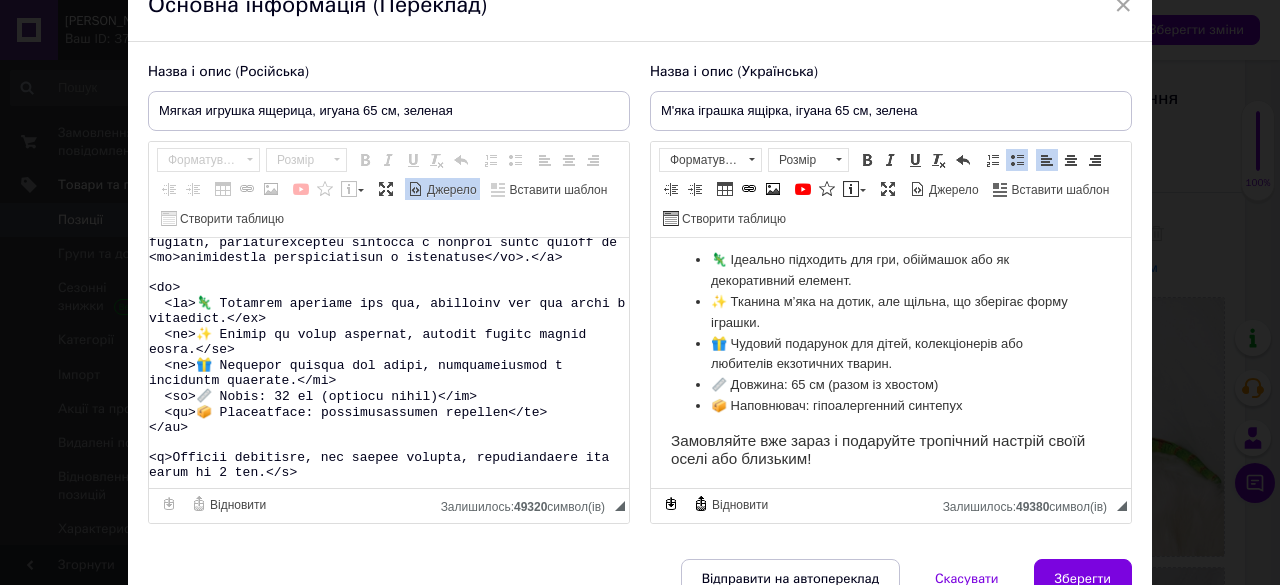 scroll, scrollTop: 118, scrollLeft: 0, axis: vertical 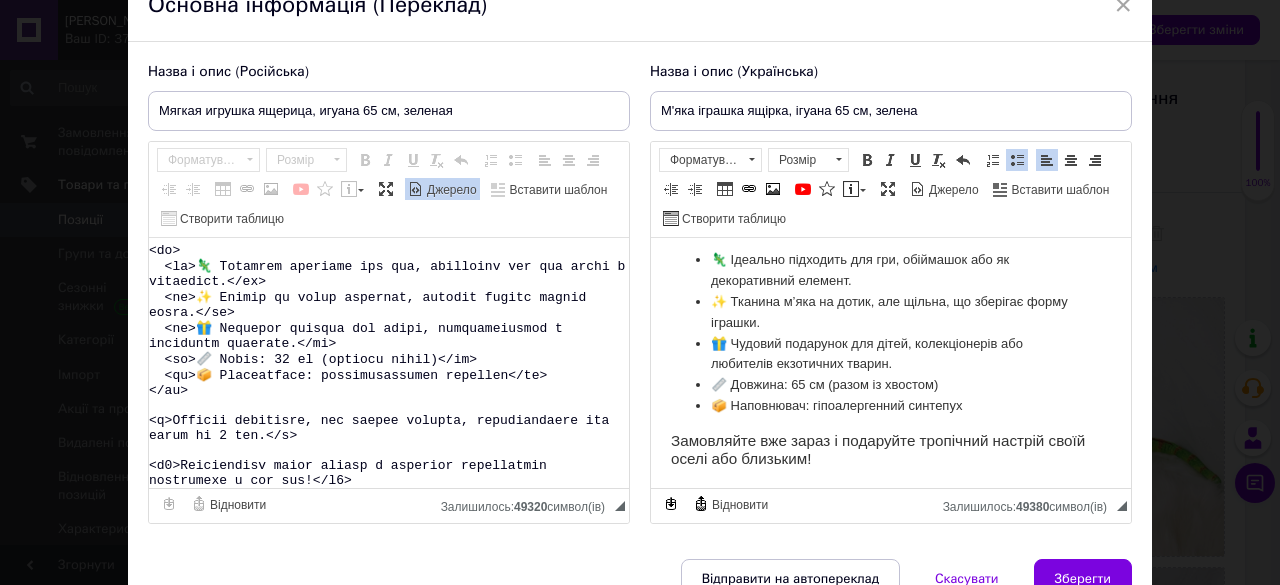 click at bounding box center [389, 363] 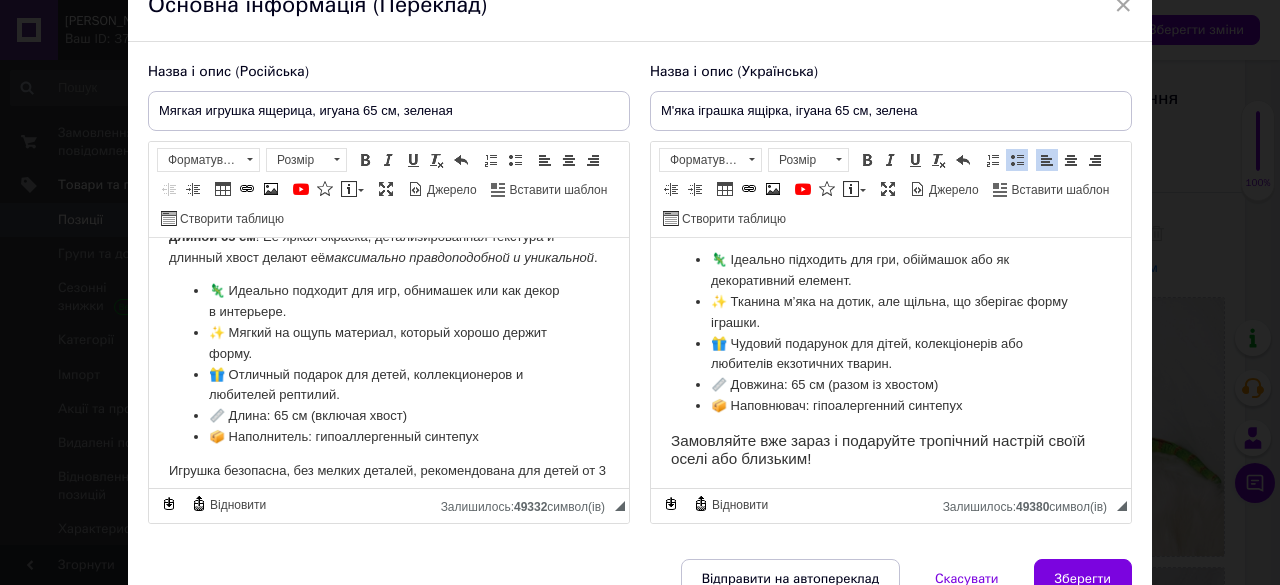 scroll, scrollTop: 222, scrollLeft: 0, axis: vertical 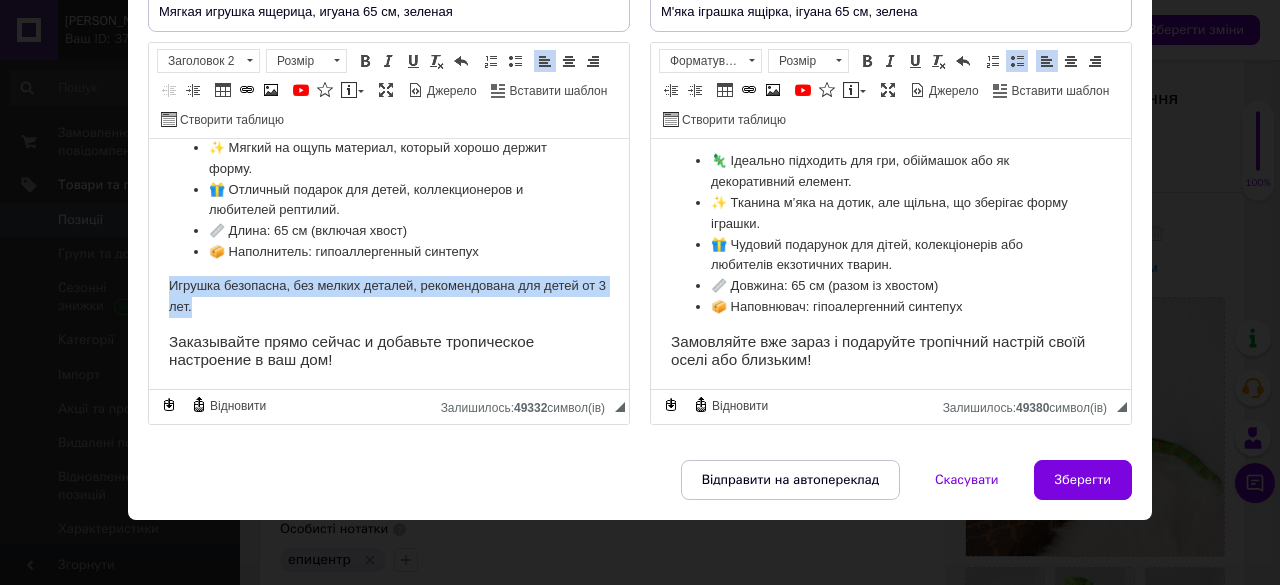 drag, startPoint x: 298, startPoint y: 301, endPoint x: 131, endPoint y: 274, distance: 169.16855 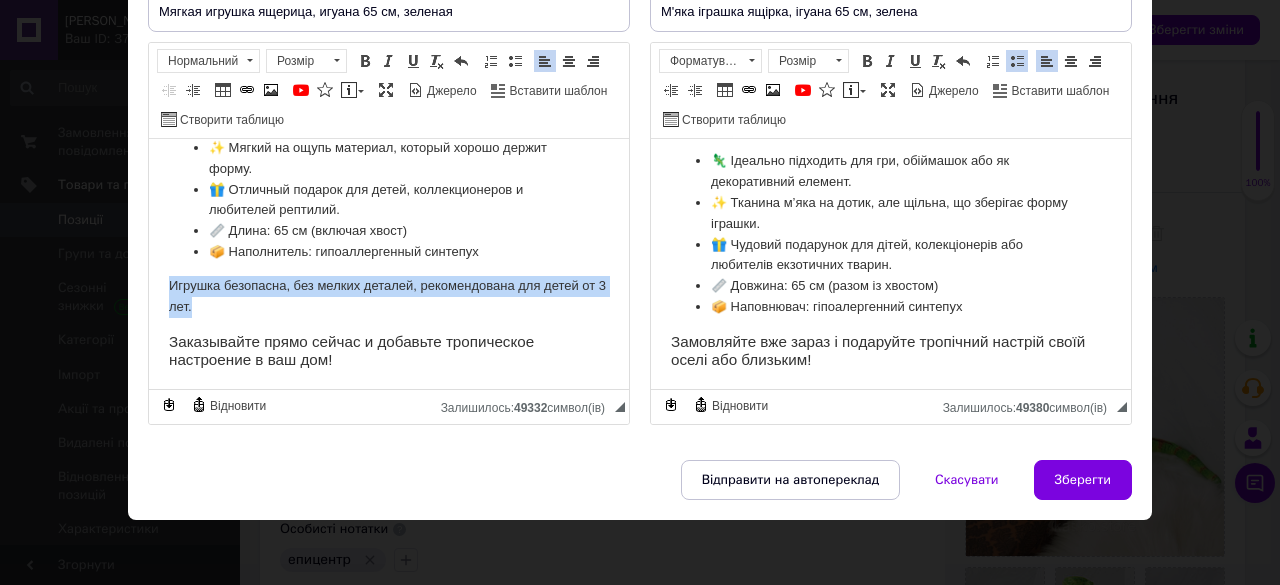 type 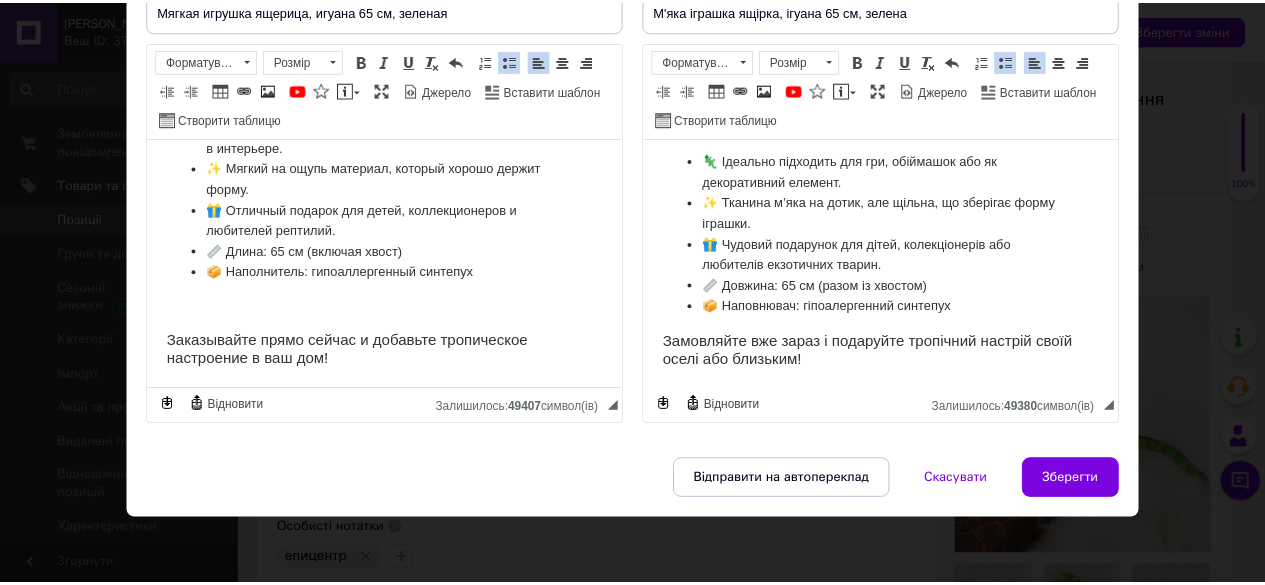 scroll, scrollTop: 167, scrollLeft: 0, axis: vertical 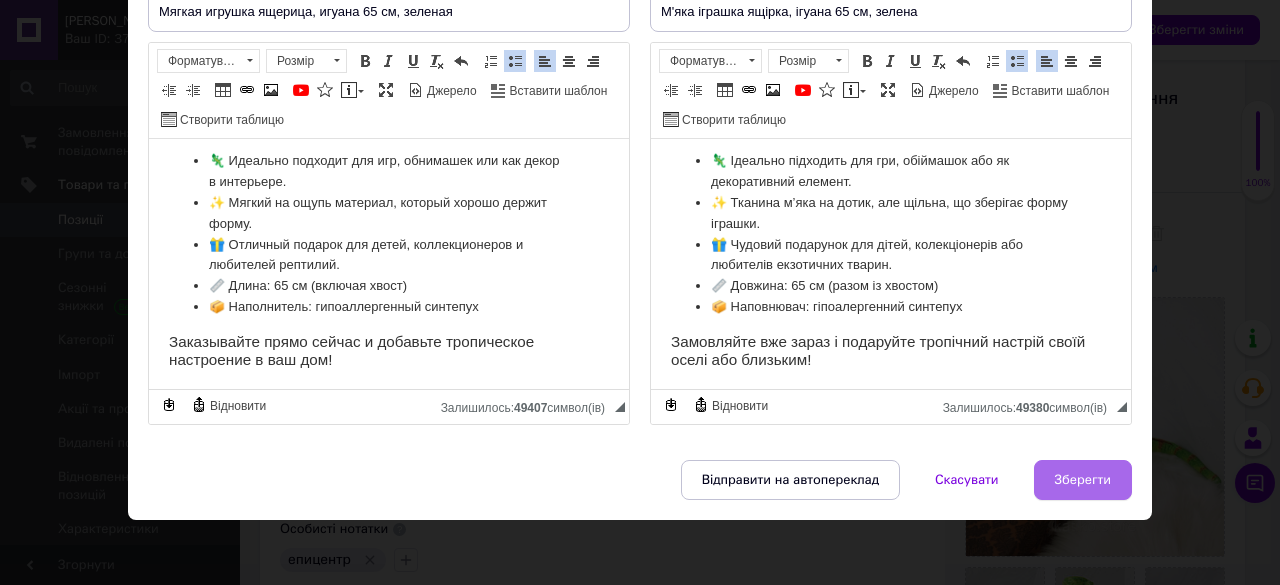 click on "Зберегти" at bounding box center (1083, 480) 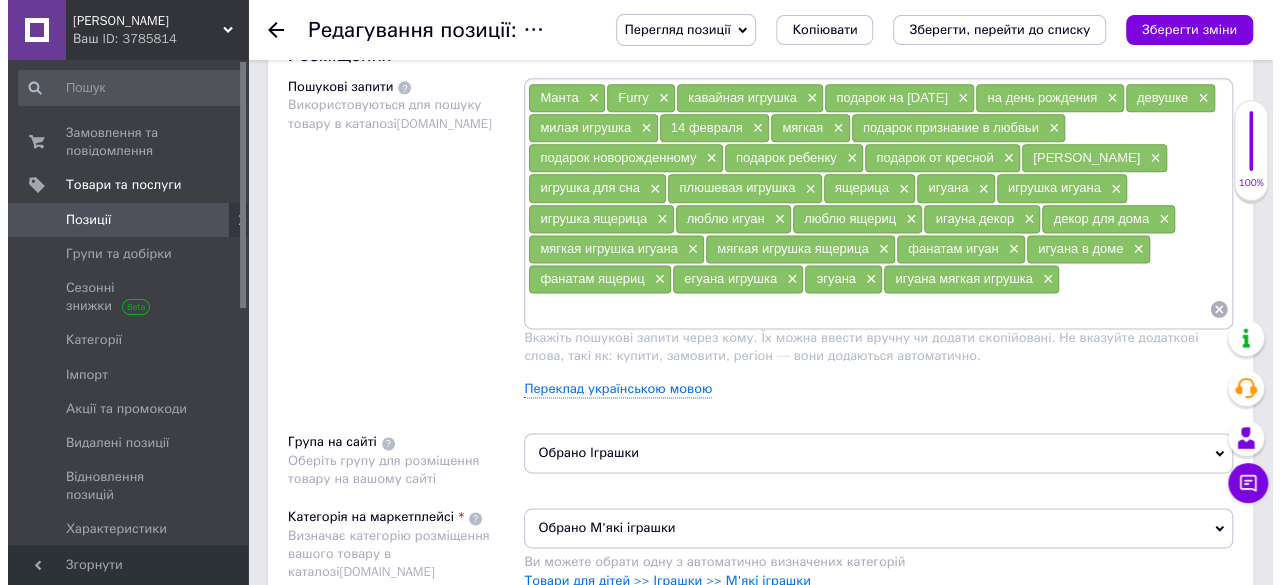 scroll, scrollTop: 1300, scrollLeft: 0, axis: vertical 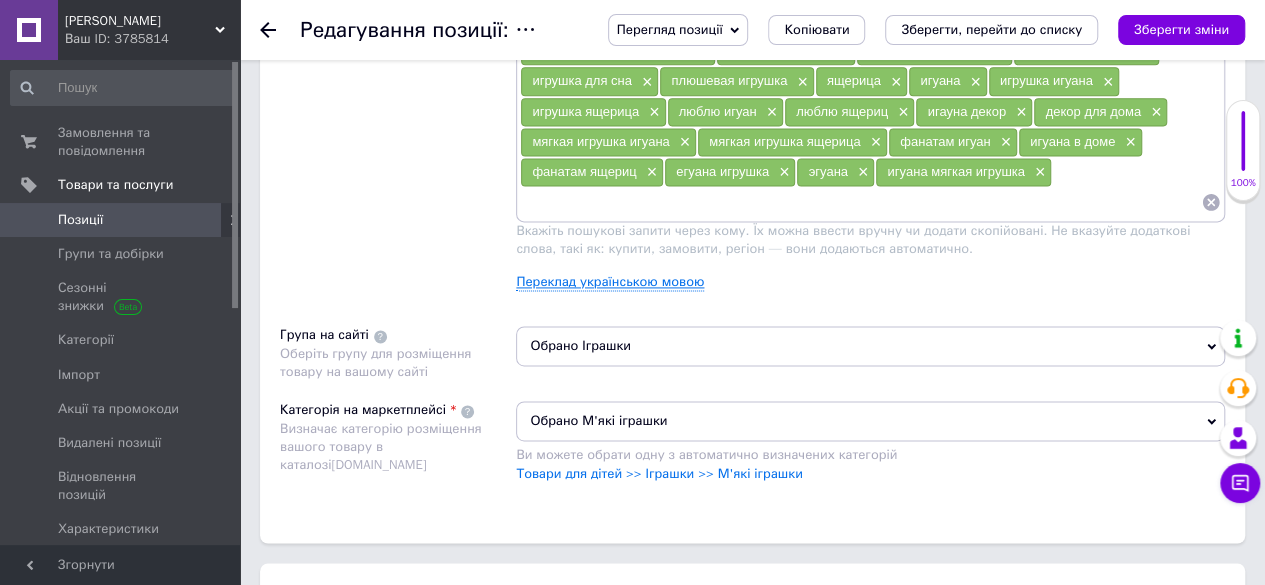 click on "Переклад українською мовою" at bounding box center [610, 282] 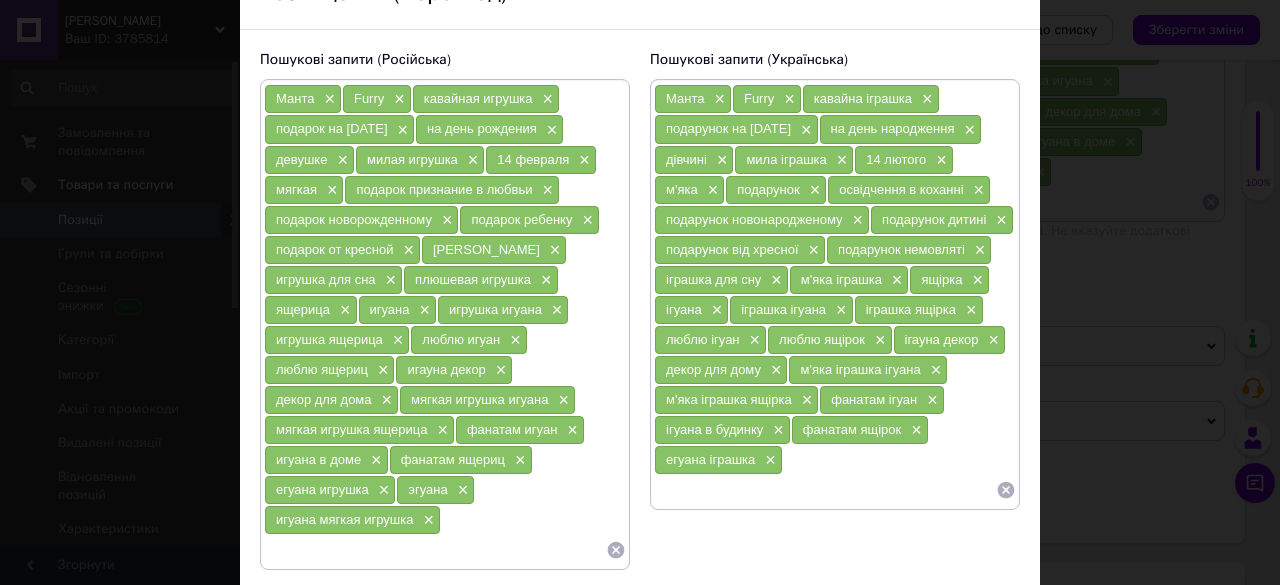 scroll, scrollTop: 246, scrollLeft: 0, axis: vertical 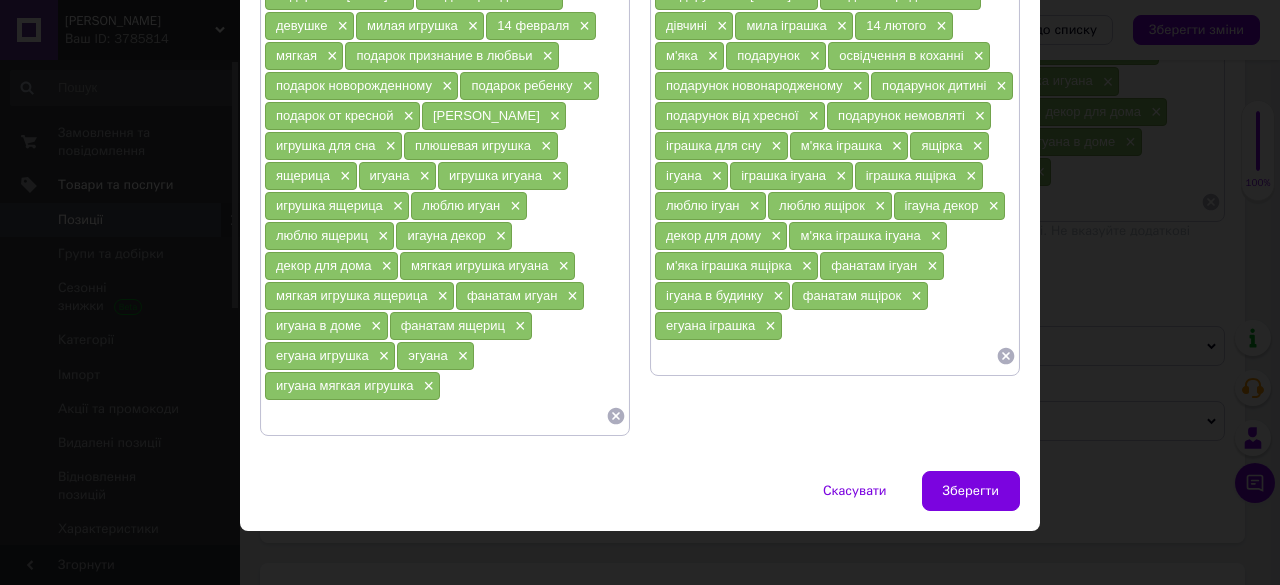 click at bounding box center [435, 416] 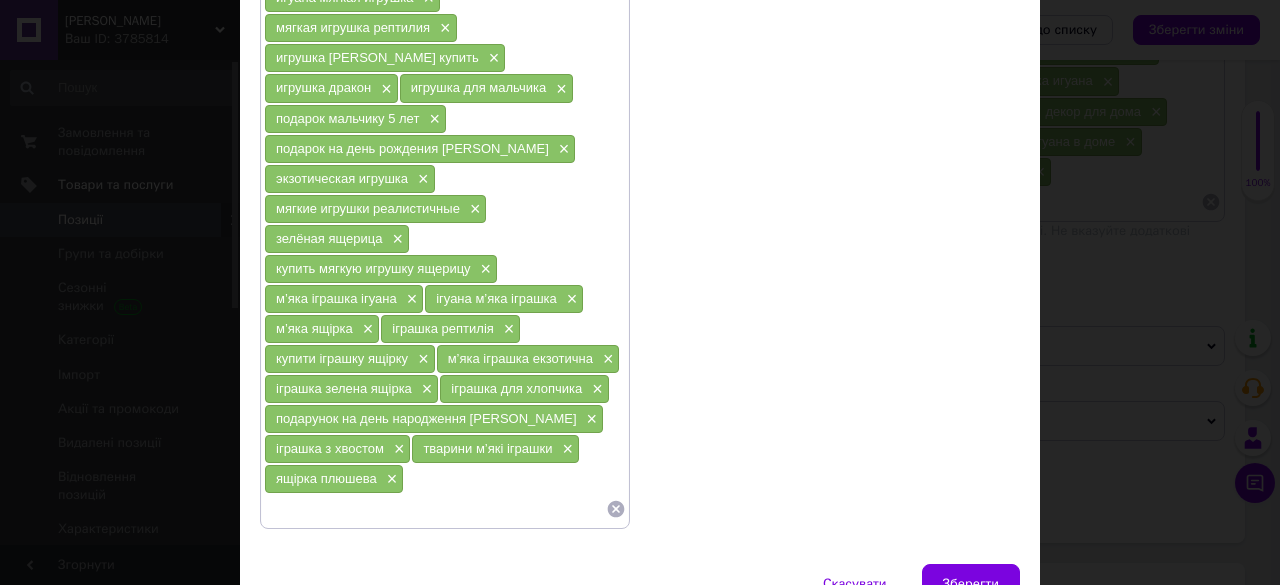 scroll, scrollTop: 646, scrollLeft: 0, axis: vertical 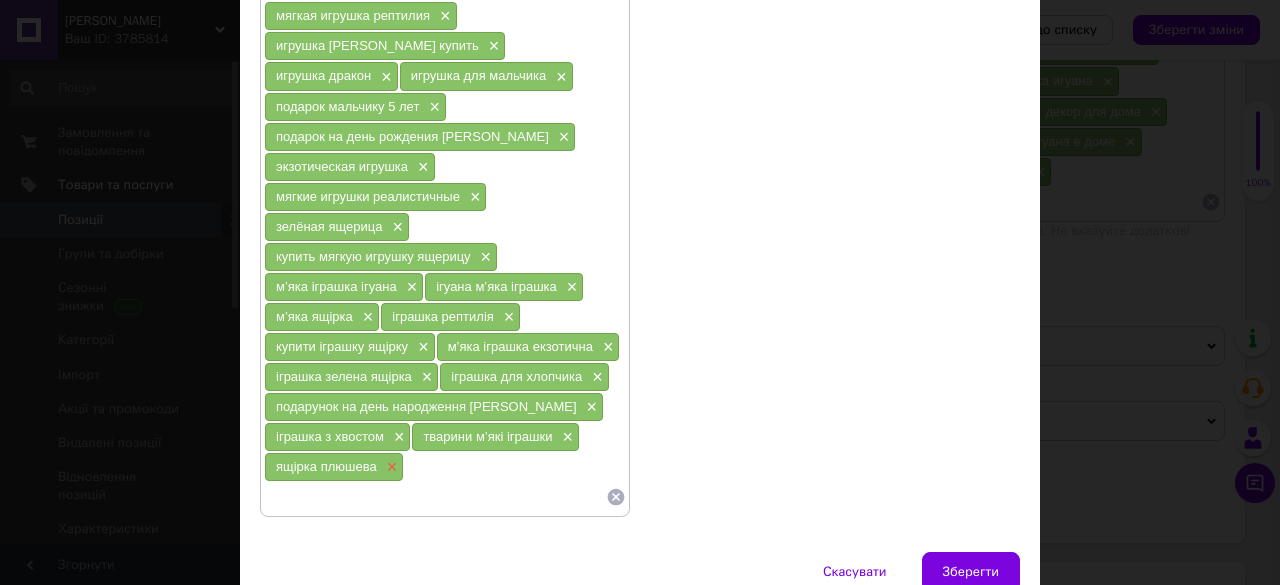 click on "×" at bounding box center (390, 467) 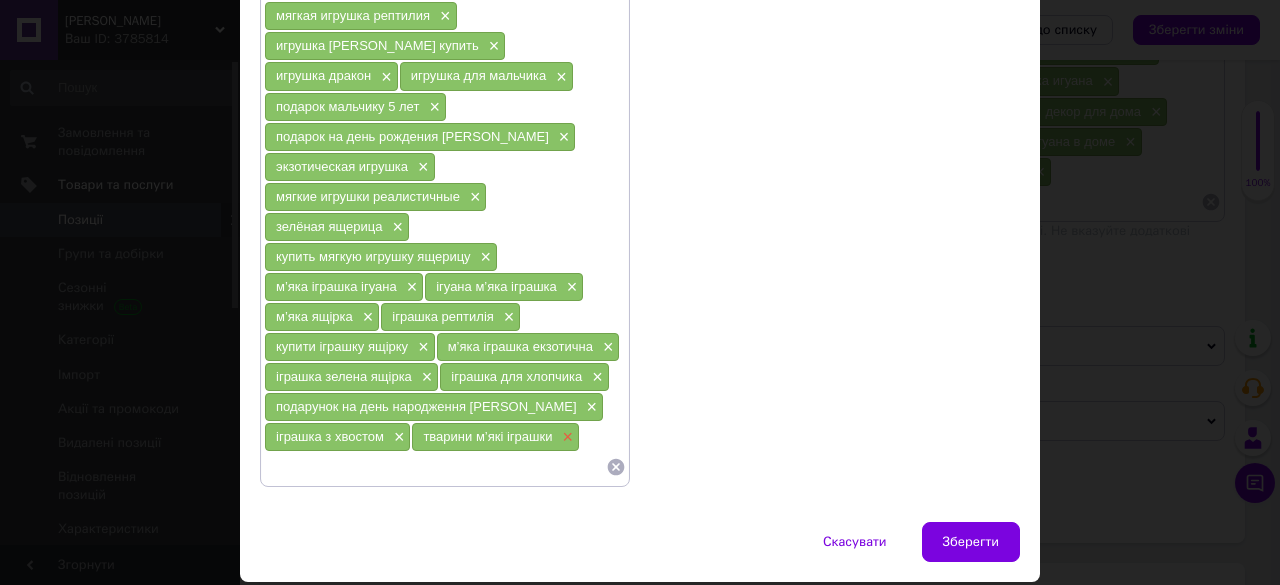 click on "×" at bounding box center [565, 437] 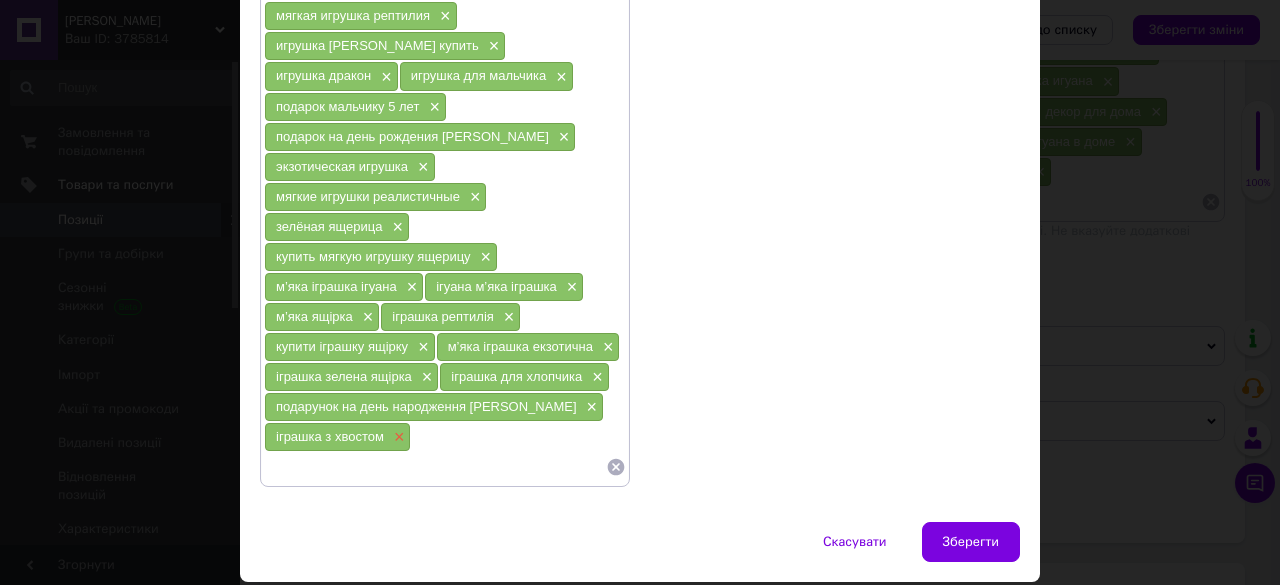 click on "×" at bounding box center (397, 437) 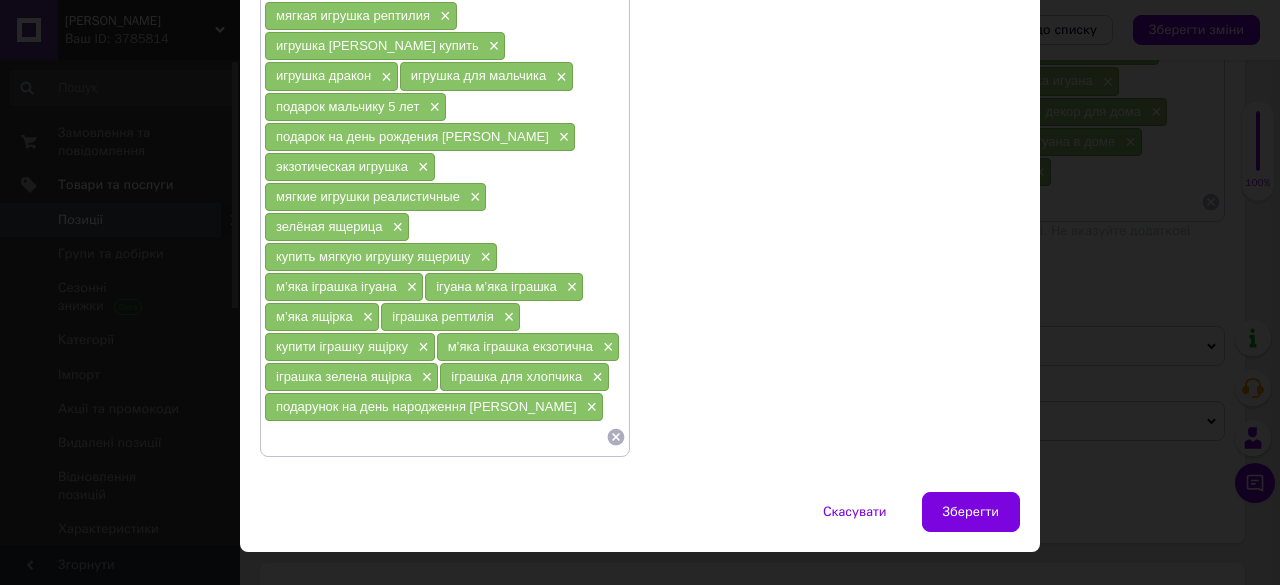 scroll, scrollTop: 625, scrollLeft: 0, axis: vertical 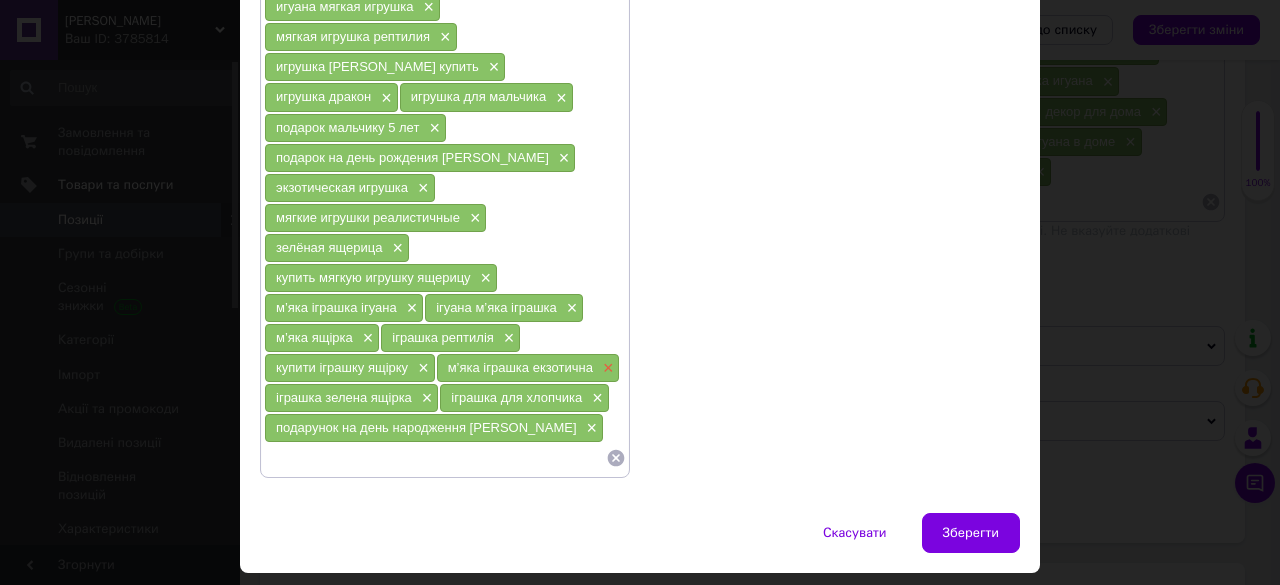 click on "×" at bounding box center (606, 368) 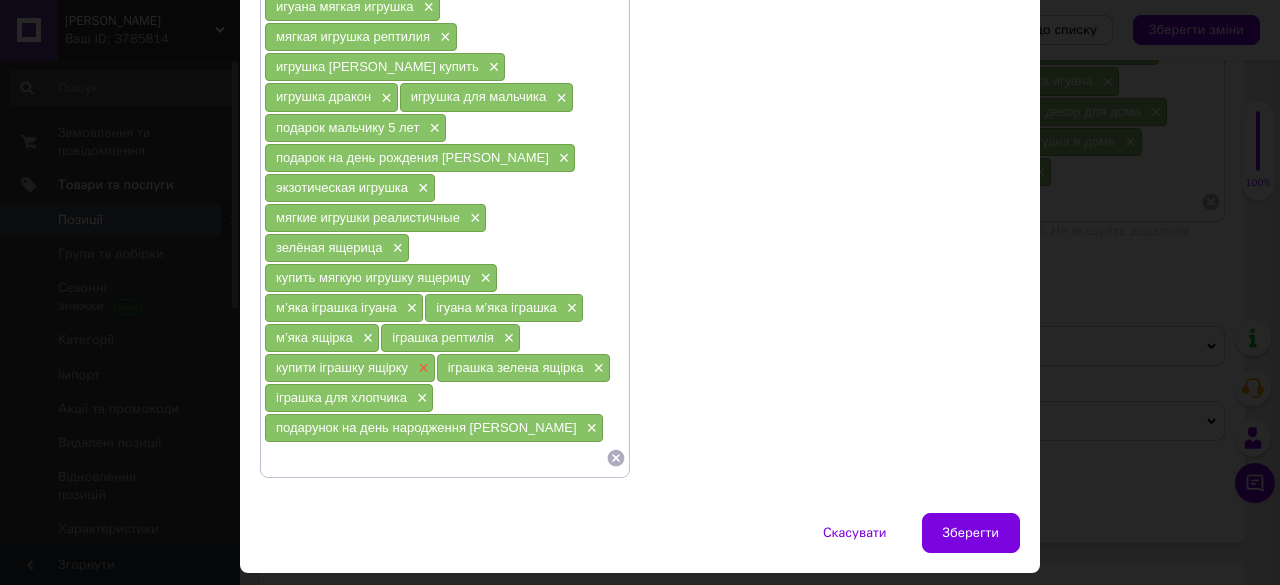 click on "×" at bounding box center (421, 368) 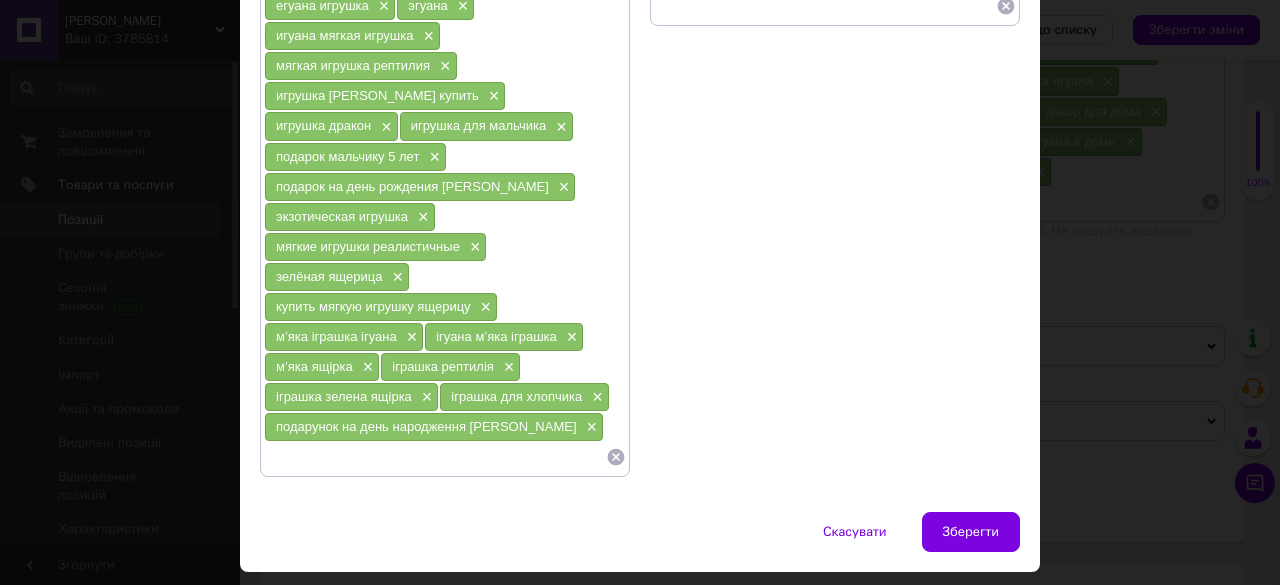 scroll, scrollTop: 396, scrollLeft: 0, axis: vertical 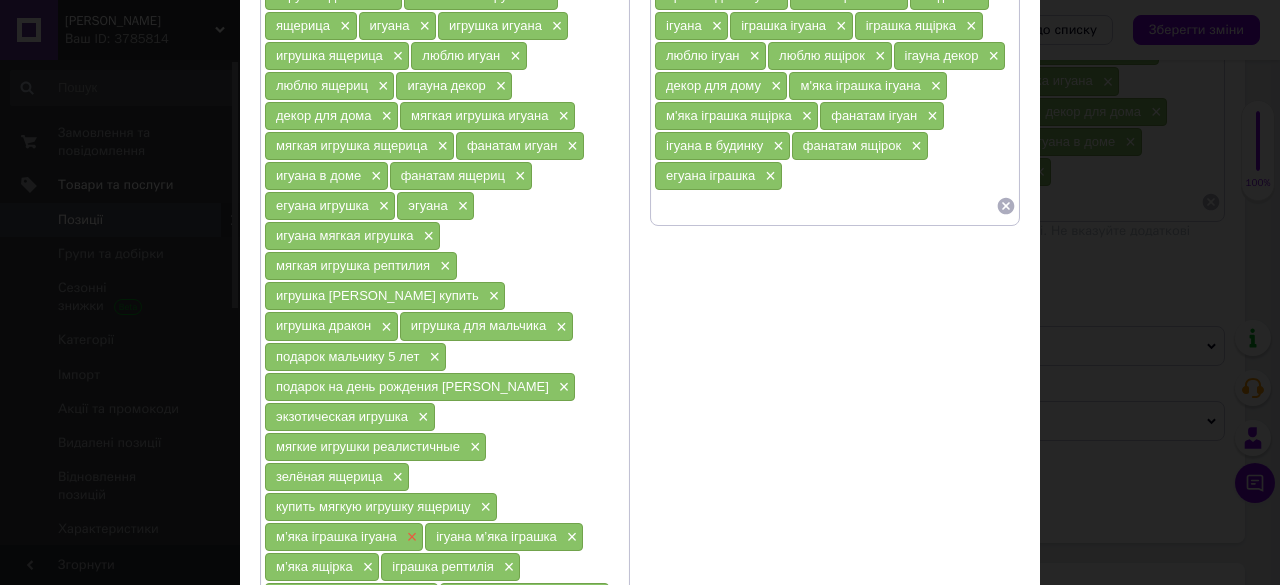 click on "×" at bounding box center (410, 537) 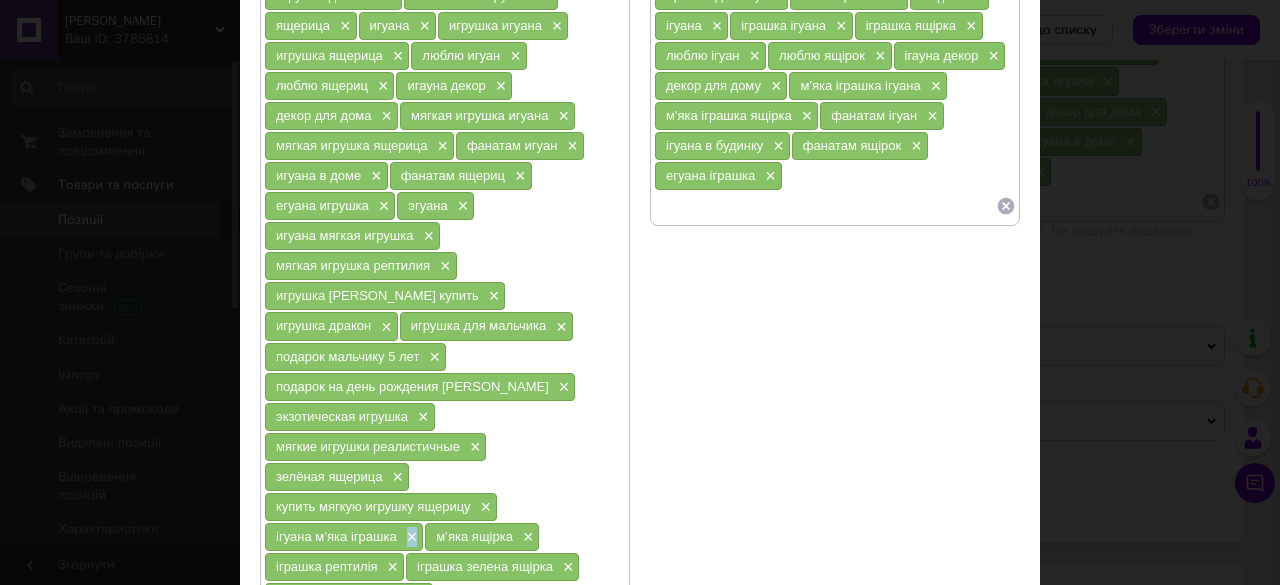 click on "×" at bounding box center [410, 537] 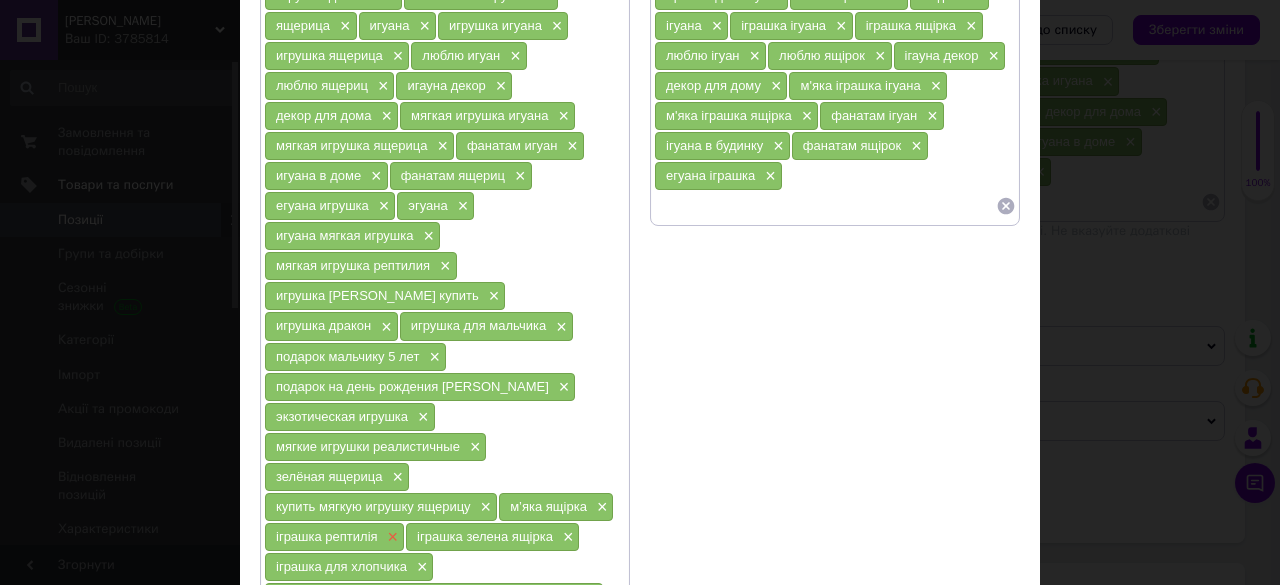 click on "×" at bounding box center [391, 537] 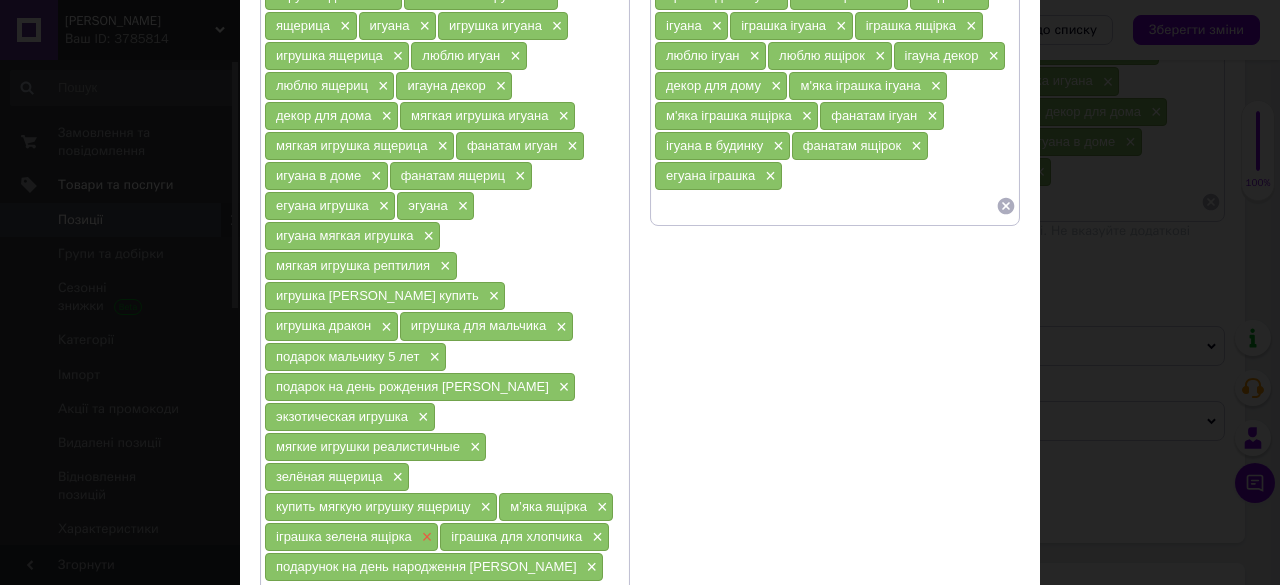 click on "×" at bounding box center (425, 537) 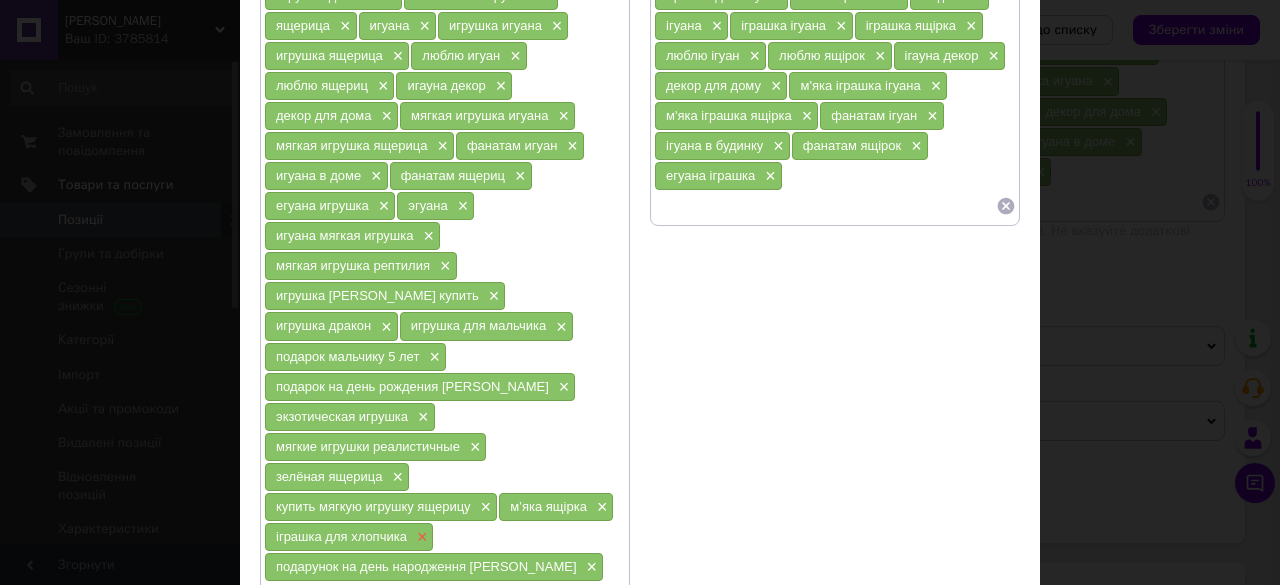 click on "×" at bounding box center (420, 537) 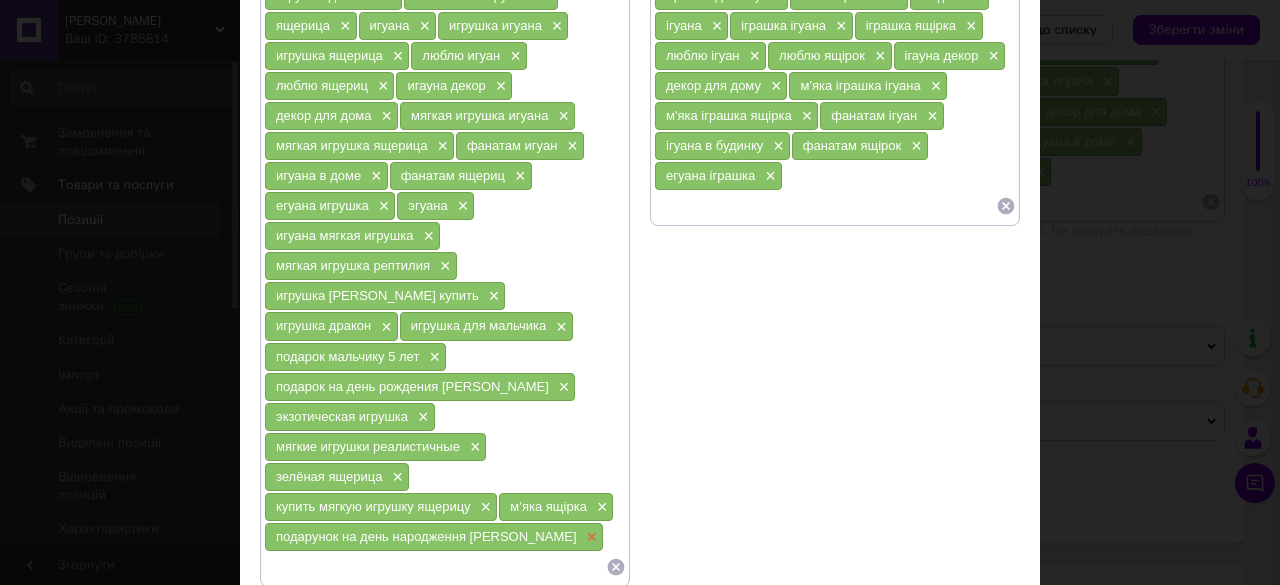 click on "×" at bounding box center (590, 537) 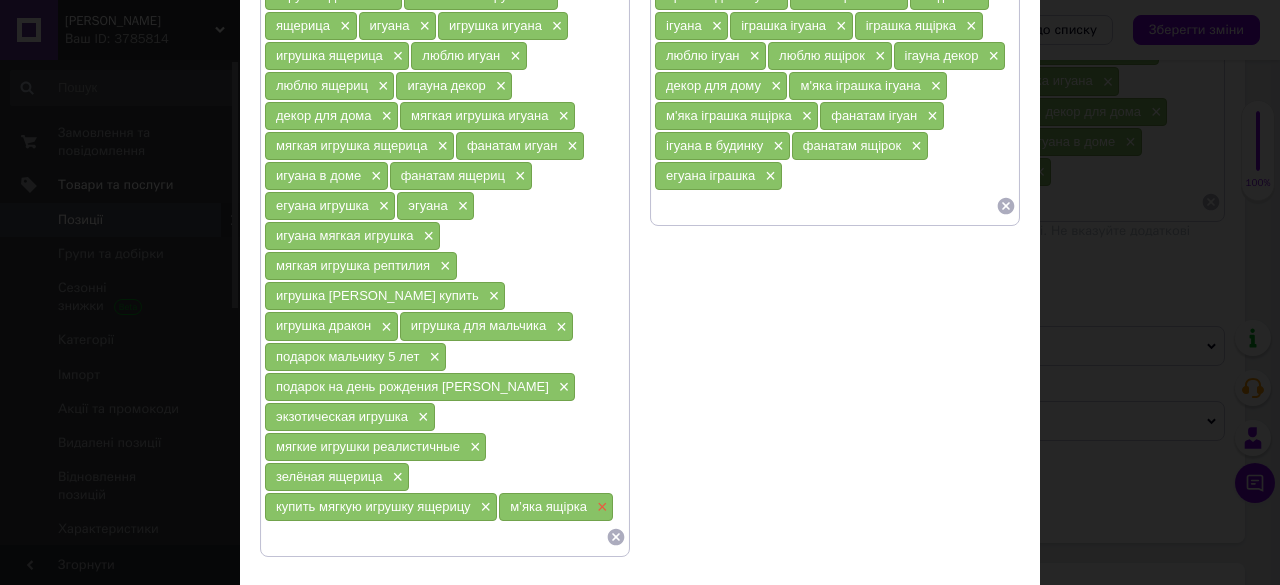 click on "×" at bounding box center [600, 507] 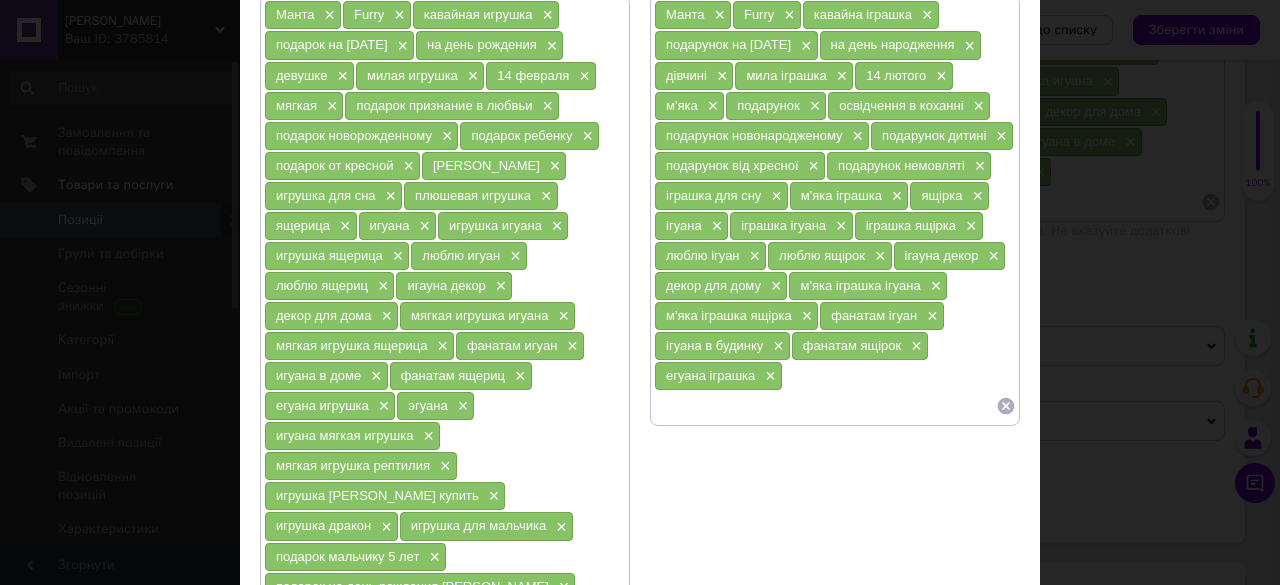scroll, scrollTop: 96, scrollLeft: 0, axis: vertical 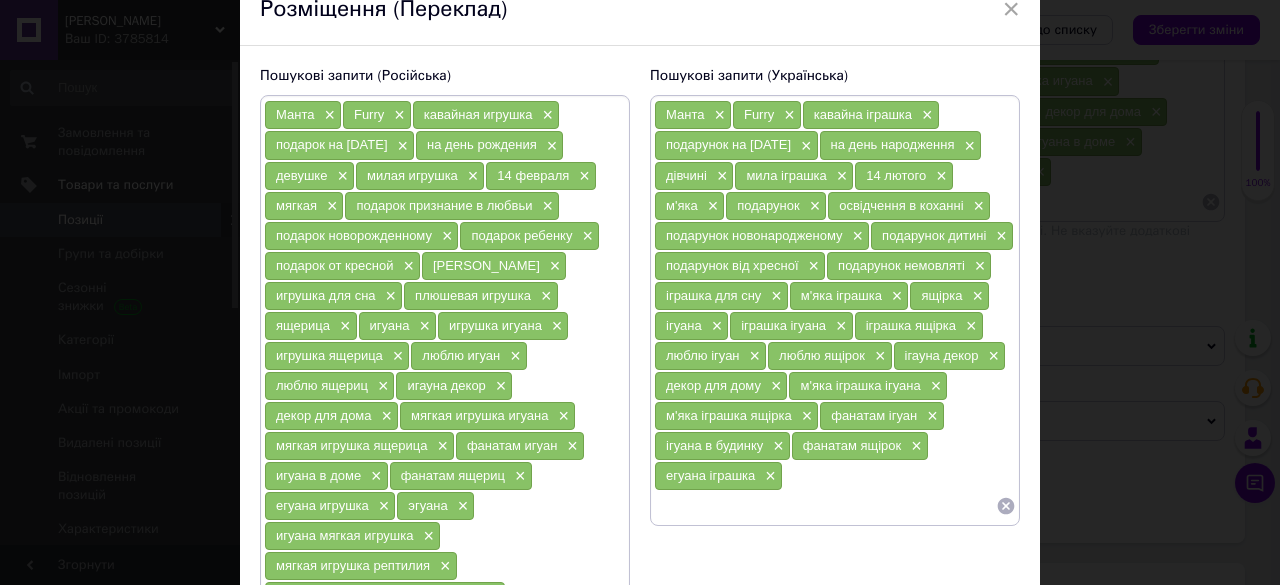 click at bounding box center (825, 506) 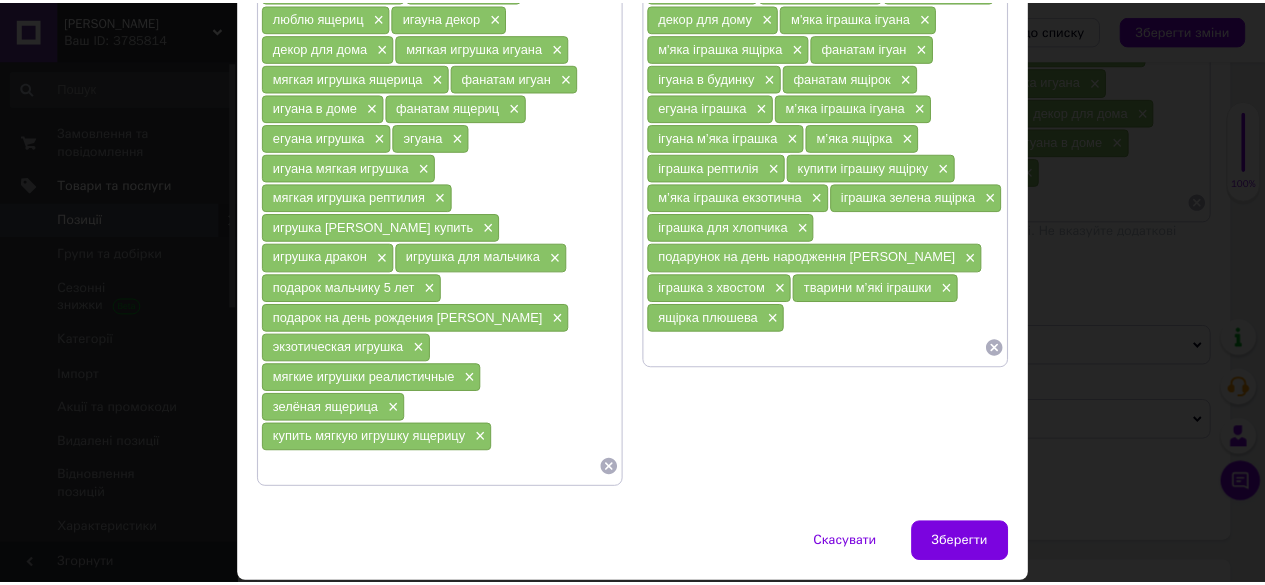 scroll, scrollTop: 480, scrollLeft: 0, axis: vertical 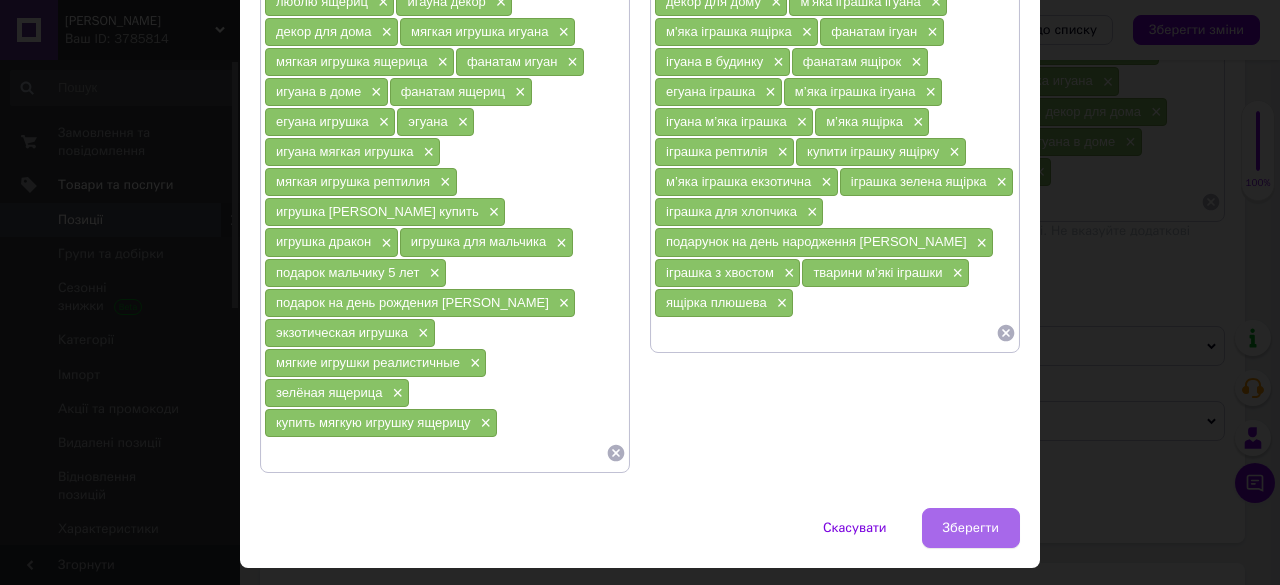 click on "Зберегти" at bounding box center [971, 528] 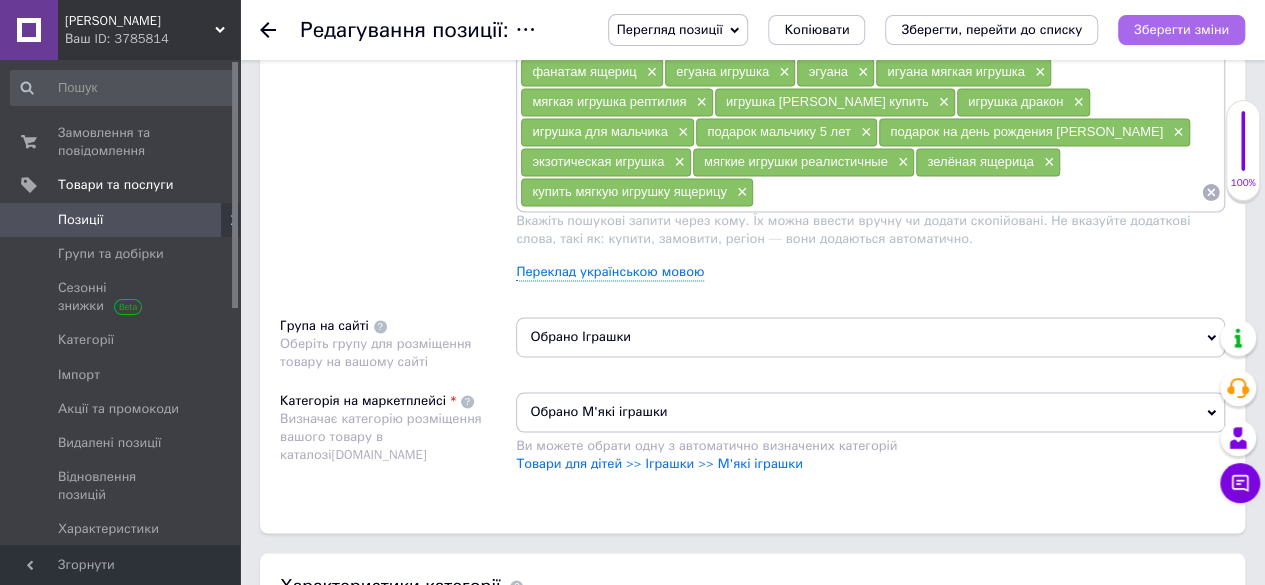 scroll, scrollTop: 1500, scrollLeft: 0, axis: vertical 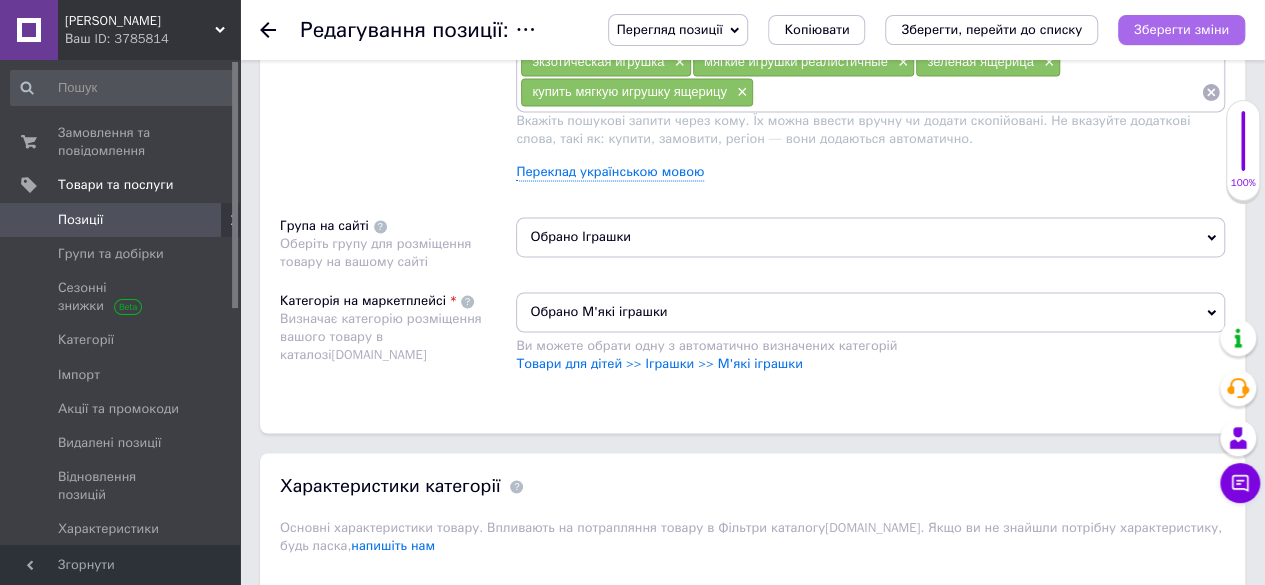 click on "Зберегти зміни" at bounding box center [1181, 30] 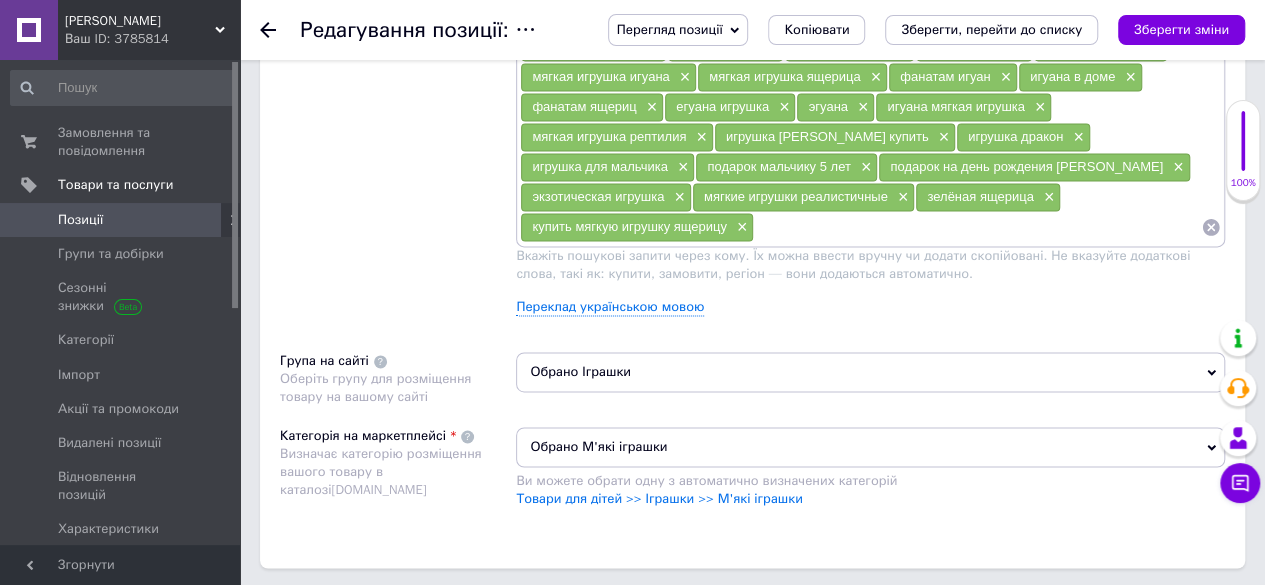 scroll, scrollTop: 1362, scrollLeft: 0, axis: vertical 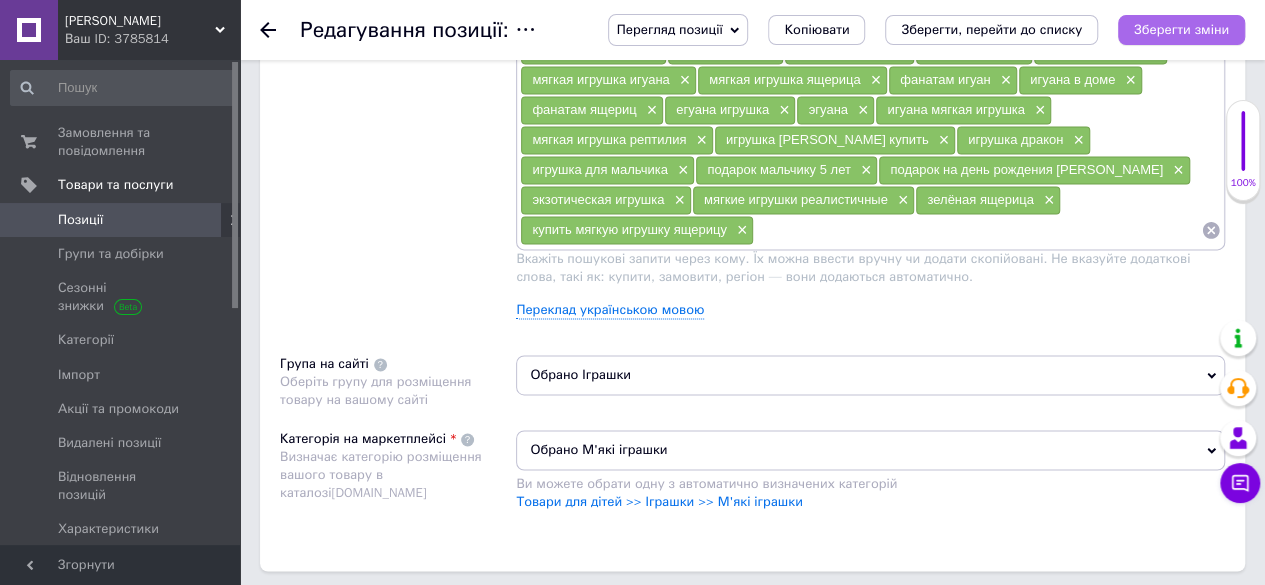 click on "Зберегти зміни" at bounding box center (1181, 29) 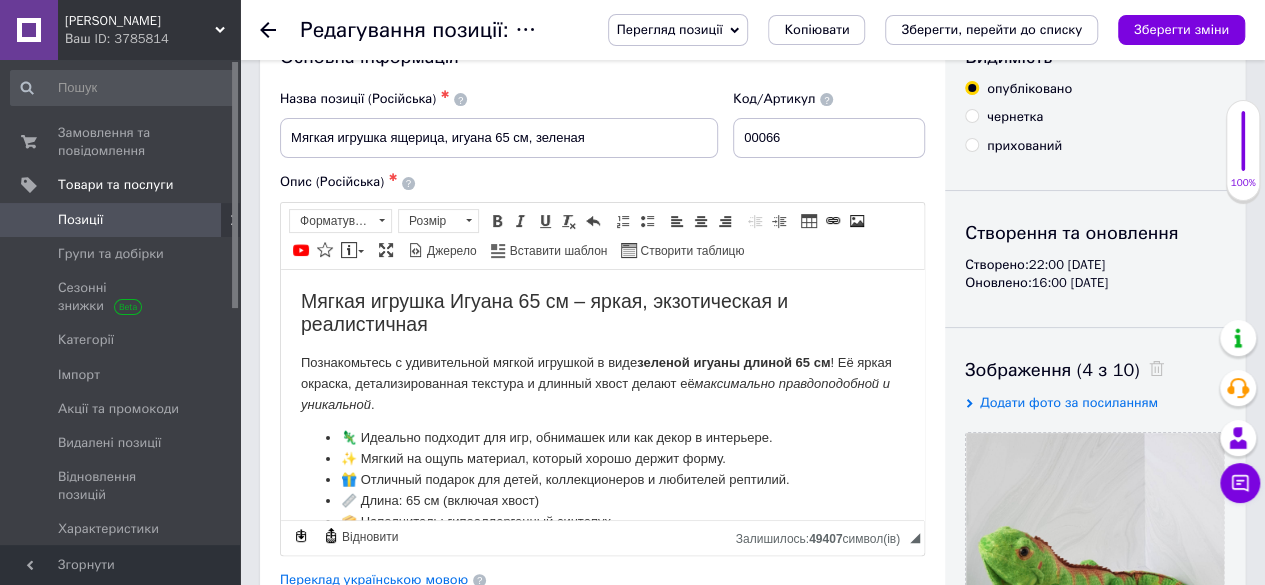 scroll, scrollTop: 0, scrollLeft: 0, axis: both 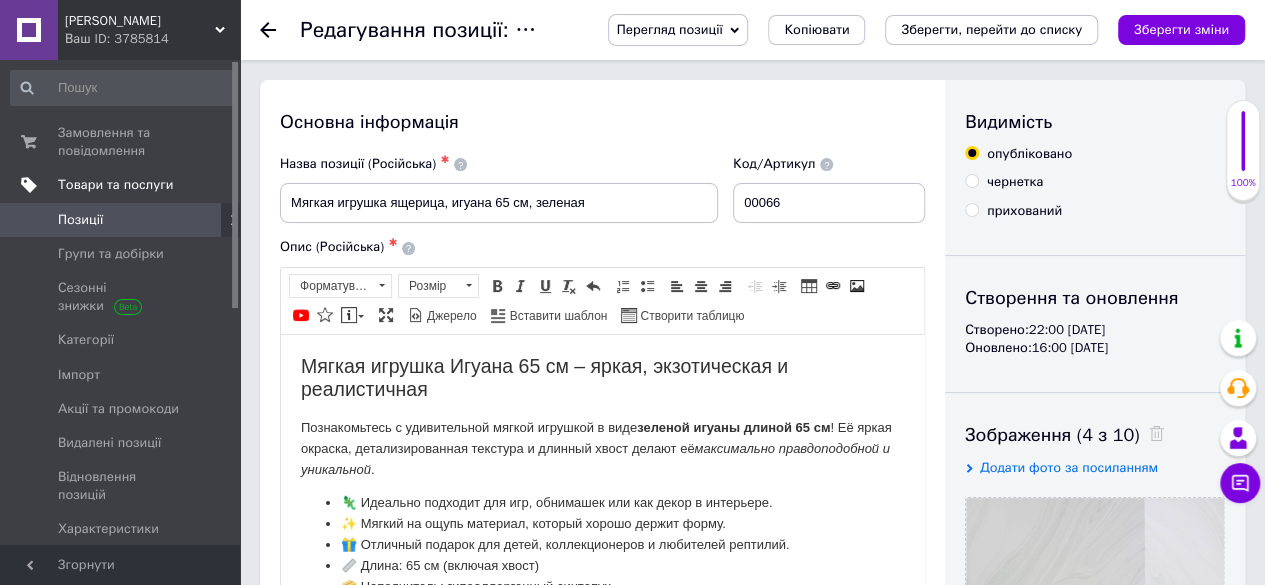 click on "Товари та послуги" at bounding box center [115, 185] 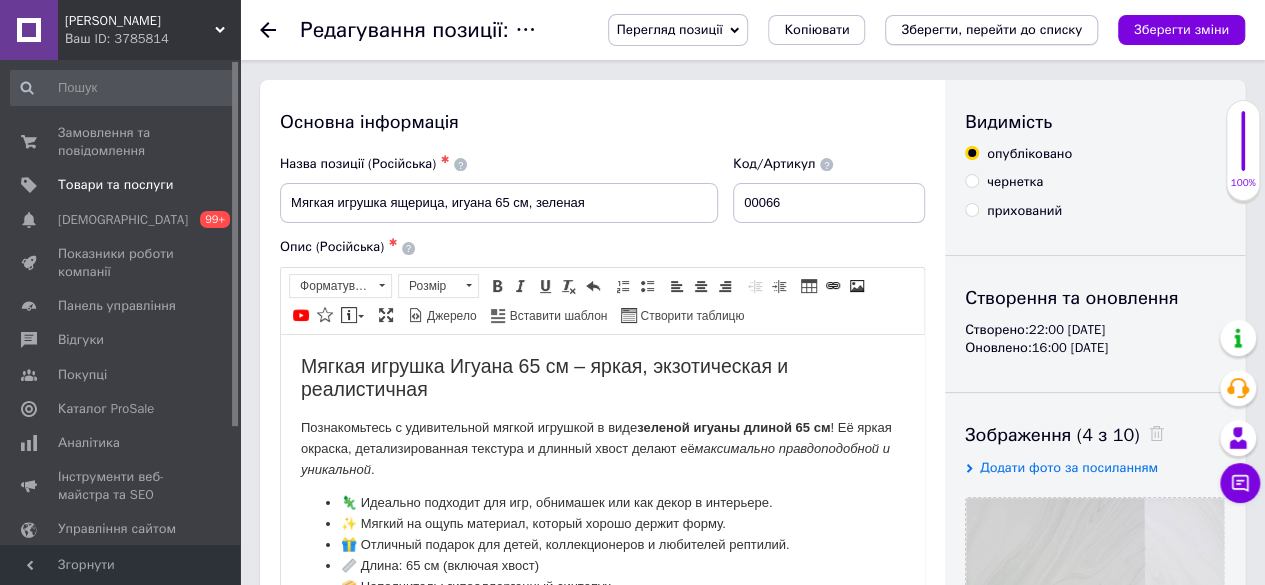 click on "Зберегти, перейти до списку" at bounding box center [991, 29] 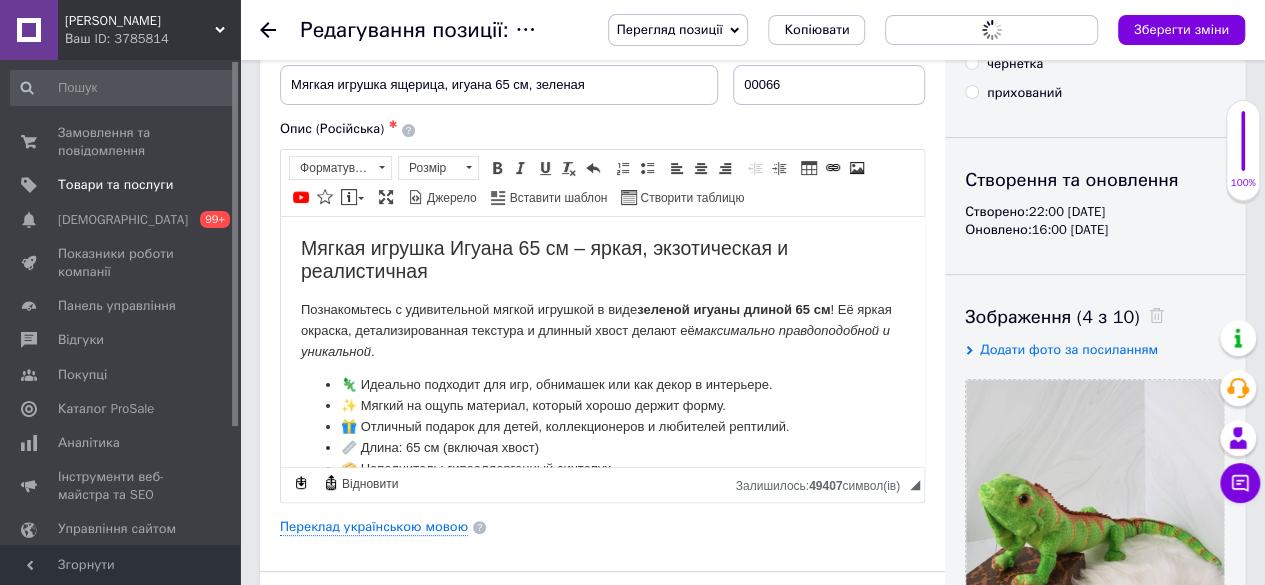 scroll, scrollTop: 300, scrollLeft: 0, axis: vertical 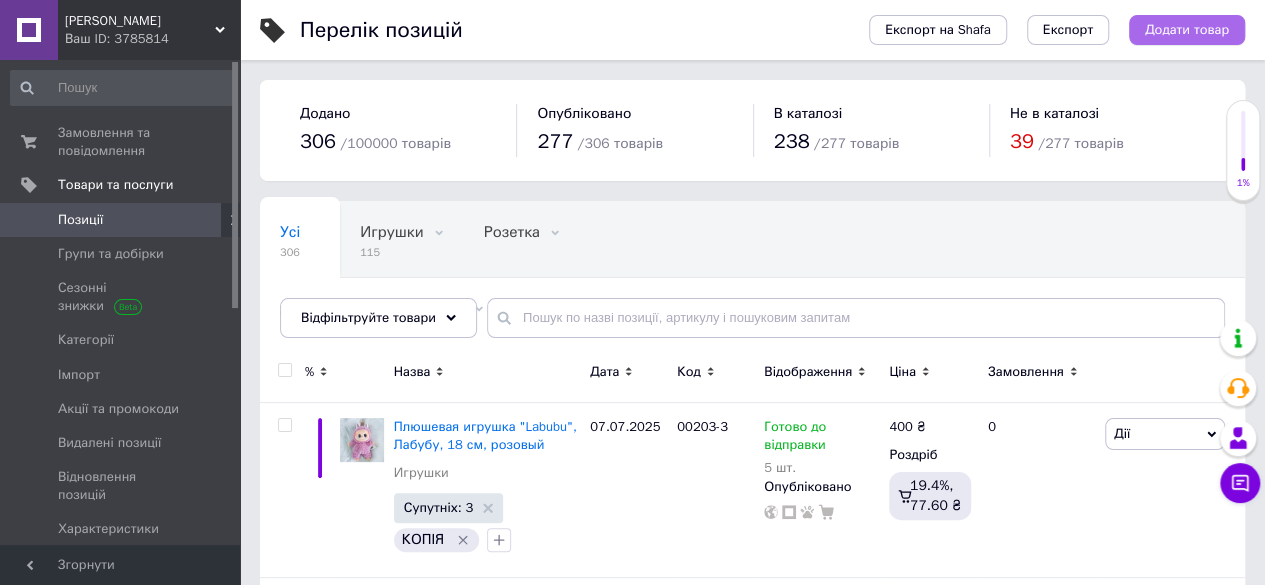 click on "Додати товар" at bounding box center (1187, 30) 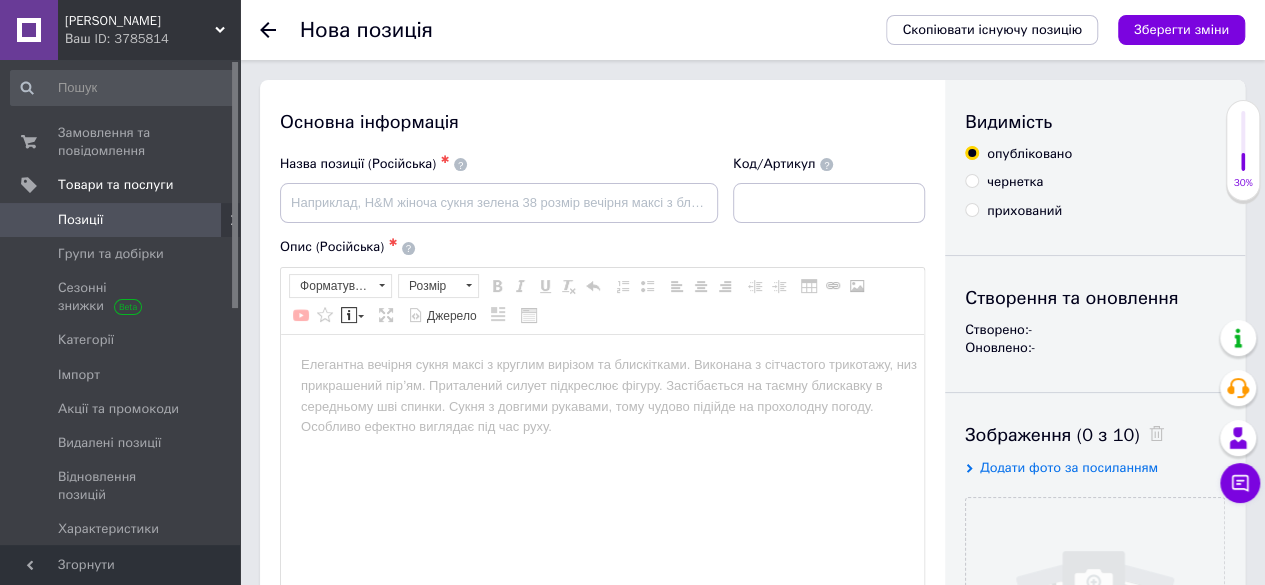 scroll, scrollTop: 0, scrollLeft: 0, axis: both 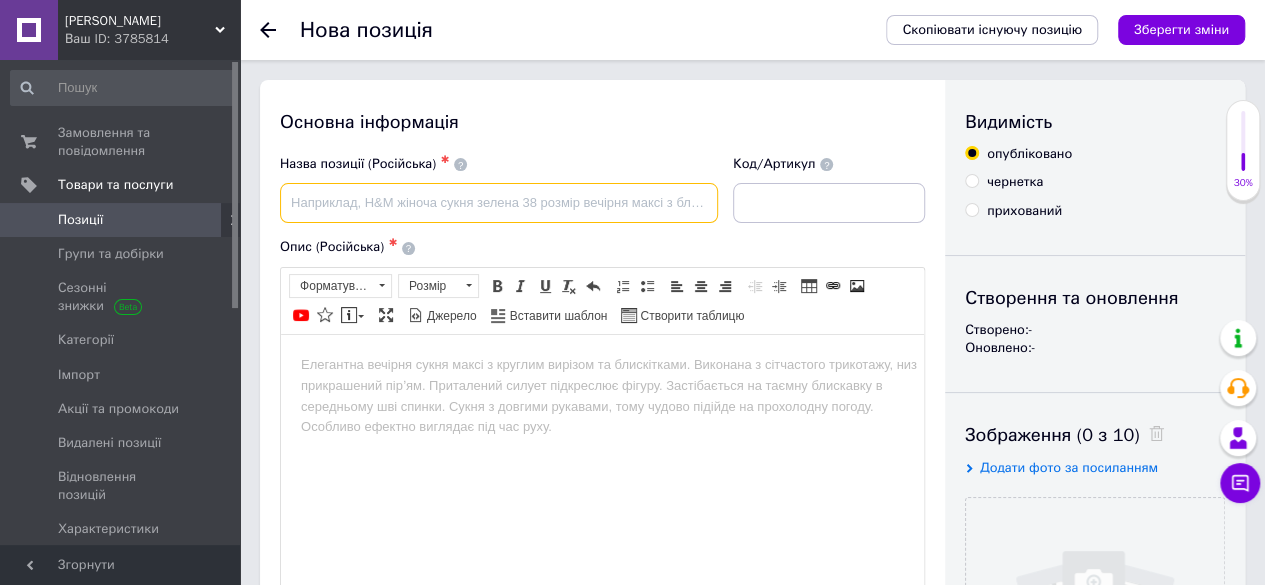 click at bounding box center [499, 203] 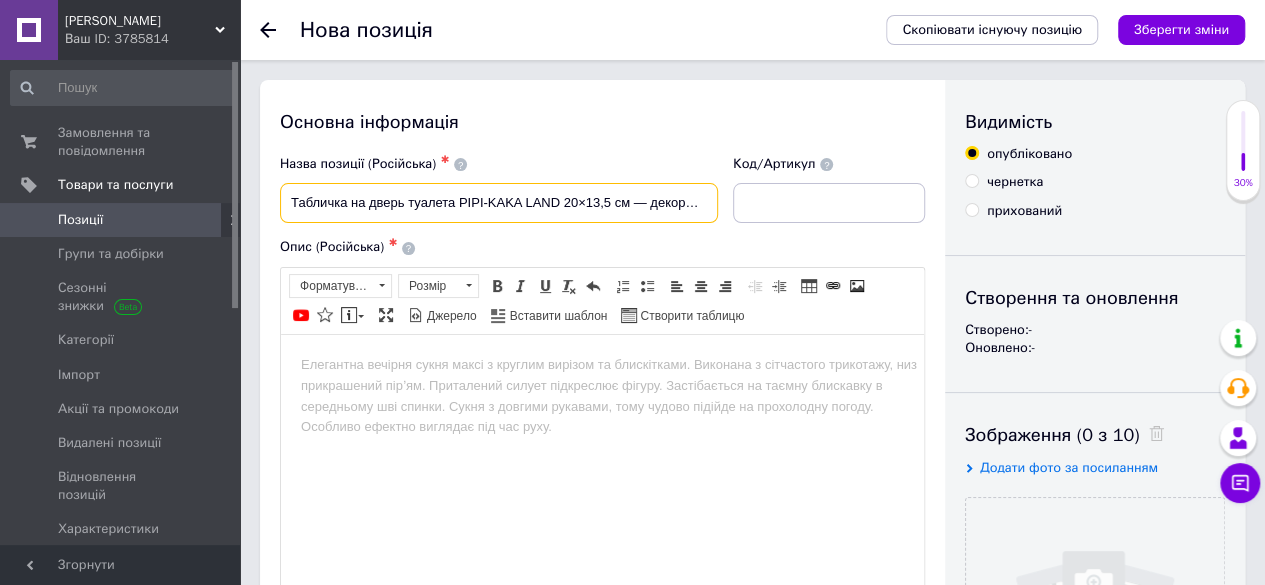 scroll, scrollTop: 0, scrollLeft: 206, axis: horizontal 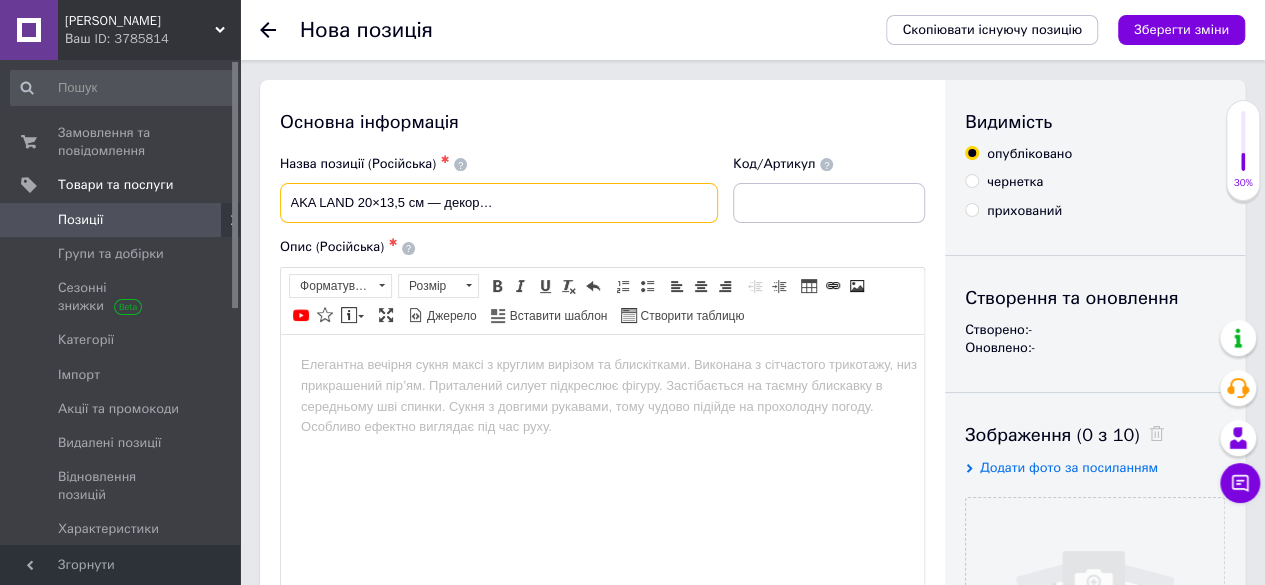 type on "Табличка на дверь туалета PIPI-KAKA LAND 20×13,5 см — декоративная вывеска для санузла, унисекс" 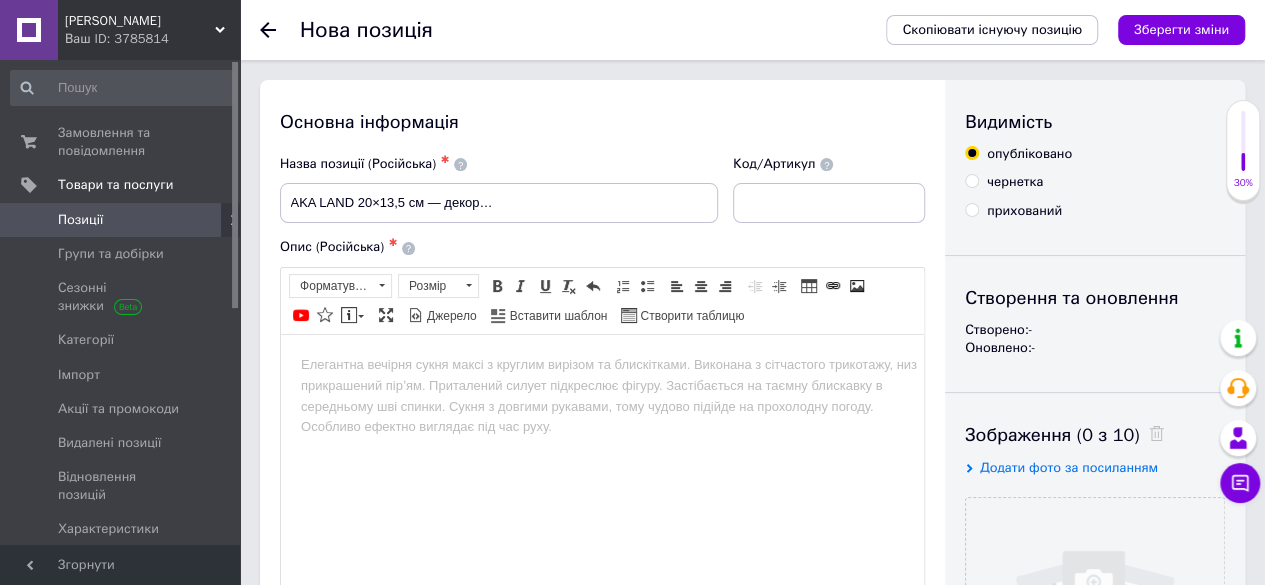 scroll, scrollTop: 0, scrollLeft: 0, axis: both 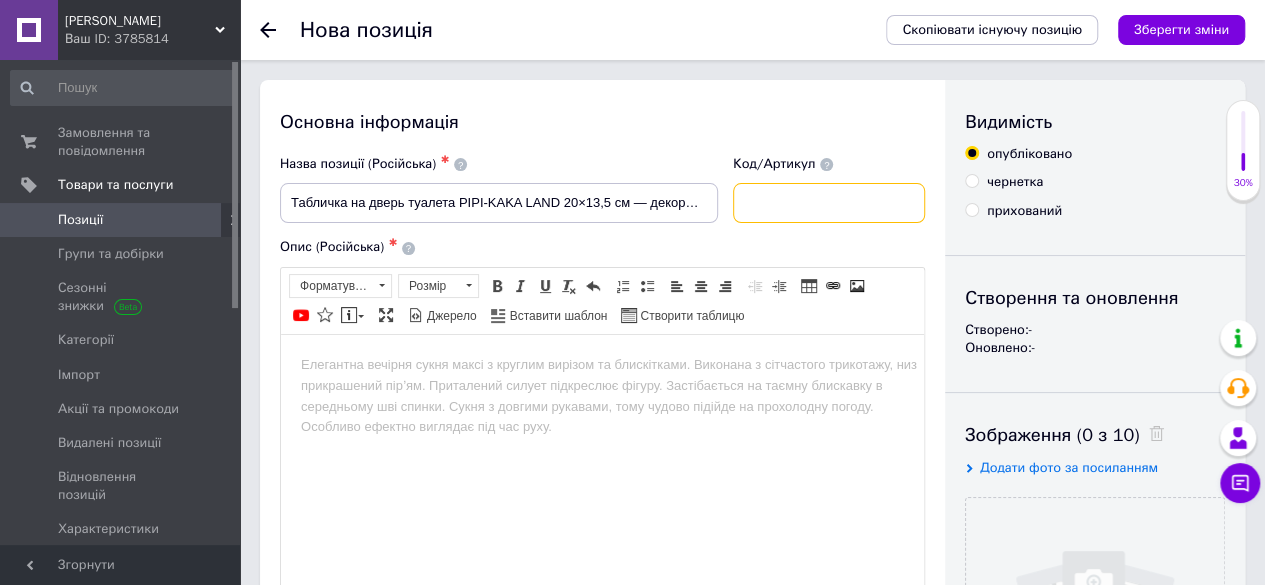 click at bounding box center (829, 203) 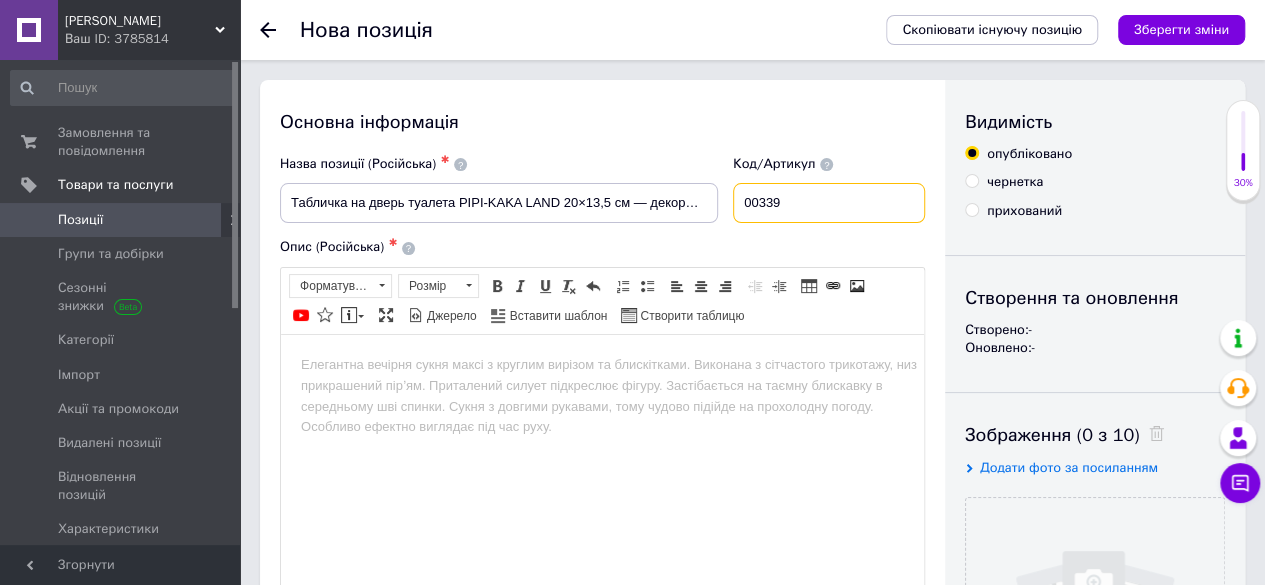 type on "00339" 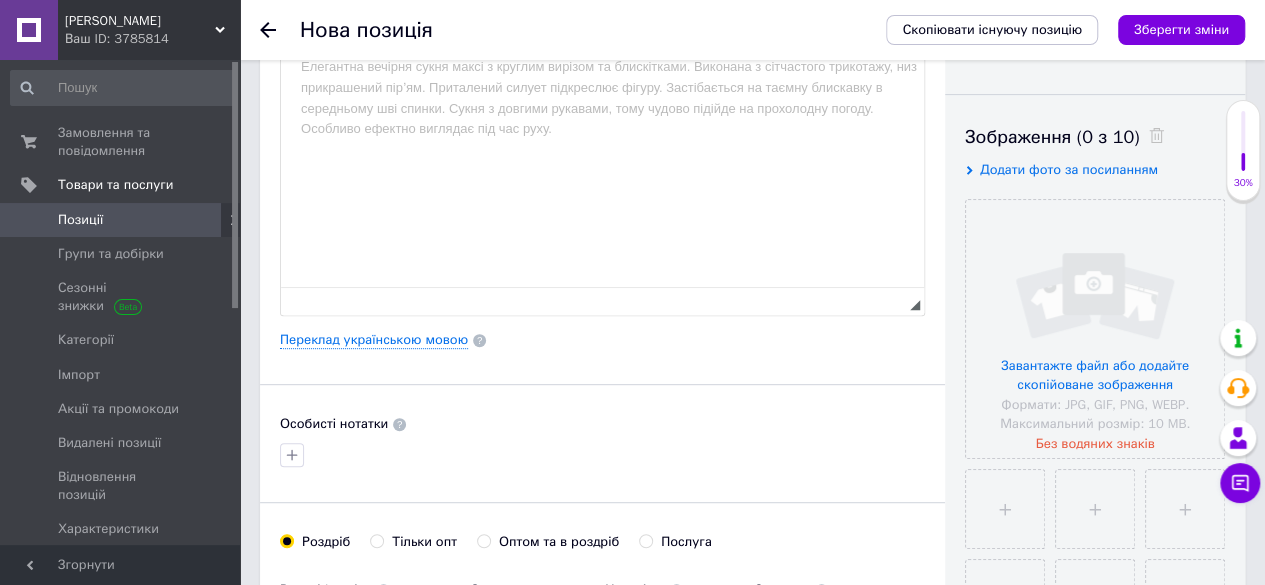 scroll, scrollTop: 300, scrollLeft: 0, axis: vertical 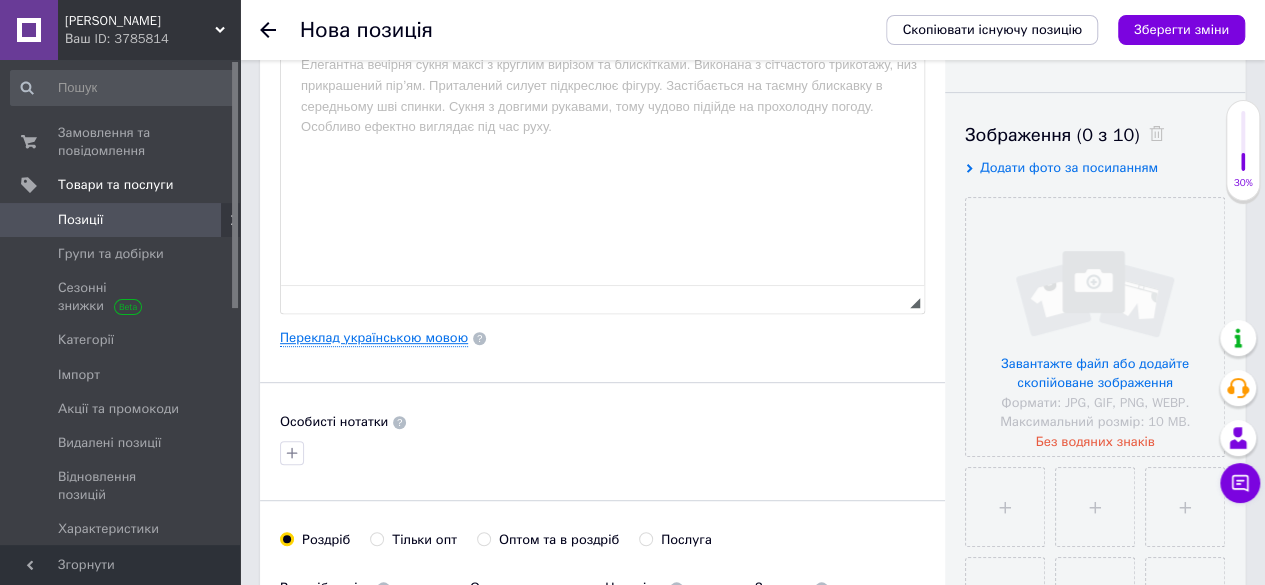 click on "Основна інформація Назва позиції (Російська) ✱ Табличка на дверь туалета PIPI-KAKA LAND 20×13,5 см — декоративная вывеска для санузла, унисекс Код/Артикул 00339 Опис (Російська) ✱ Розширений текстовий редактор, 308B87F1-9971-482C-917A-C12BB677562D Панель інструментів редактора Форматування Форматування Розмір Розмір   Жирний  Сполучення клавіш Ctrl+B   Курсив  Сполучення клавіш Ctrl+I   Підкреслений  Сполучення клавіш Ctrl+U   Видалити форматування   Повернути  Сполучення клавіш Ctrl+Z   Вставити/видалити нумерований список   Вставити/видалити маркований список   По лівому краю" at bounding box center (602, 338) 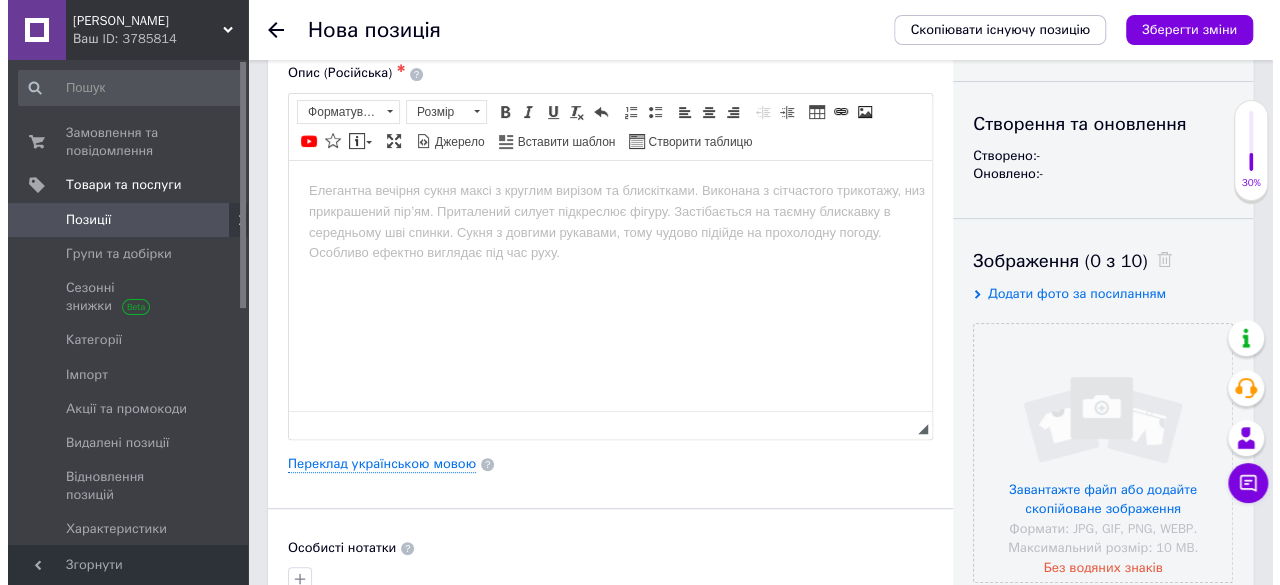 scroll, scrollTop: 300, scrollLeft: 0, axis: vertical 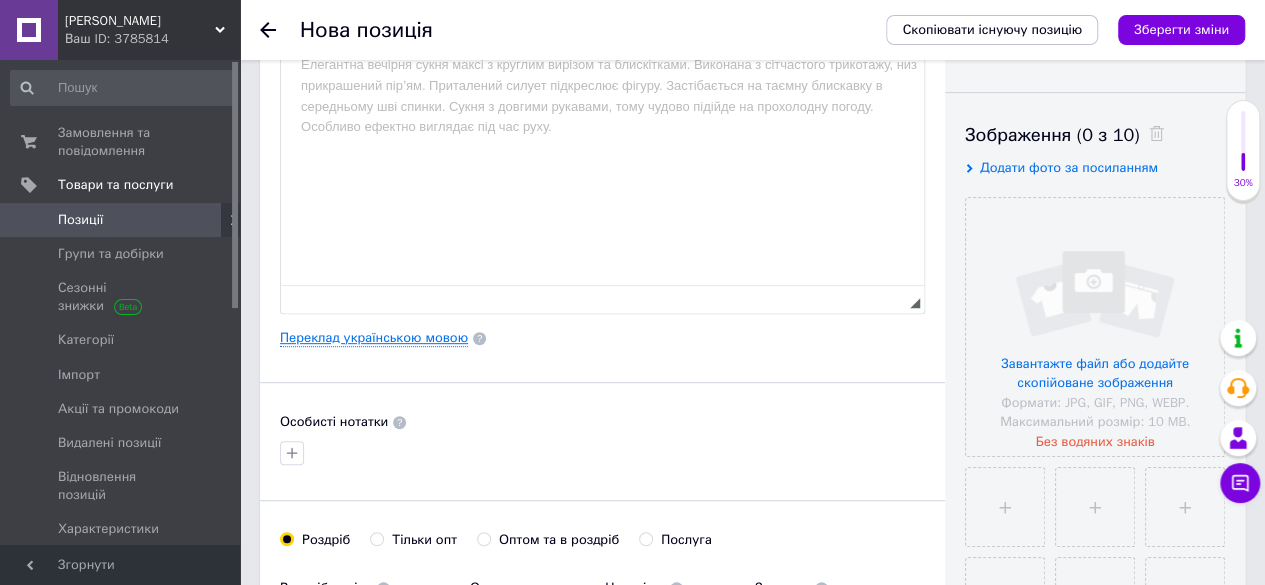 click on "Переклад українською мовою" at bounding box center (374, 338) 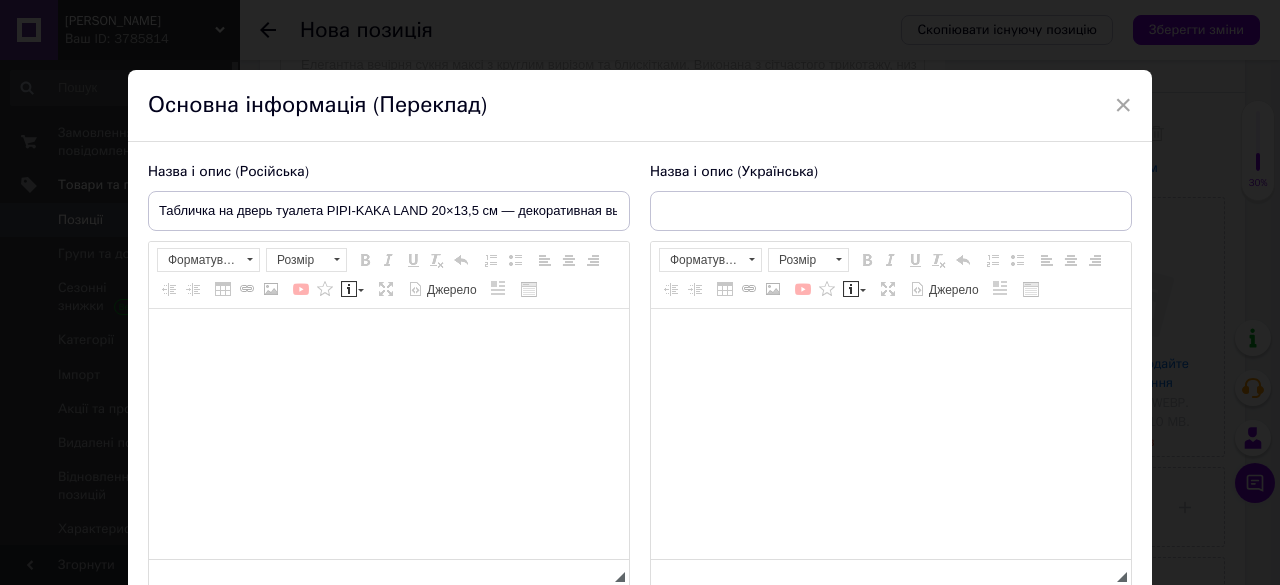scroll, scrollTop: 0, scrollLeft: 0, axis: both 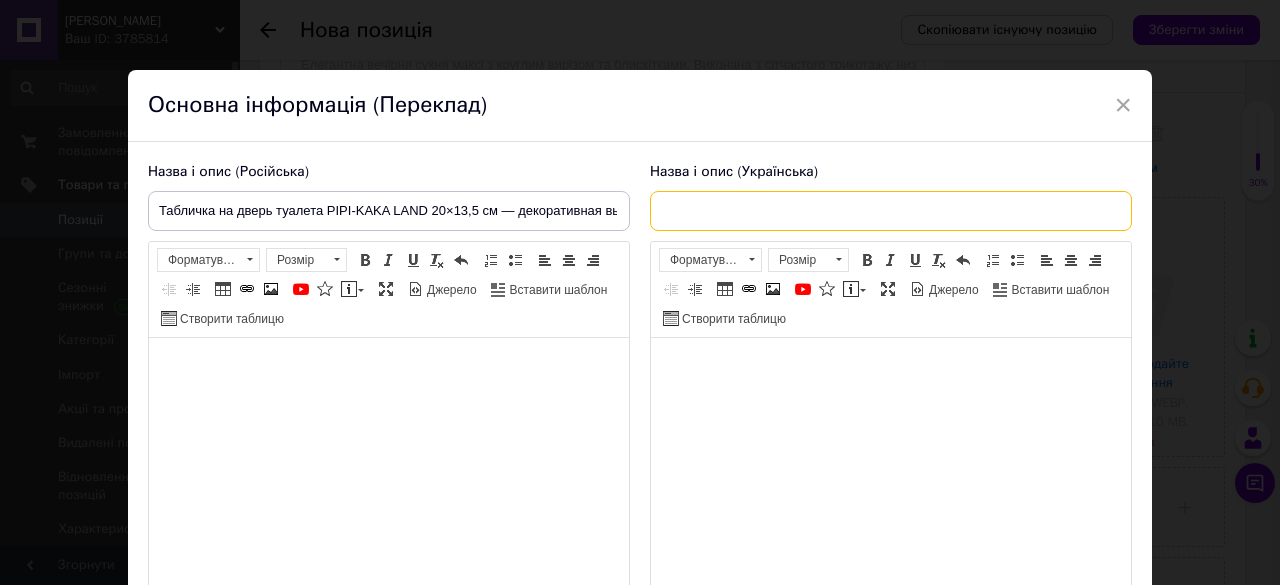 click at bounding box center [891, 211] 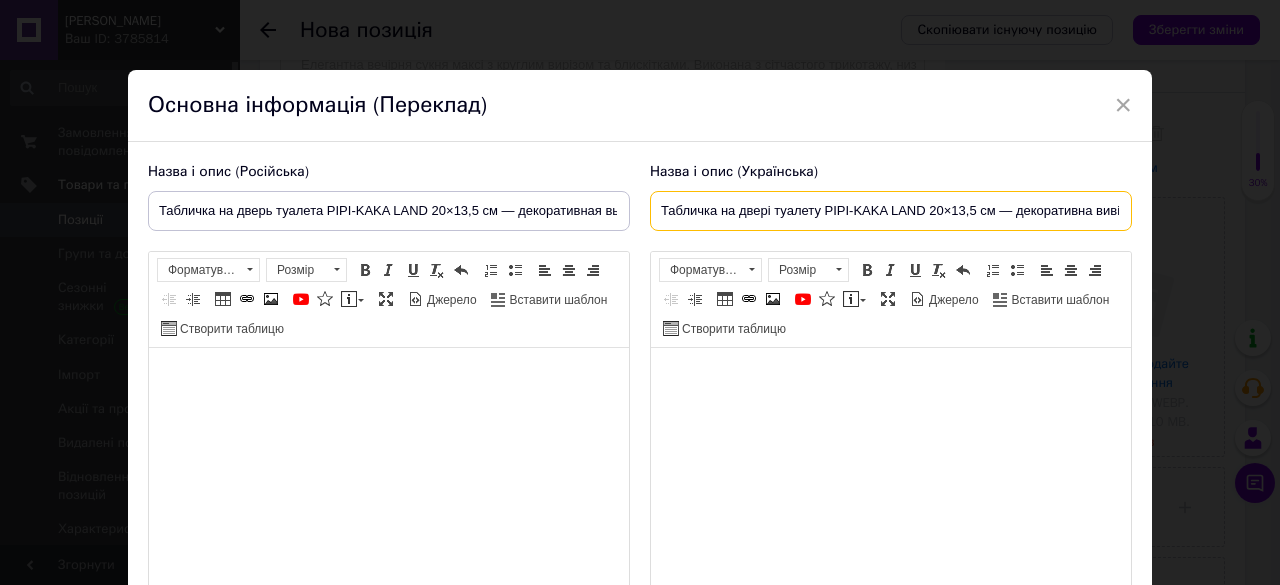 scroll, scrollTop: 0, scrollLeft: 156, axis: horizontal 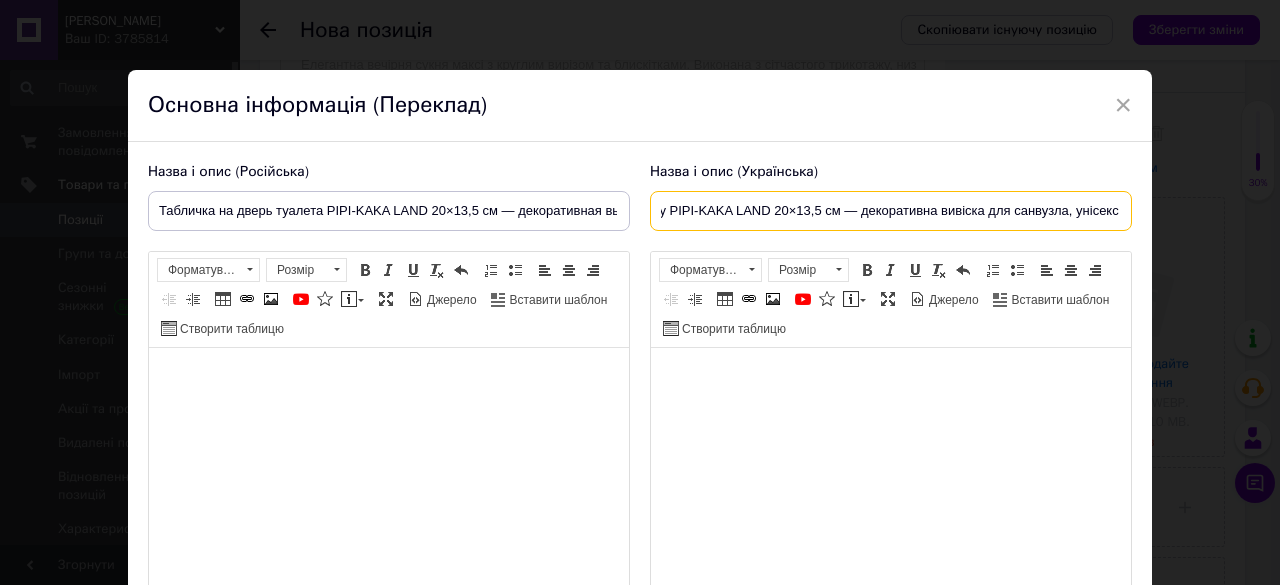 type on "Табличка на двері туалету PIPI-KAKA LAND 20×13,5 см — декоративна вивіска для санвузла, унісекс" 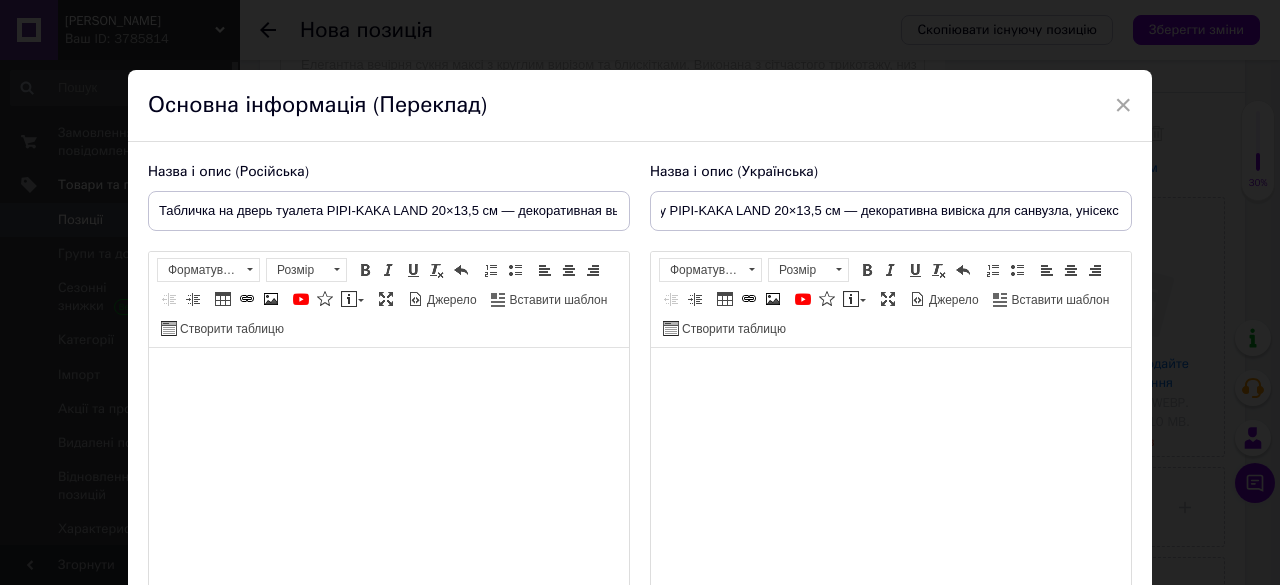 scroll, scrollTop: 0, scrollLeft: 0, axis: both 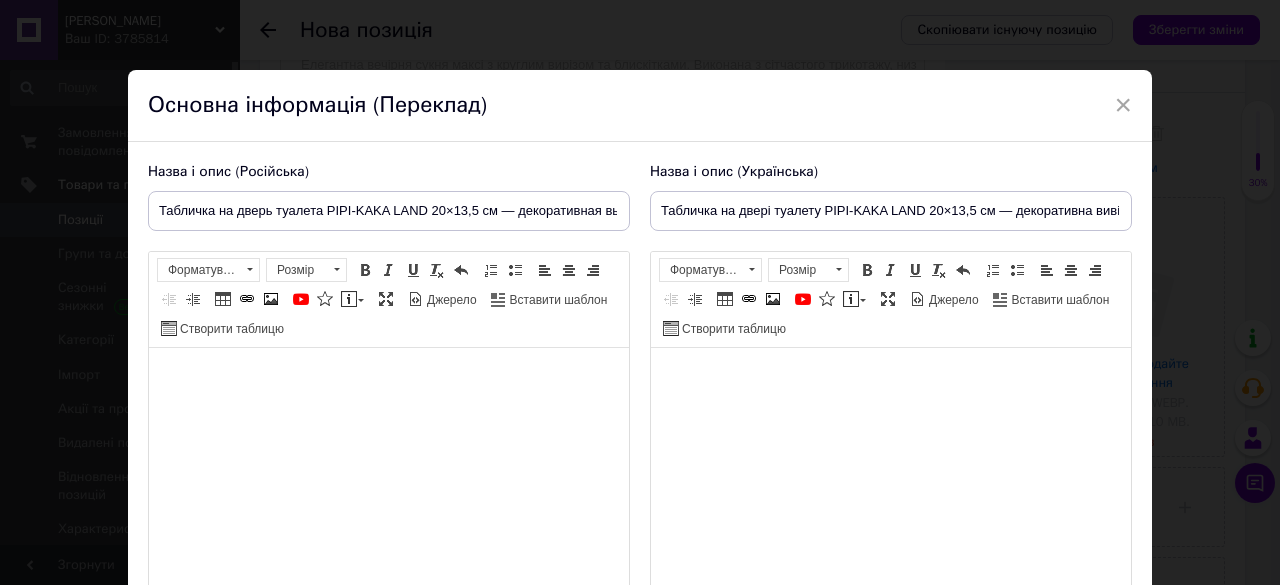 click at bounding box center [389, 378] 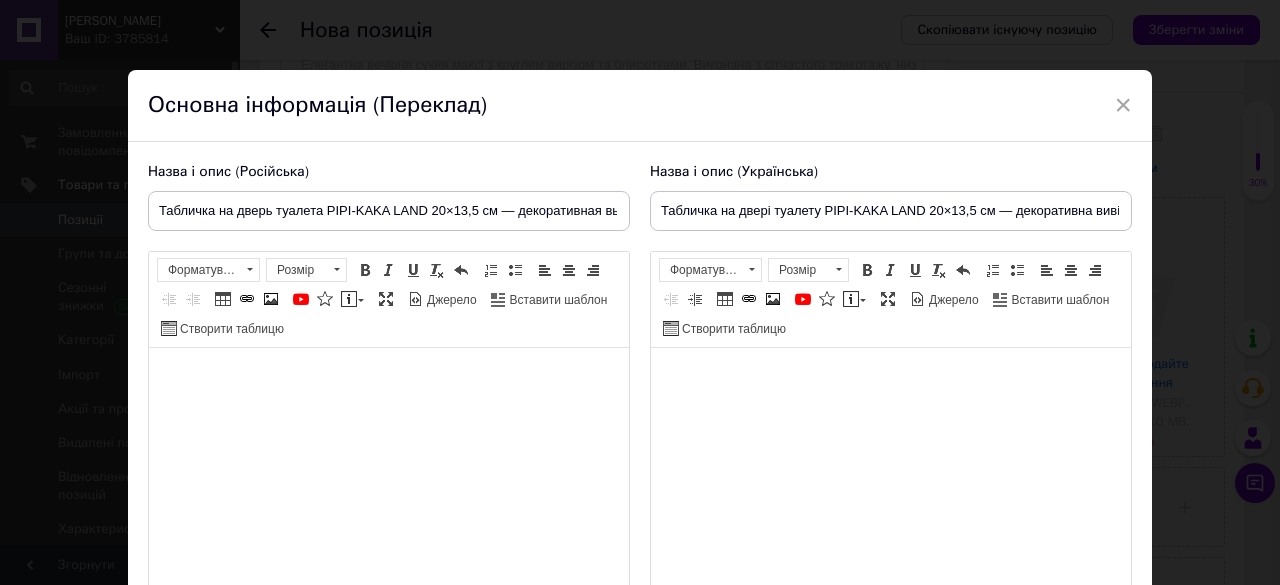click at bounding box center (389, 378) 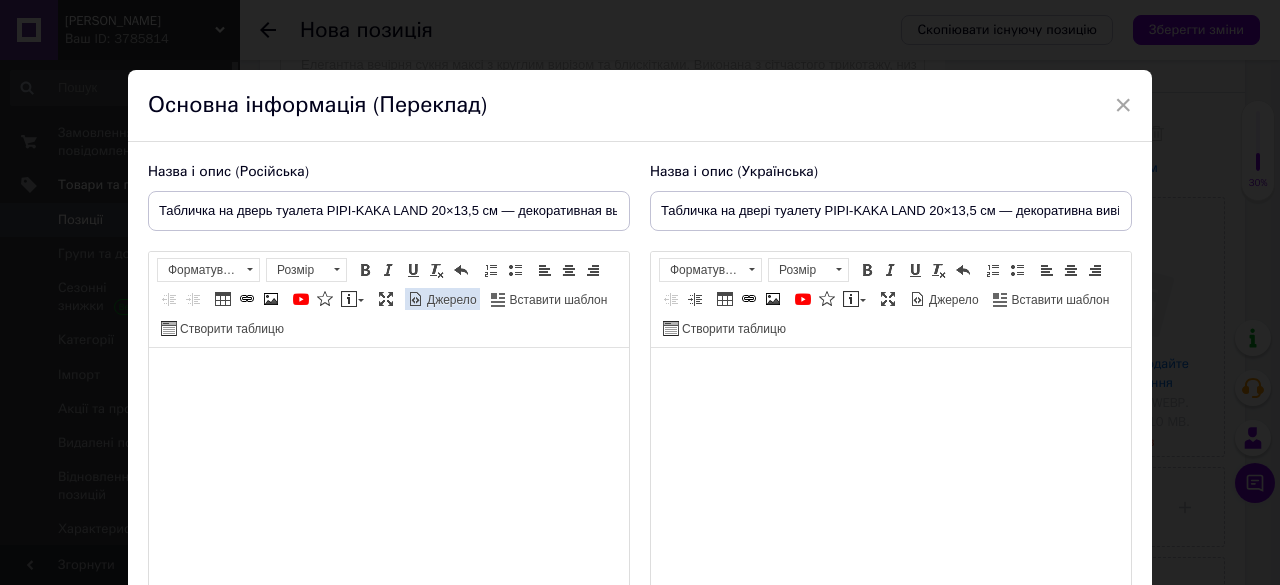 click on "Джерело" at bounding box center [450, 300] 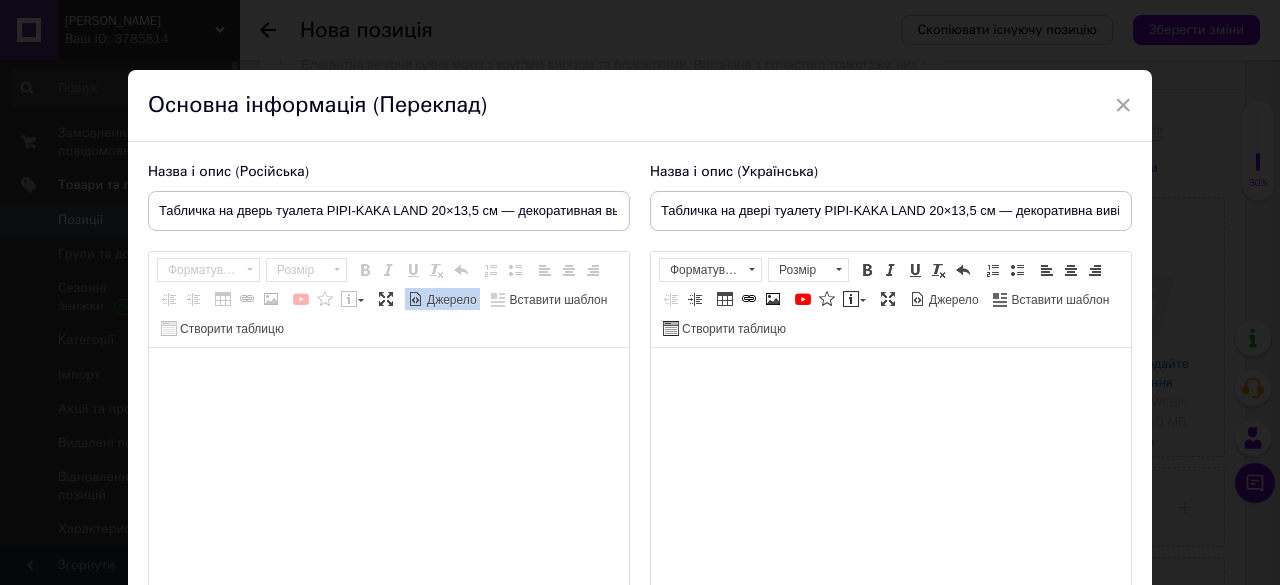 click at bounding box center [389, 473] 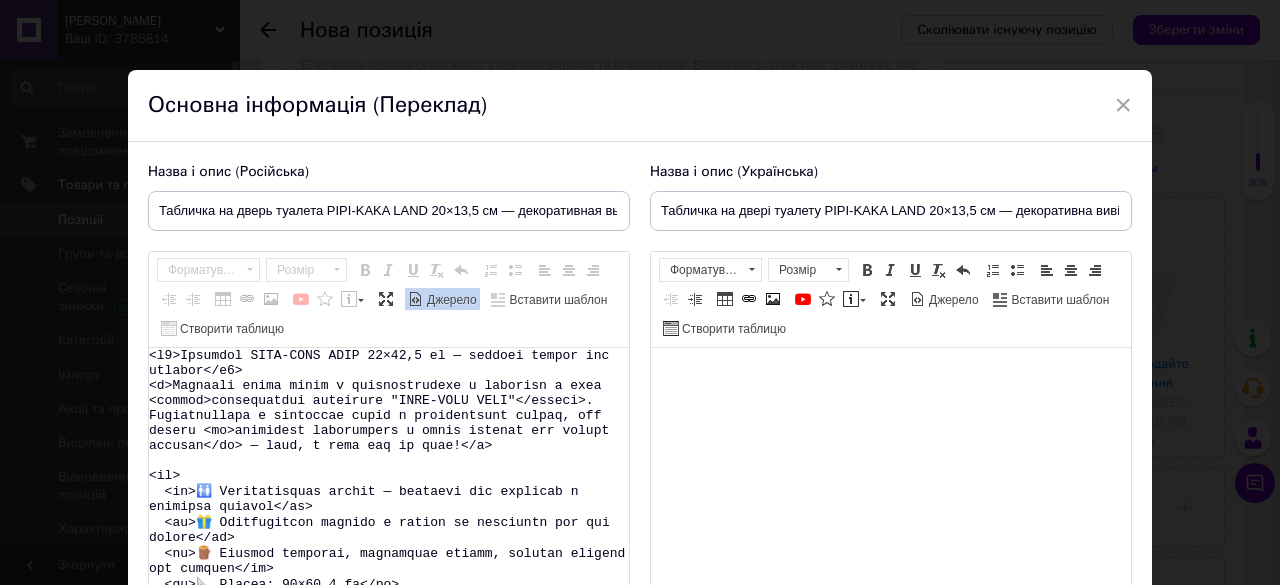 scroll, scrollTop: 151, scrollLeft: 0, axis: vertical 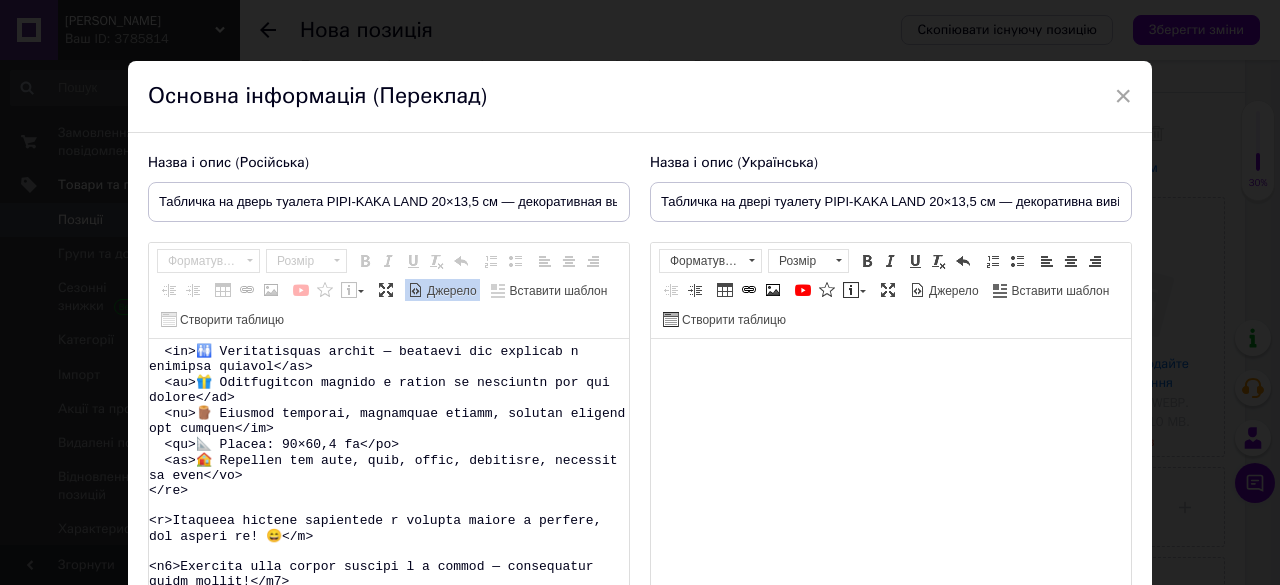 click on "Джерело" at bounding box center (450, 291) 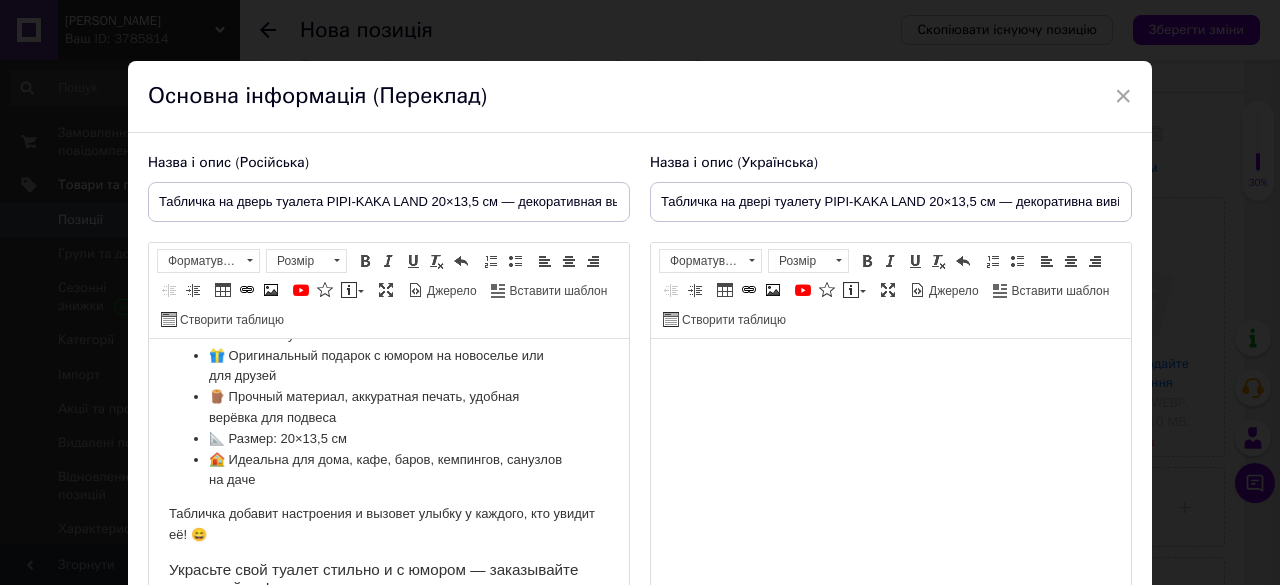 scroll, scrollTop: 263, scrollLeft: 0, axis: vertical 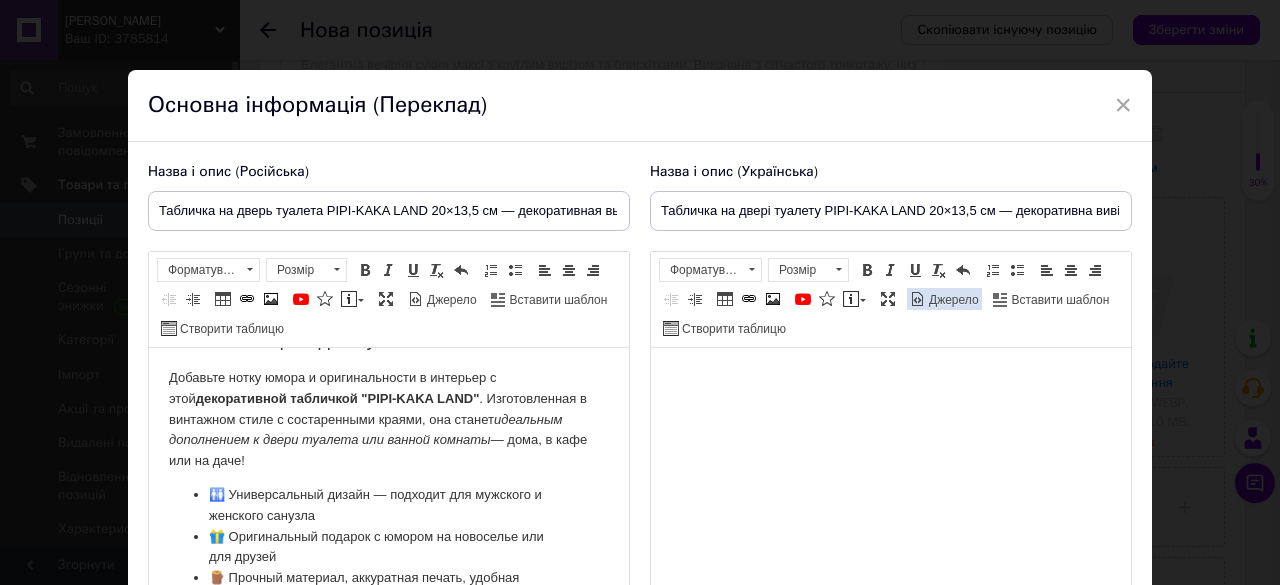 click on "Джерело" at bounding box center (952, 300) 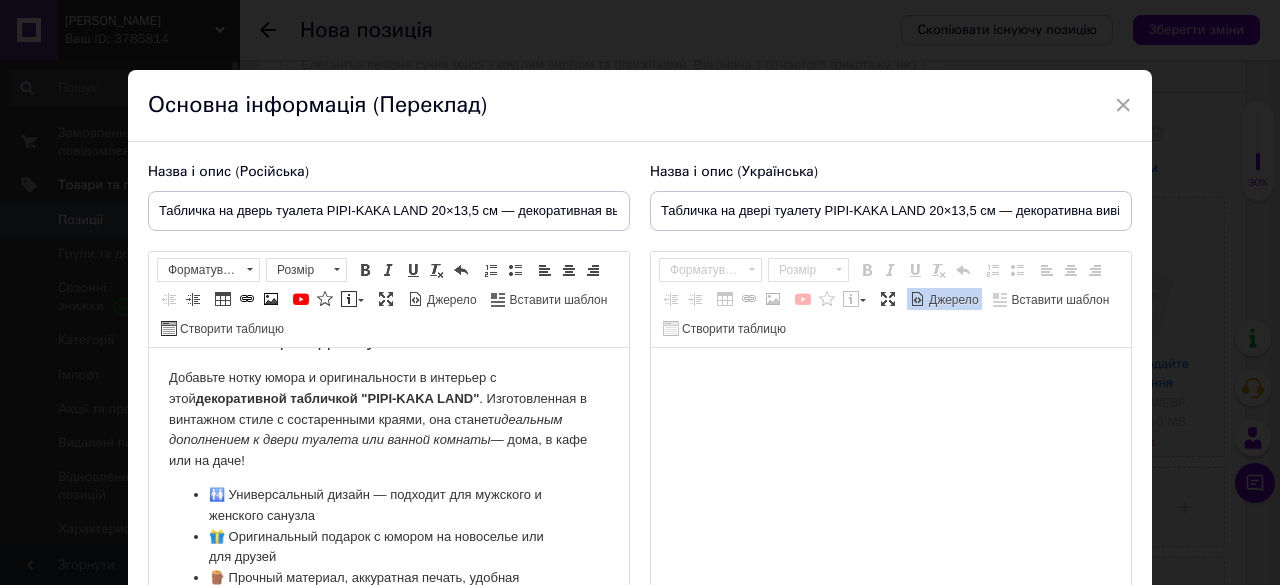click at bounding box center [891, 473] 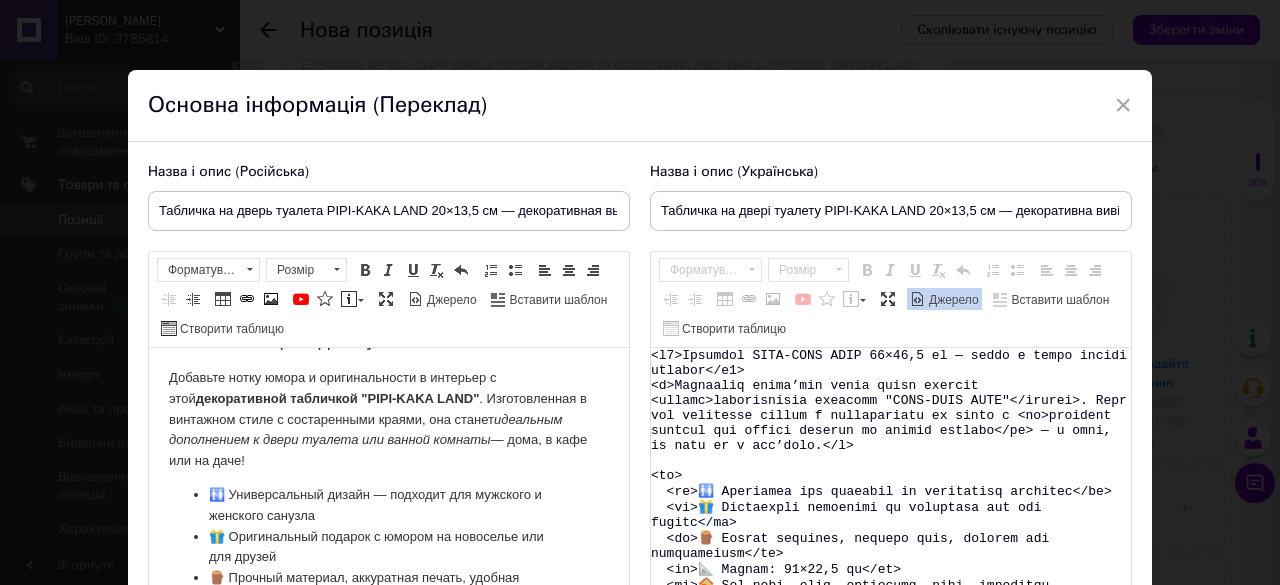 scroll, scrollTop: 122, scrollLeft: 0, axis: vertical 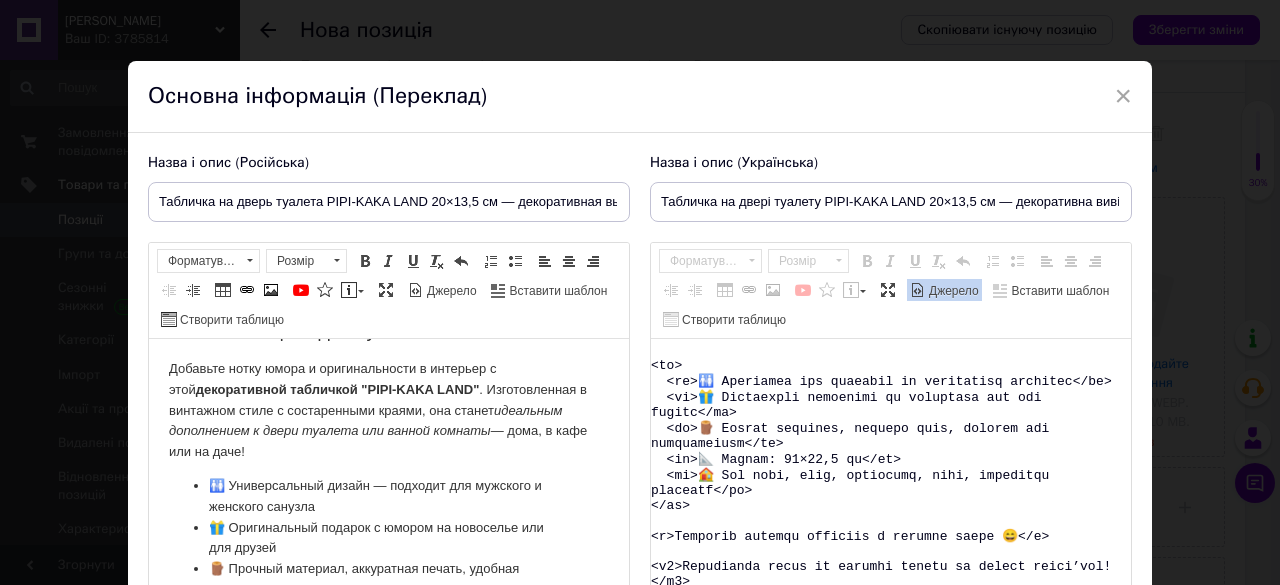 click on "Джерело" at bounding box center [952, 291] 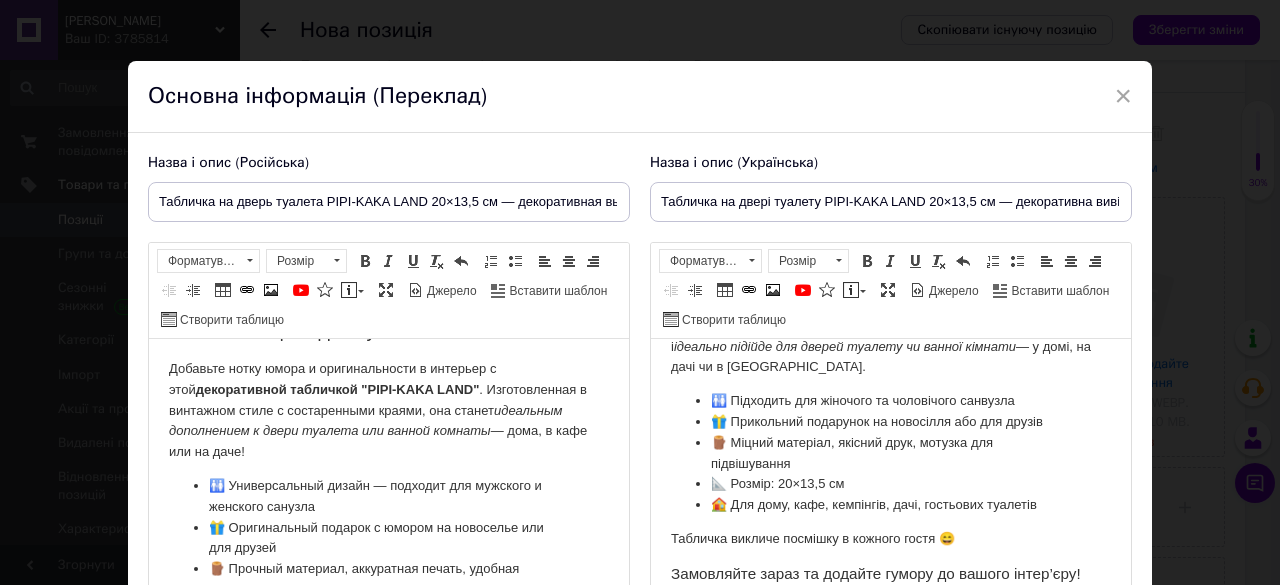 scroll, scrollTop: 141, scrollLeft: 0, axis: vertical 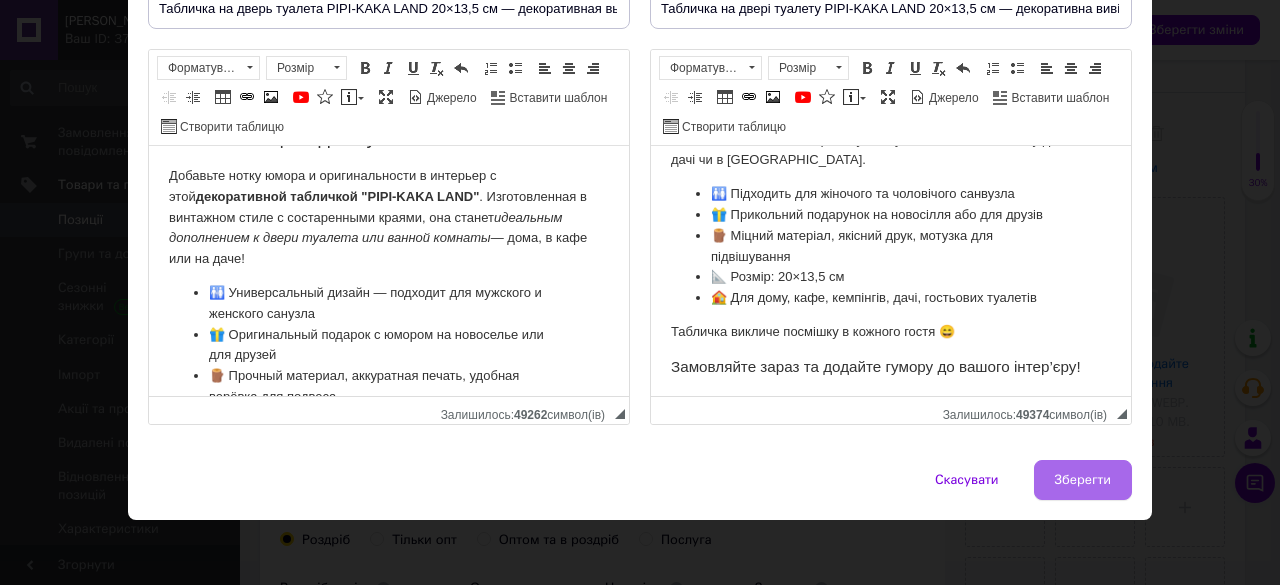 click on "Зберегти" at bounding box center [1083, 480] 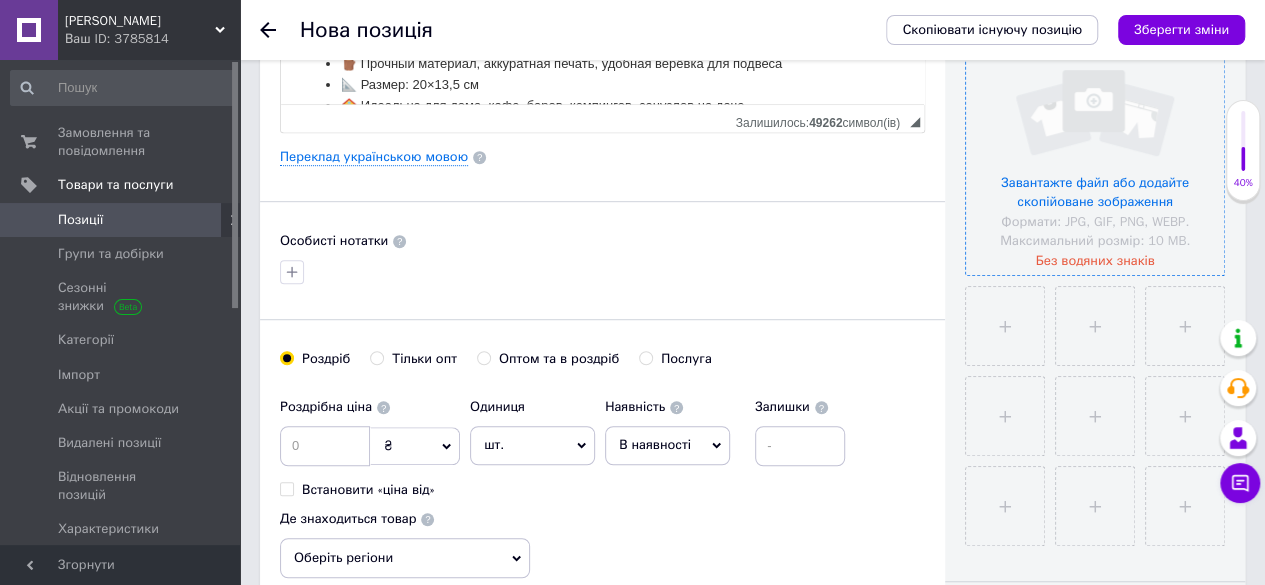 scroll, scrollTop: 300, scrollLeft: 0, axis: vertical 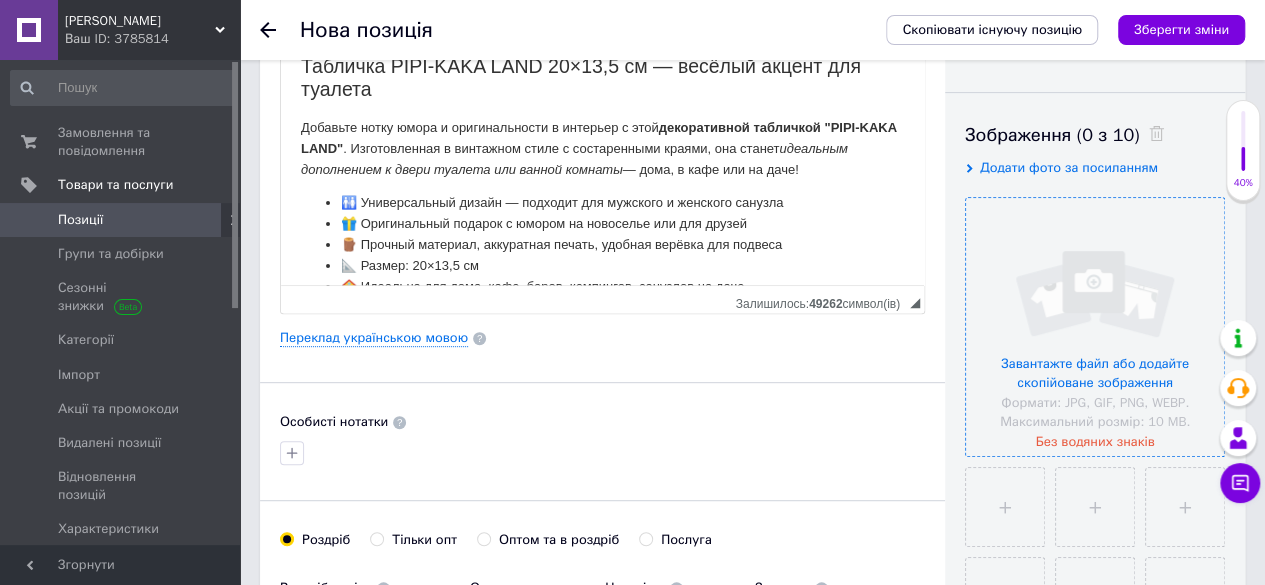 click at bounding box center (1095, 327) 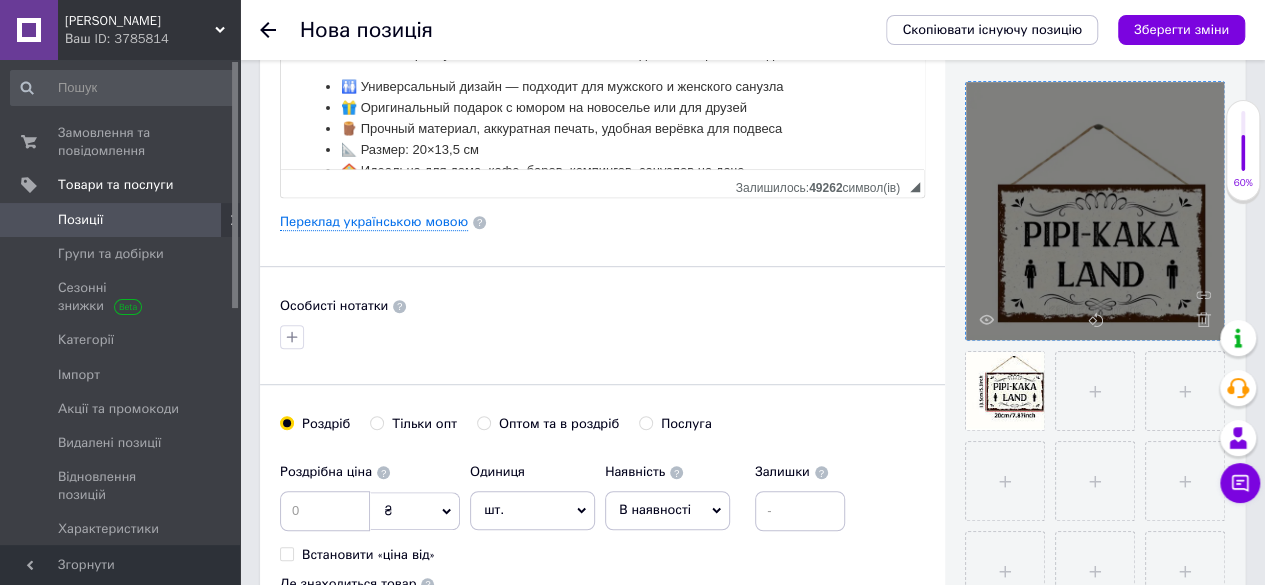 scroll, scrollTop: 600, scrollLeft: 0, axis: vertical 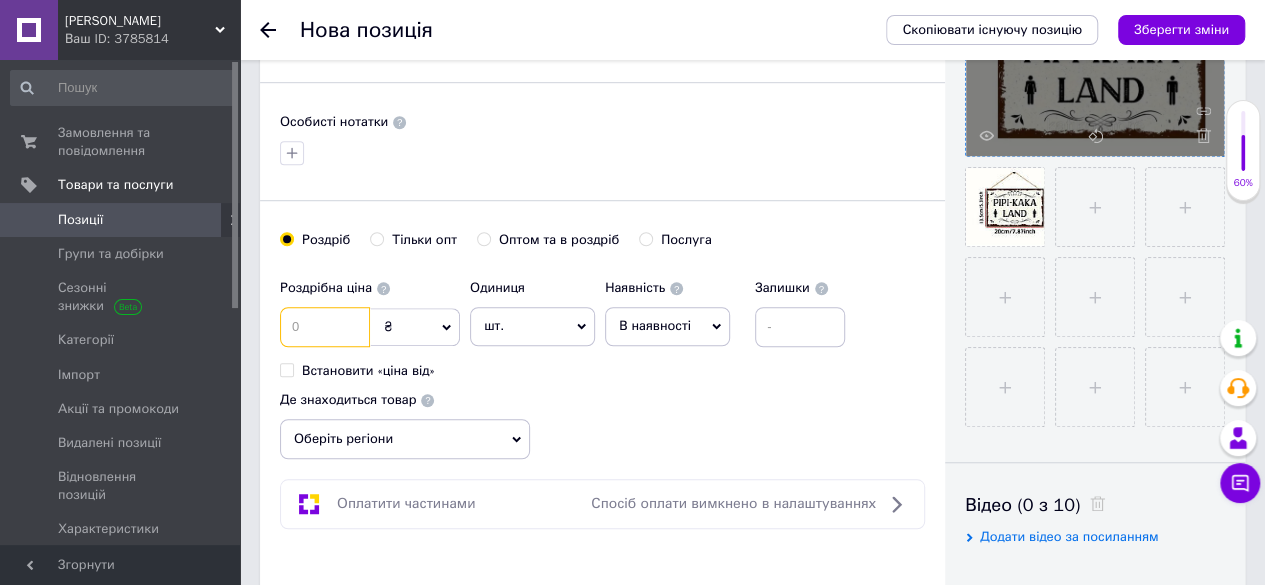 click at bounding box center (325, 327) 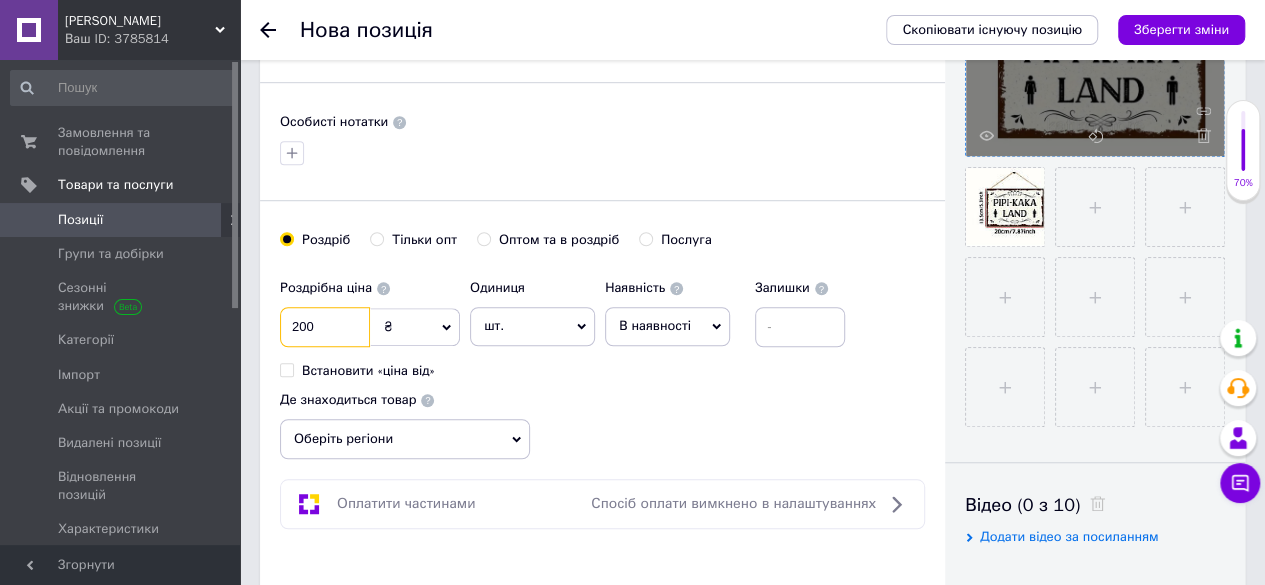 type on "200" 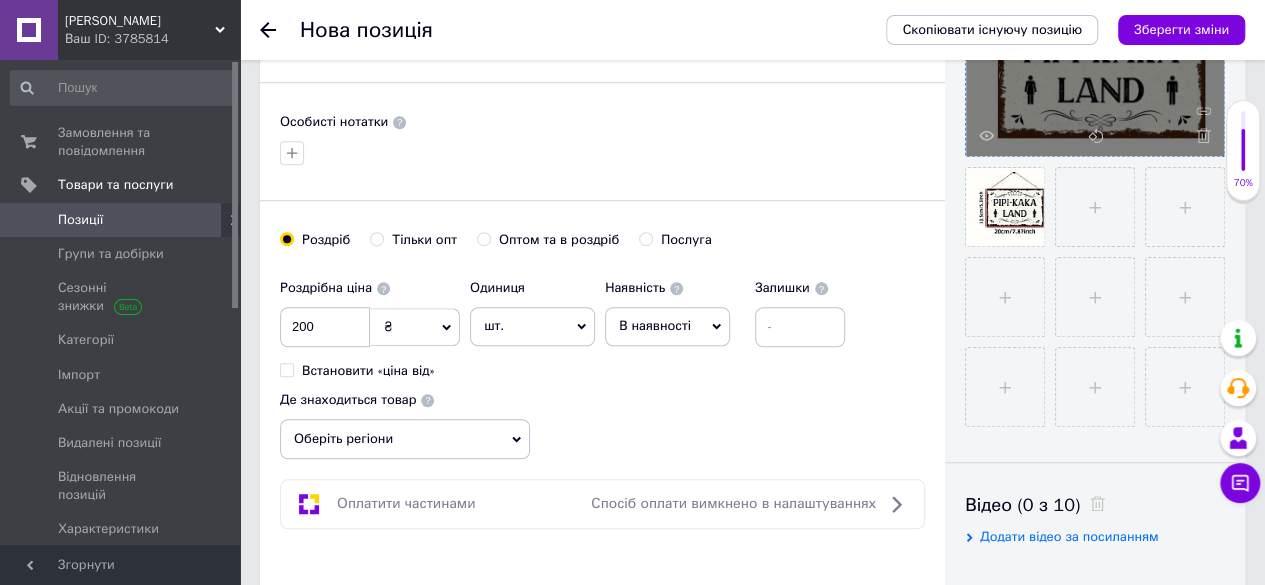 click on "В наявності" at bounding box center (655, 325) 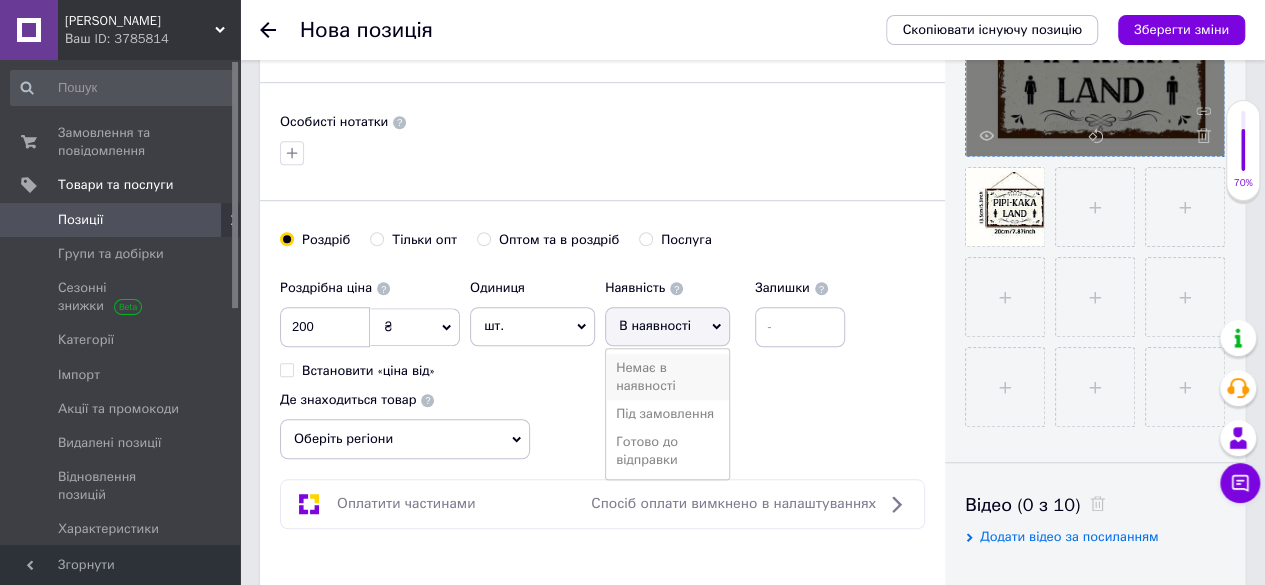 click on "Немає в наявності" at bounding box center [667, 377] 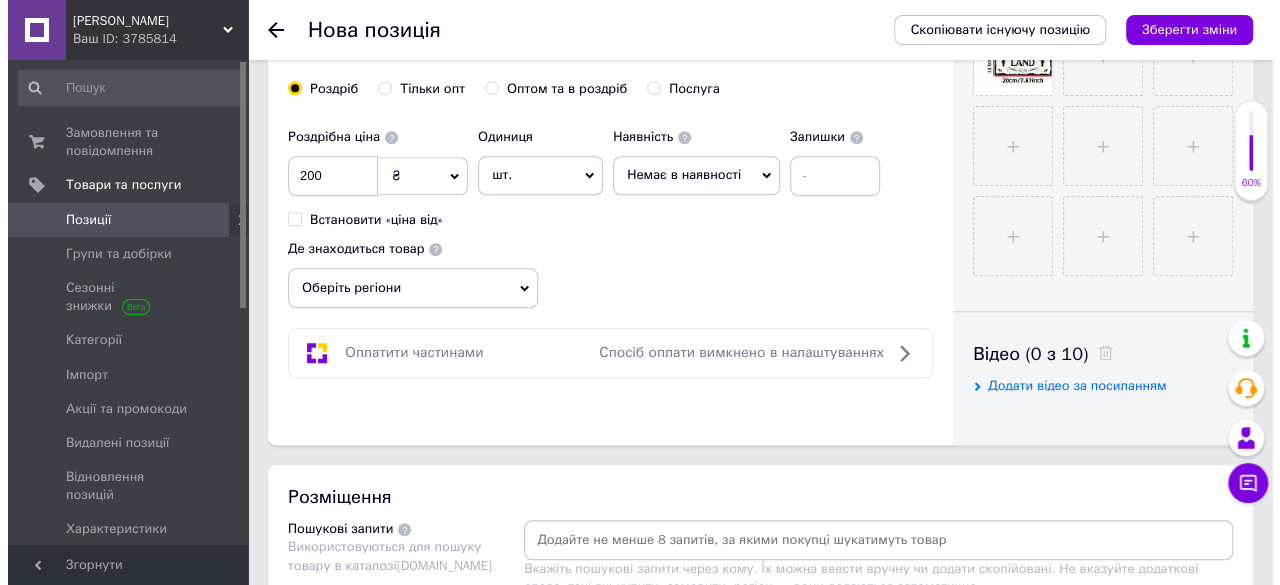 scroll, scrollTop: 900, scrollLeft: 0, axis: vertical 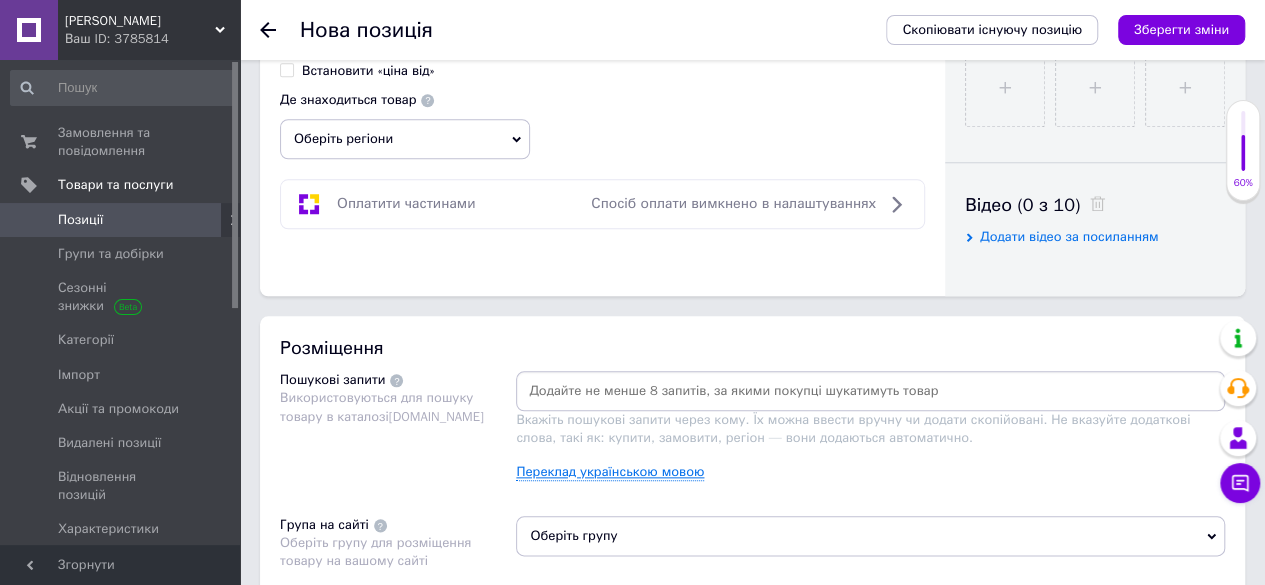 click on "Переклад українською мовою" at bounding box center [610, 472] 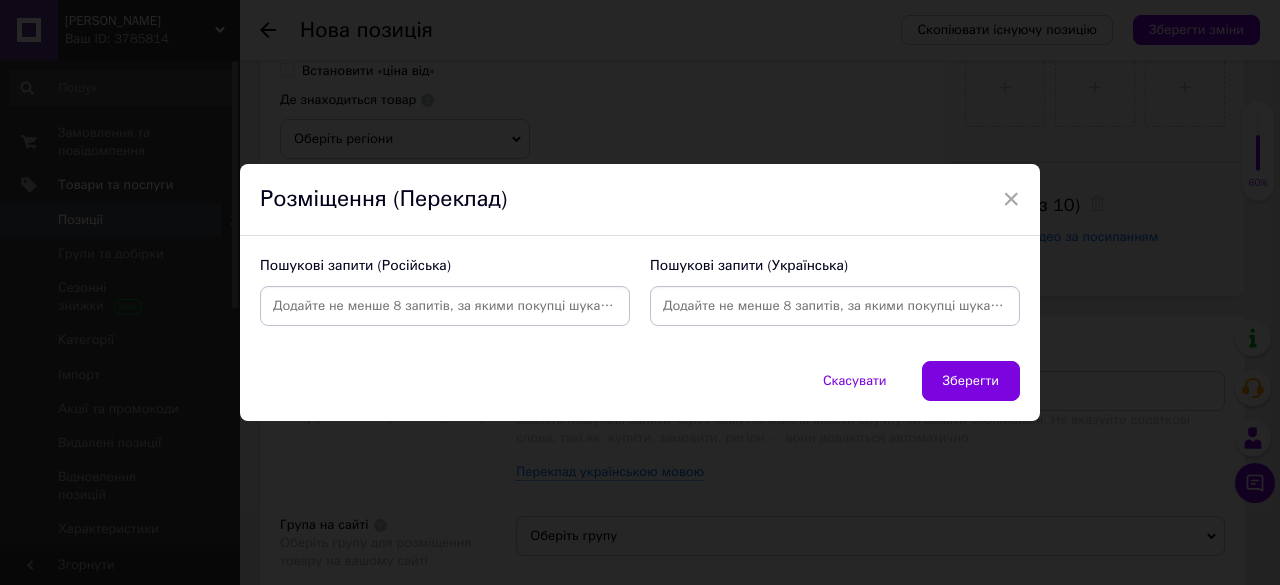 click at bounding box center [445, 306] 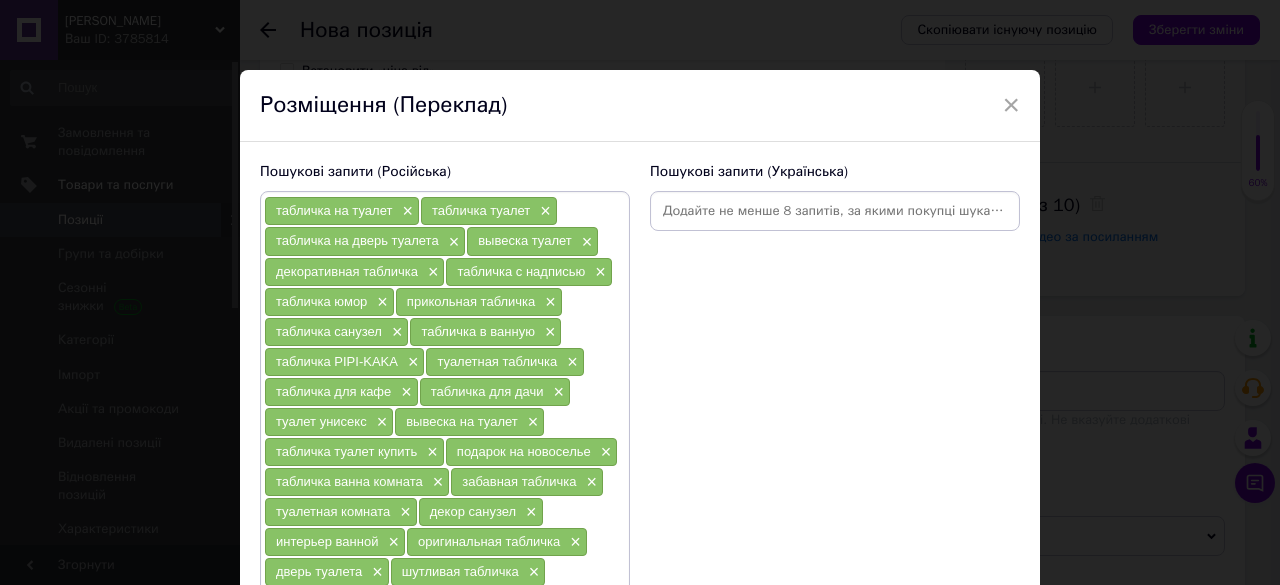 click at bounding box center [835, 211] 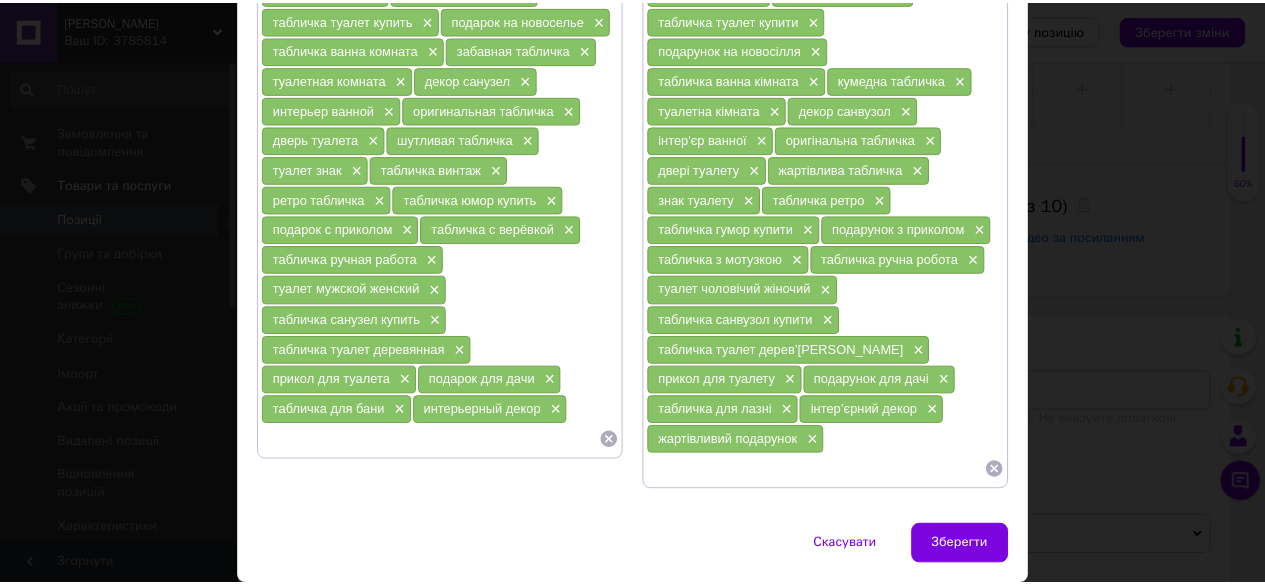scroll, scrollTop: 450, scrollLeft: 0, axis: vertical 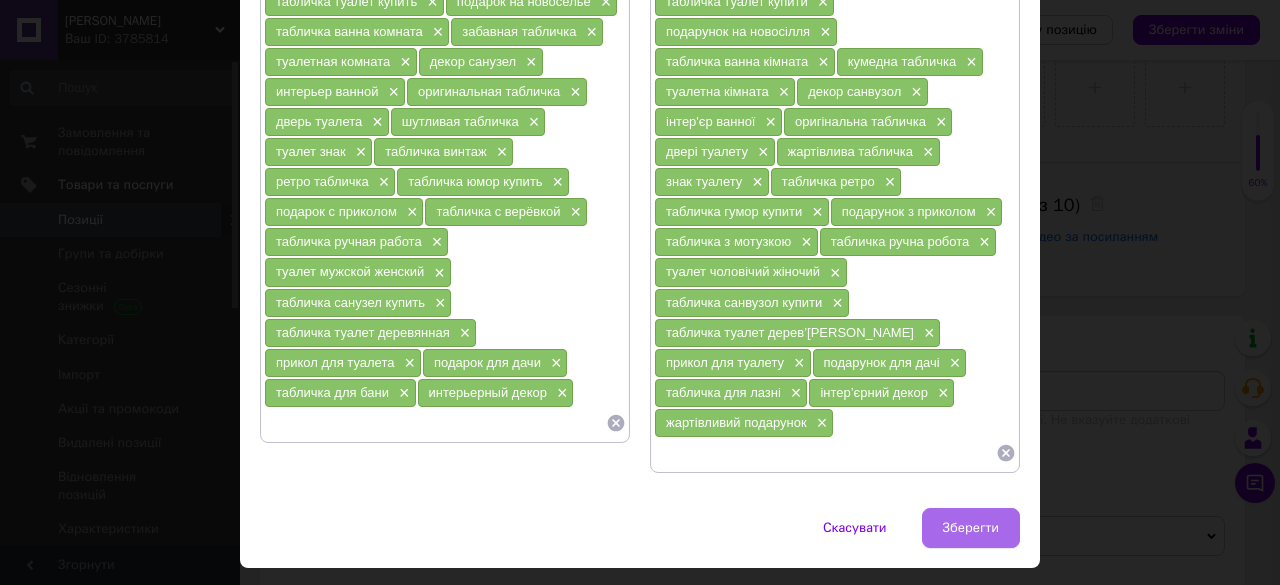 click on "Зберегти" at bounding box center (971, 528) 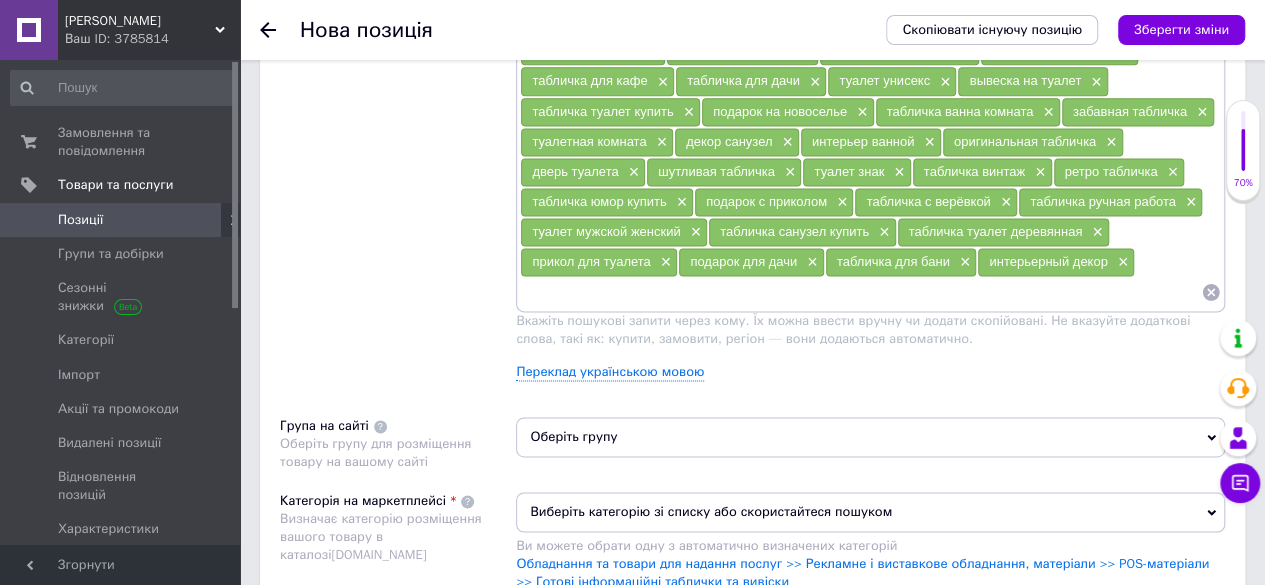 scroll, scrollTop: 1400, scrollLeft: 0, axis: vertical 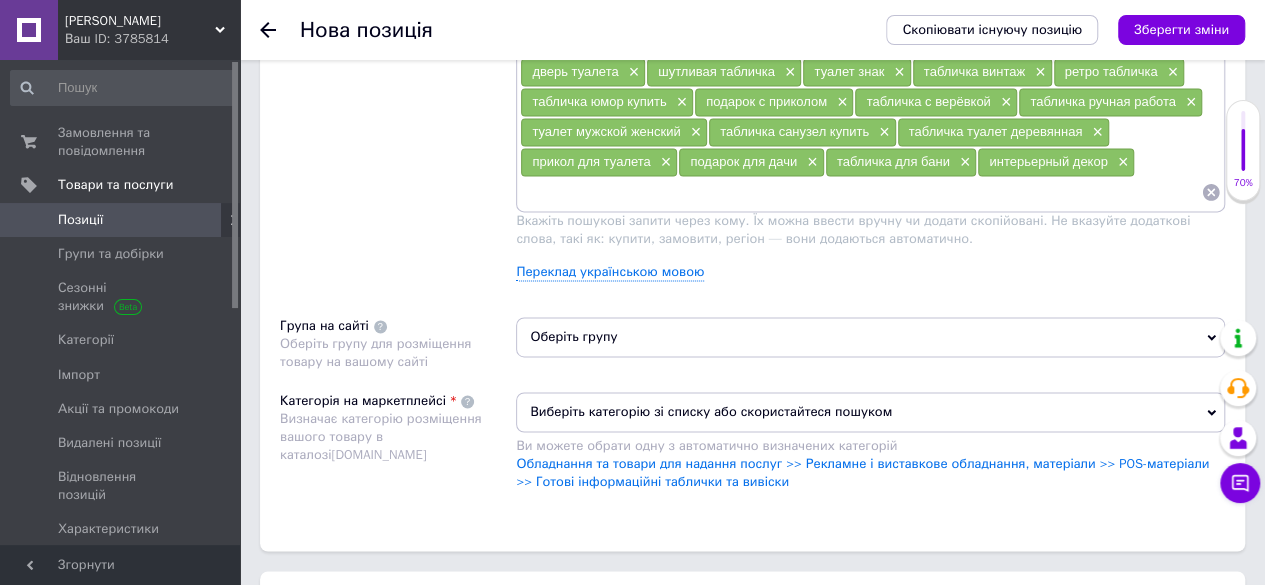 click on "Оберіть групу" at bounding box center [870, 337] 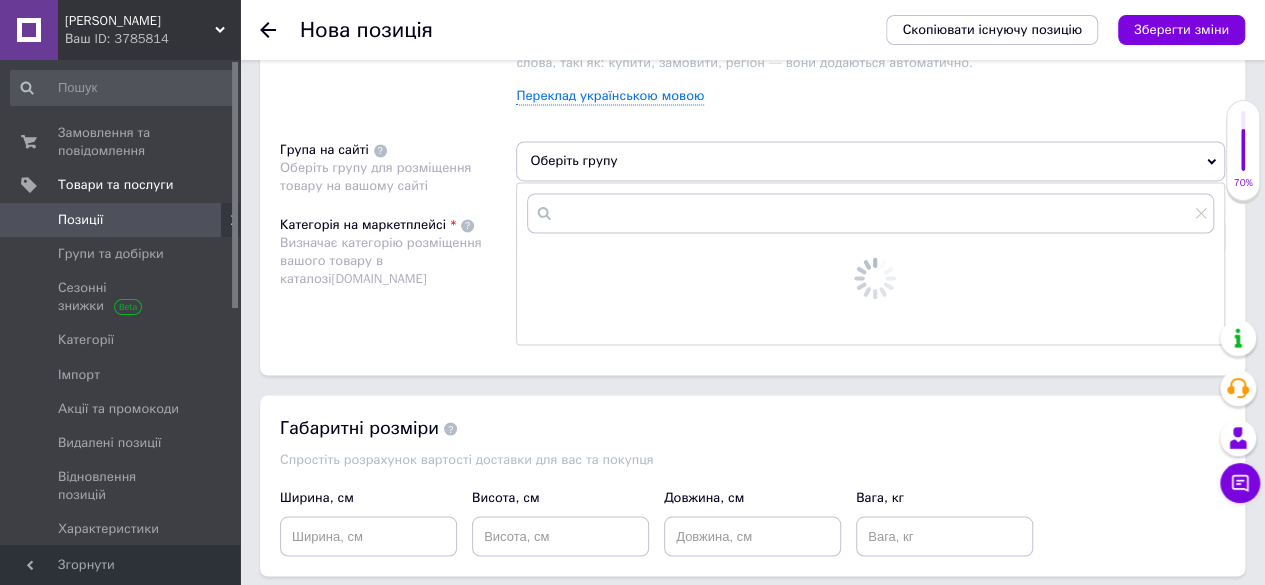 scroll, scrollTop: 1600, scrollLeft: 0, axis: vertical 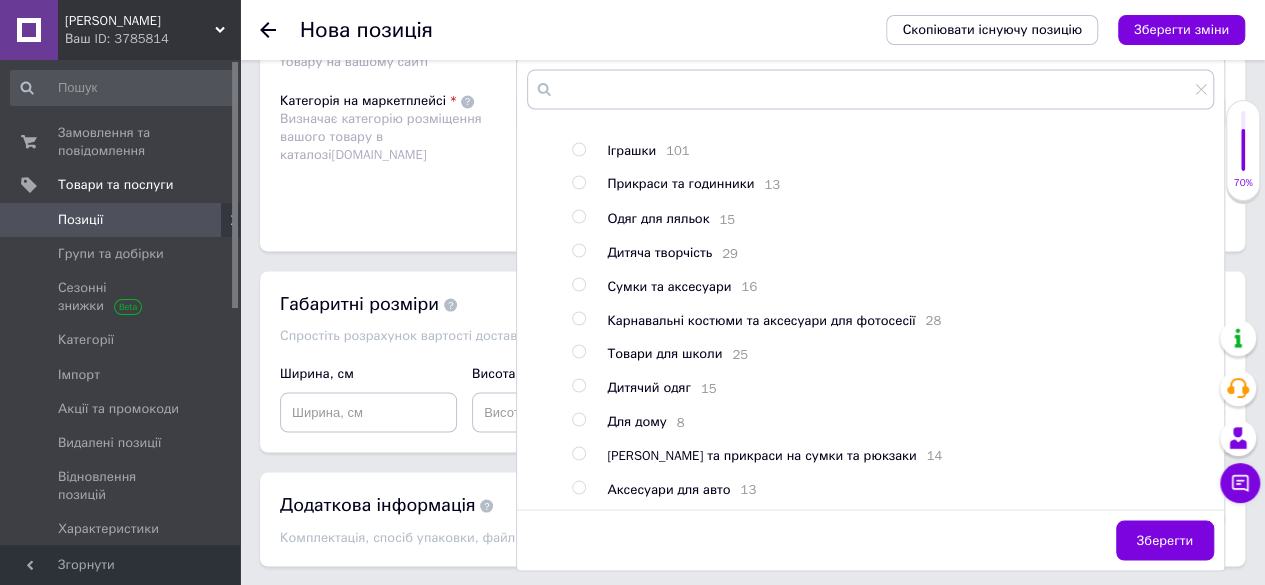click on "Для дому" at bounding box center [636, 420] 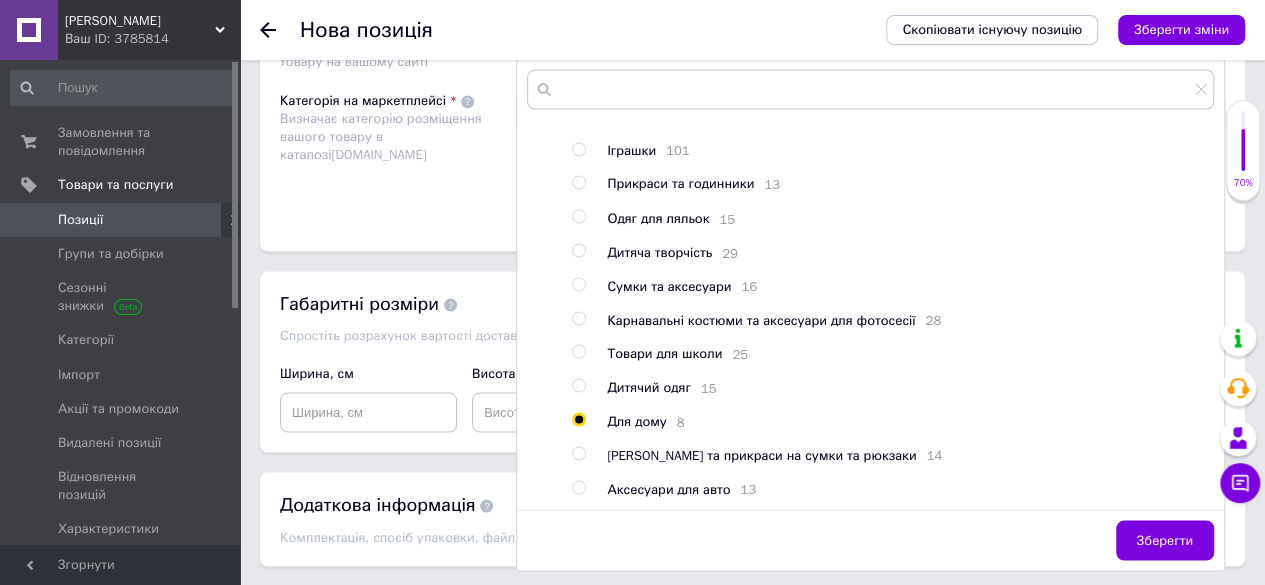 radio on "true" 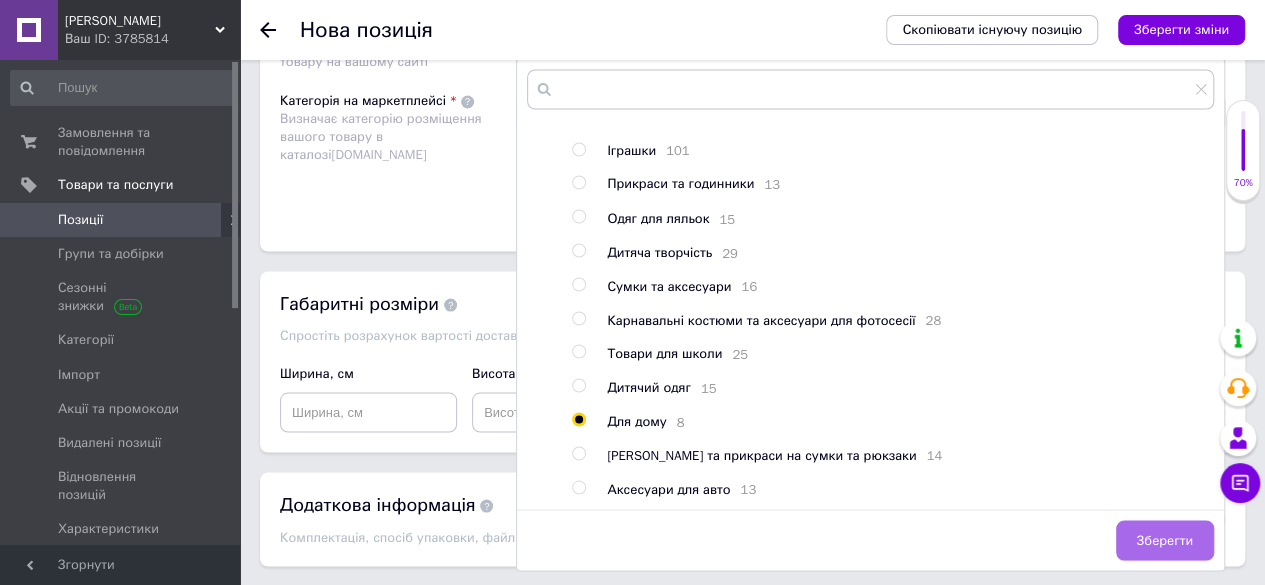click on "Зберегти" at bounding box center [1165, 540] 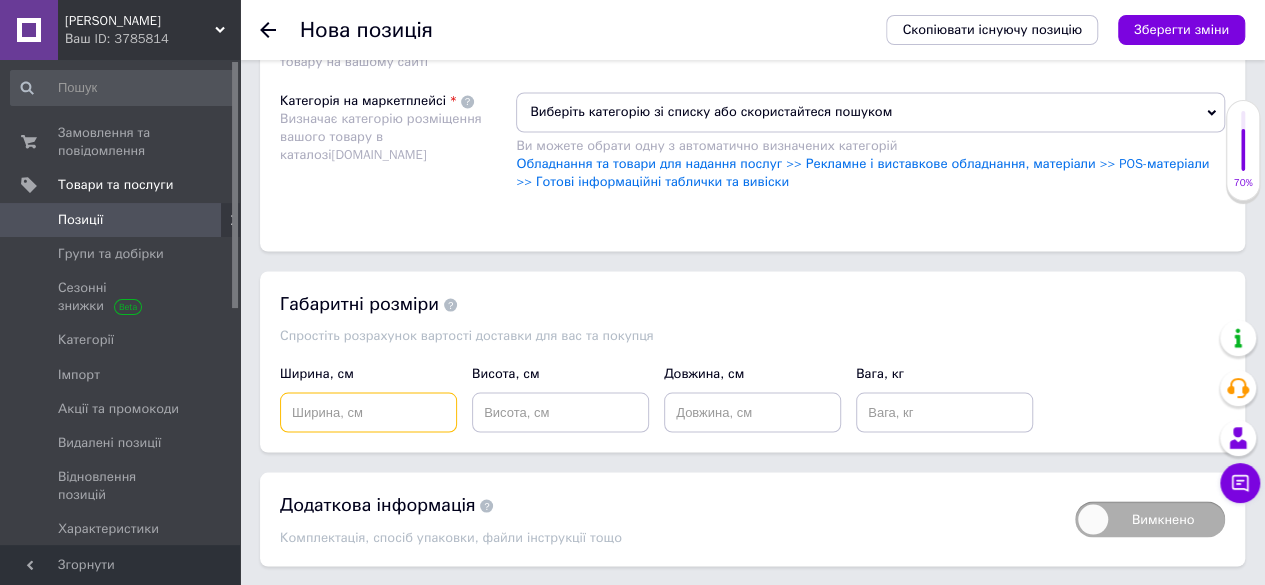 click at bounding box center (368, 412) 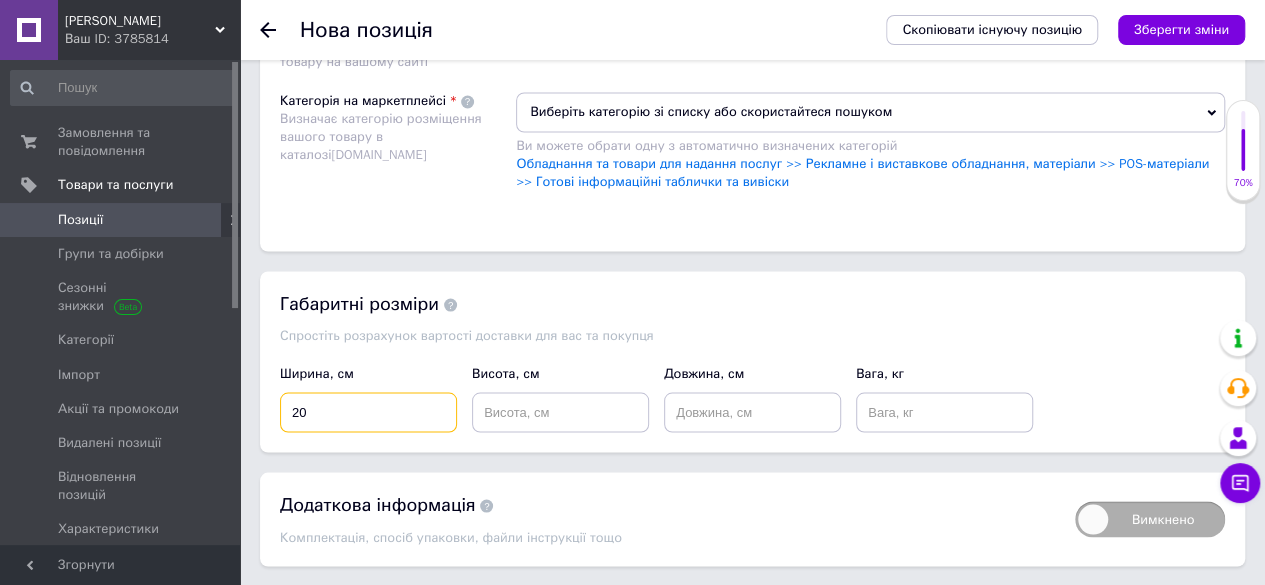 type on "20" 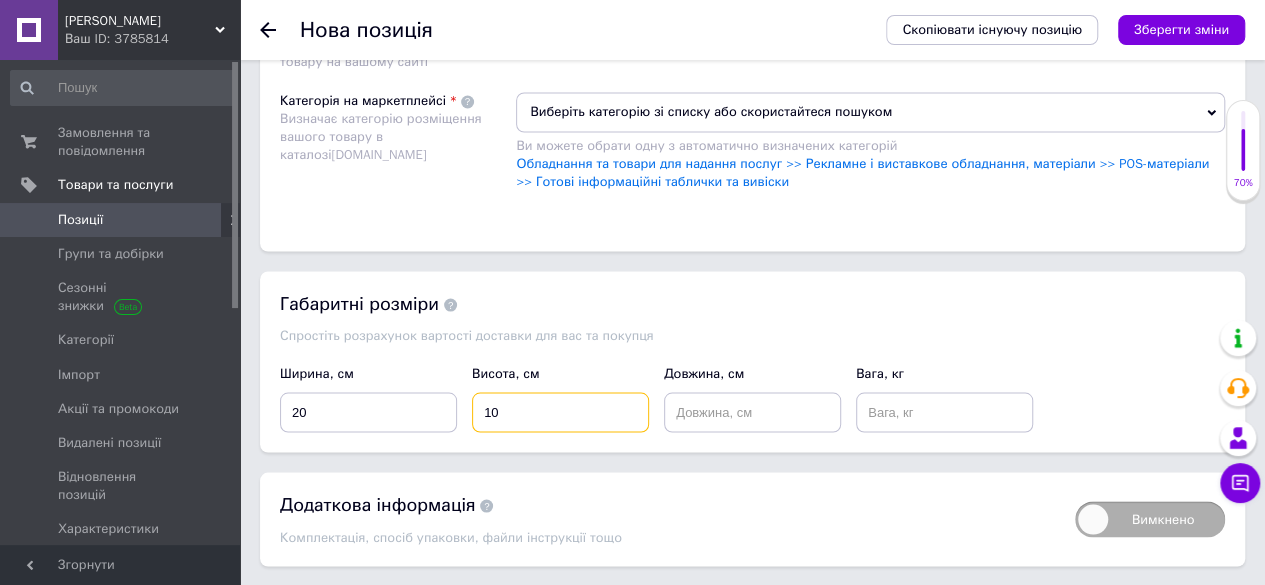 type on "10" 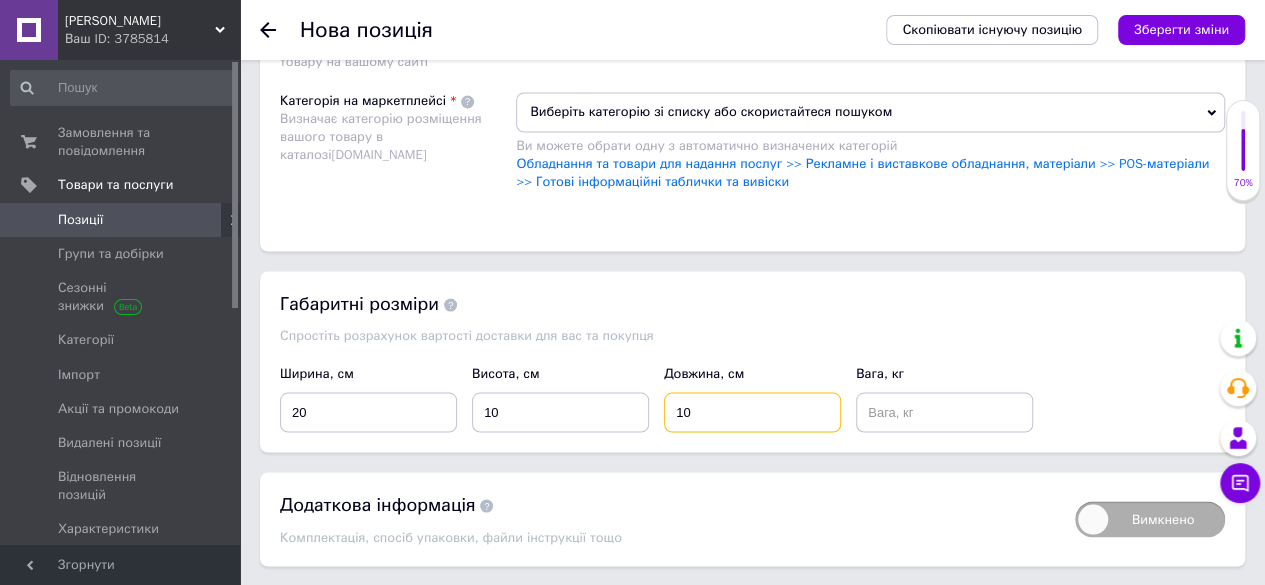type on "10" 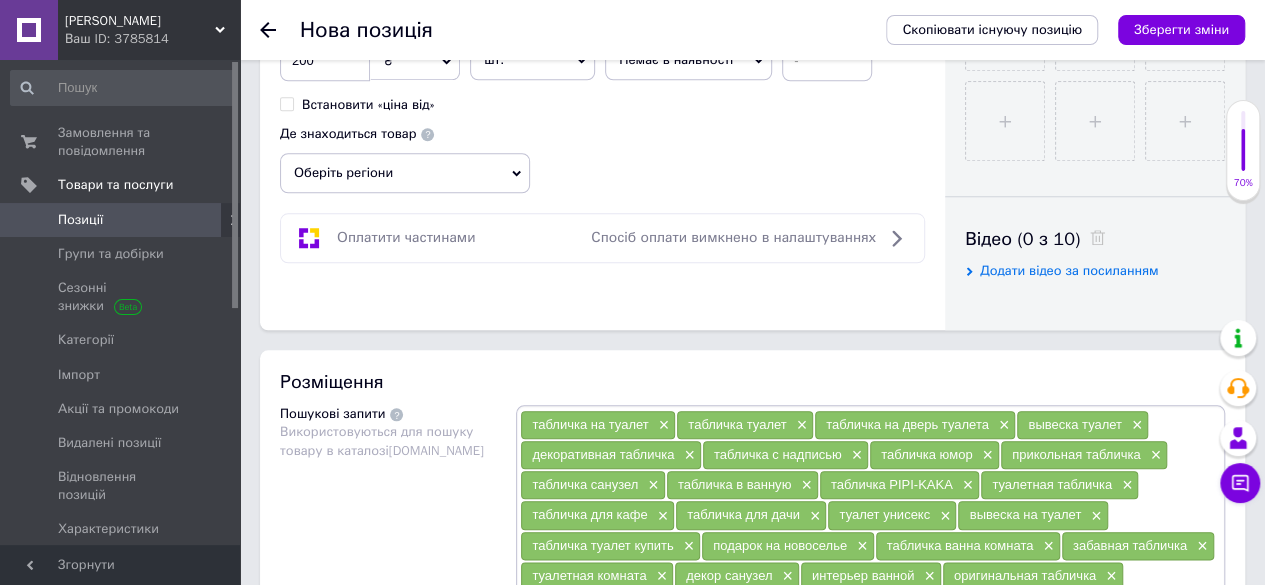 scroll, scrollTop: 835, scrollLeft: 0, axis: vertical 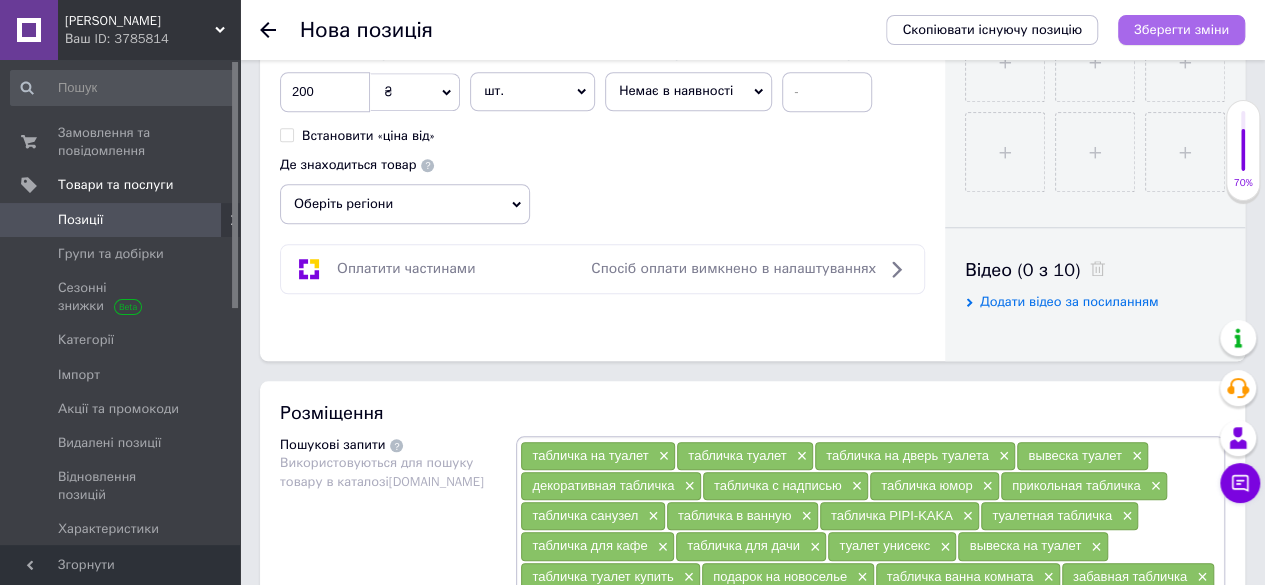 type on "0.5" 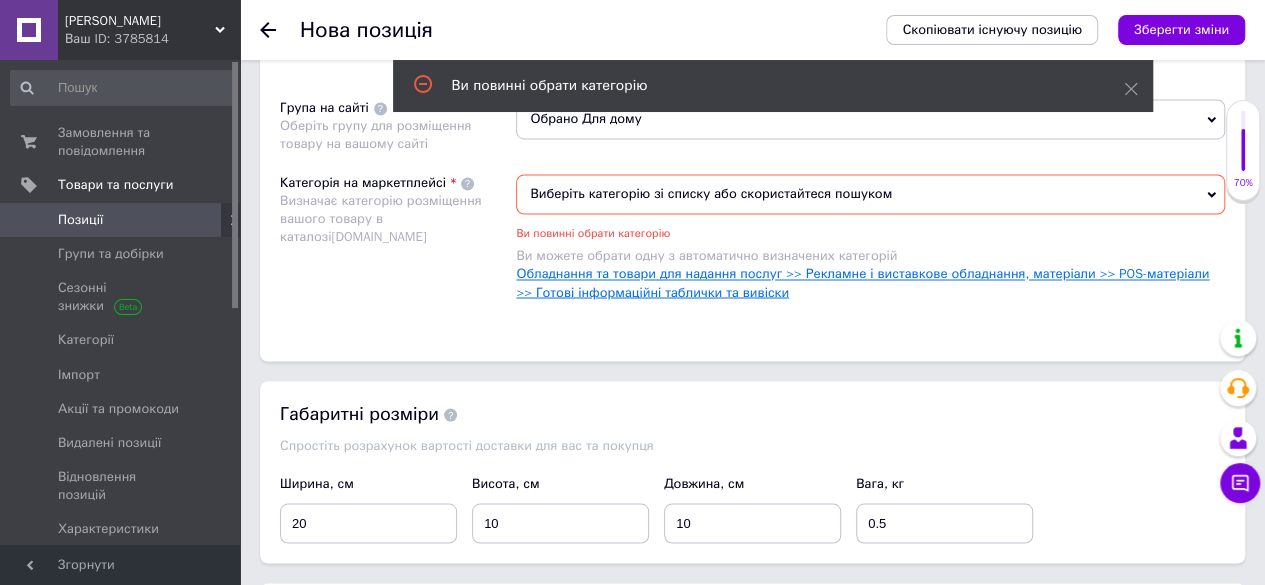 scroll, scrollTop: 1643, scrollLeft: 0, axis: vertical 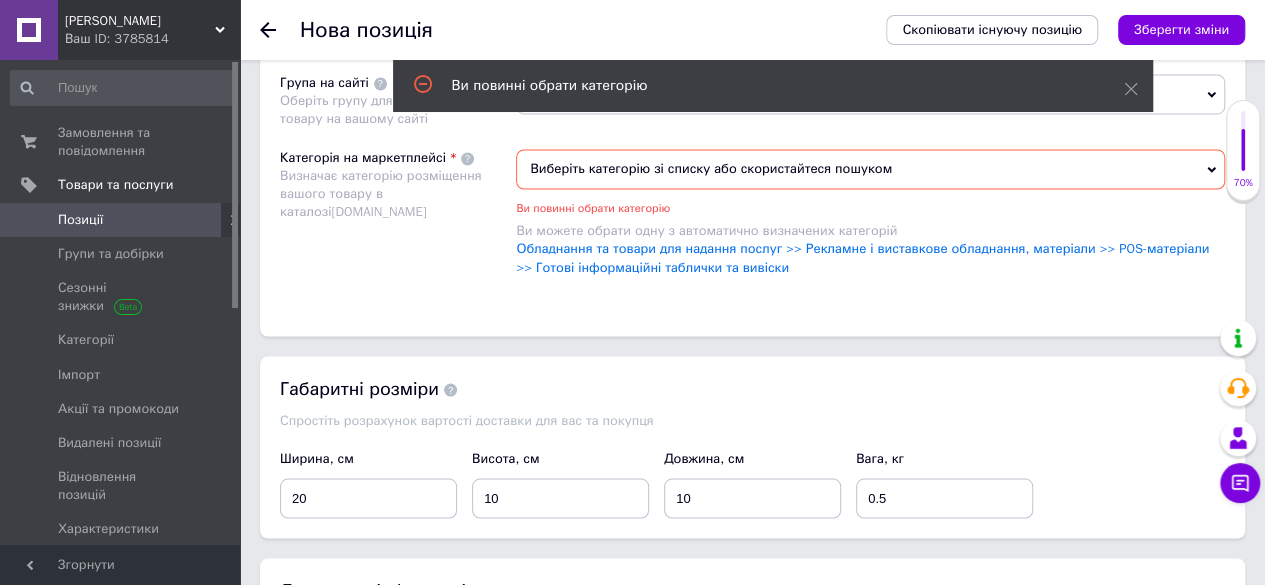 click on "Виберіть категорію зі списку або скористайтеся пошуком" at bounding box center [870, 169] 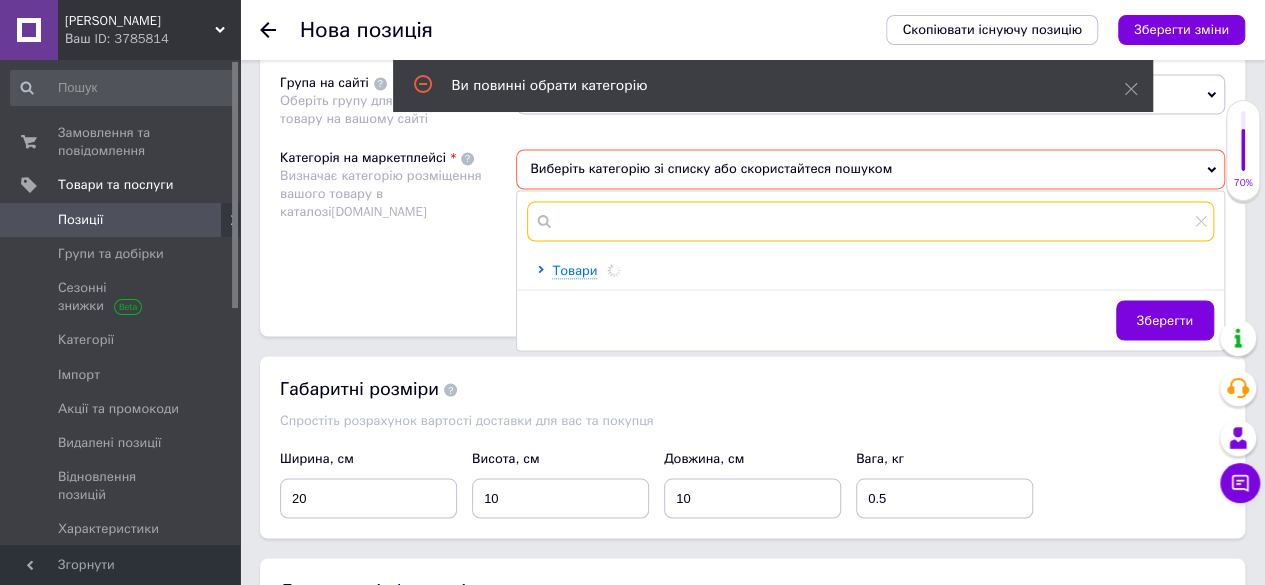 click at bounding box center (870, 221) 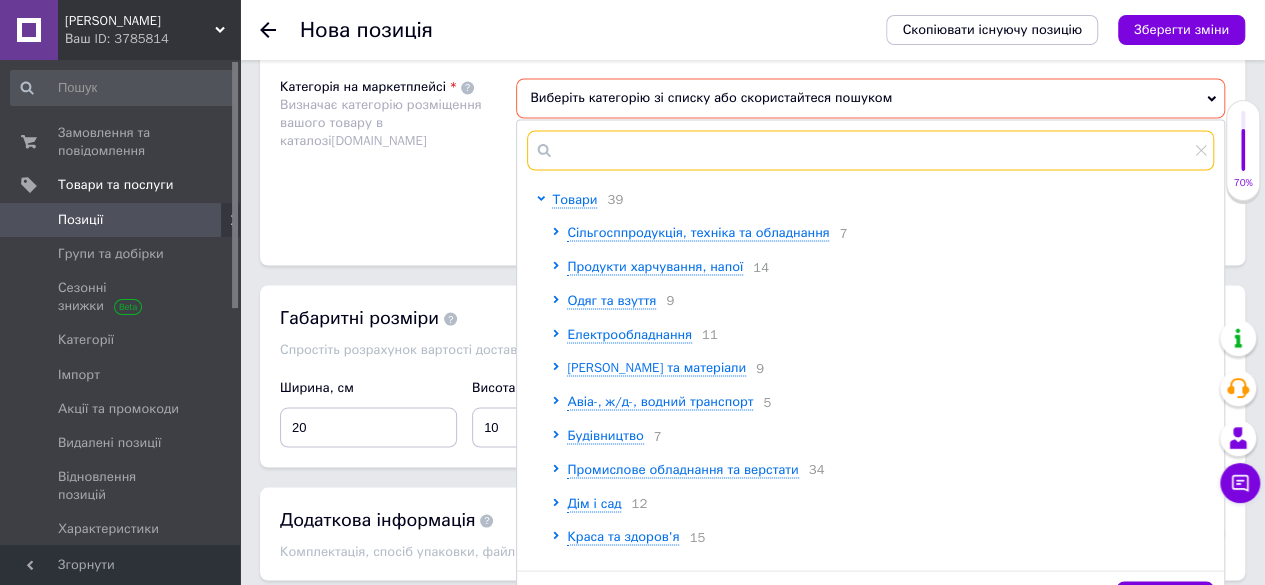 scroll, scrollTop: 1743, scrollLeft: 0, axis: vertical 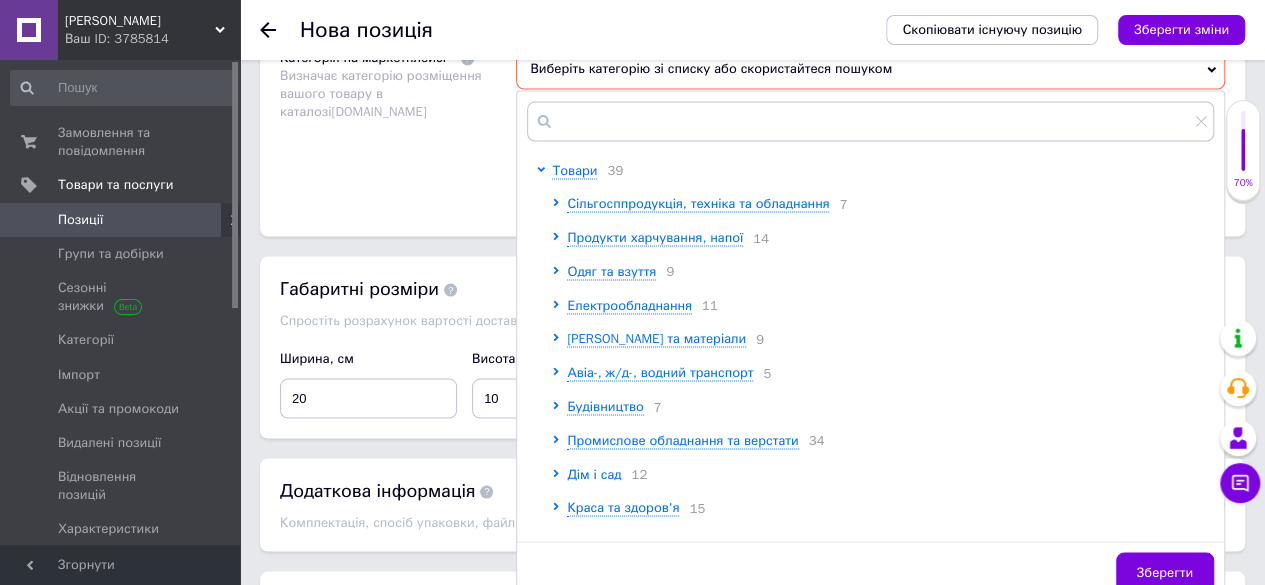click on "Дім і сад" at bounding box center [594, 473] 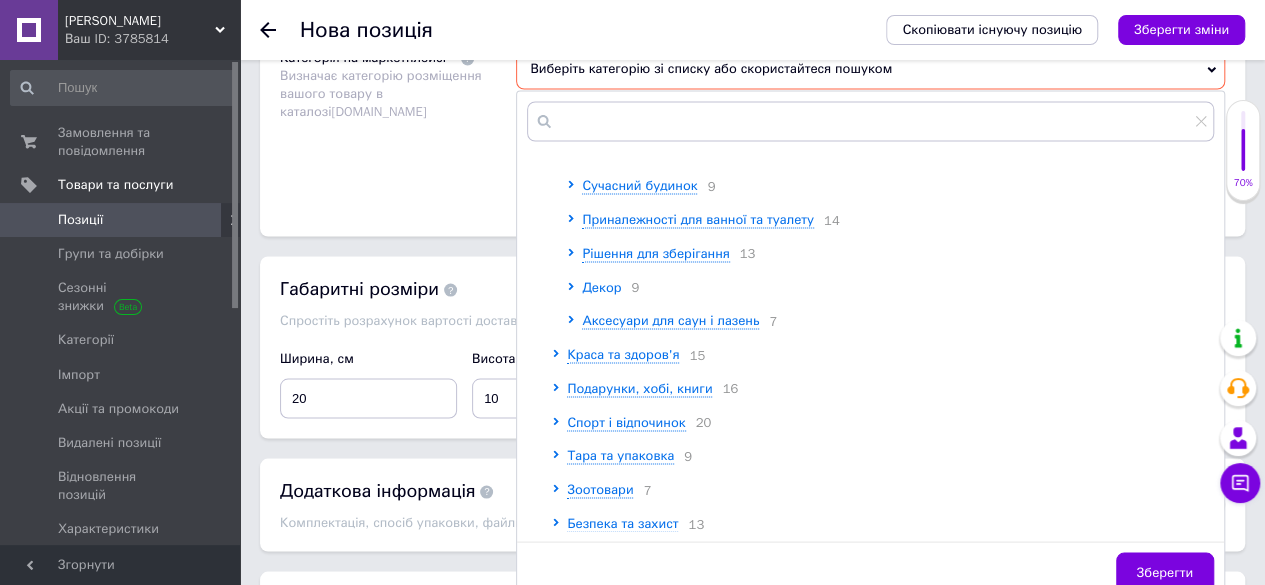 scroll, scrollTop: 600, scrollLeft: 0, axis: vertical 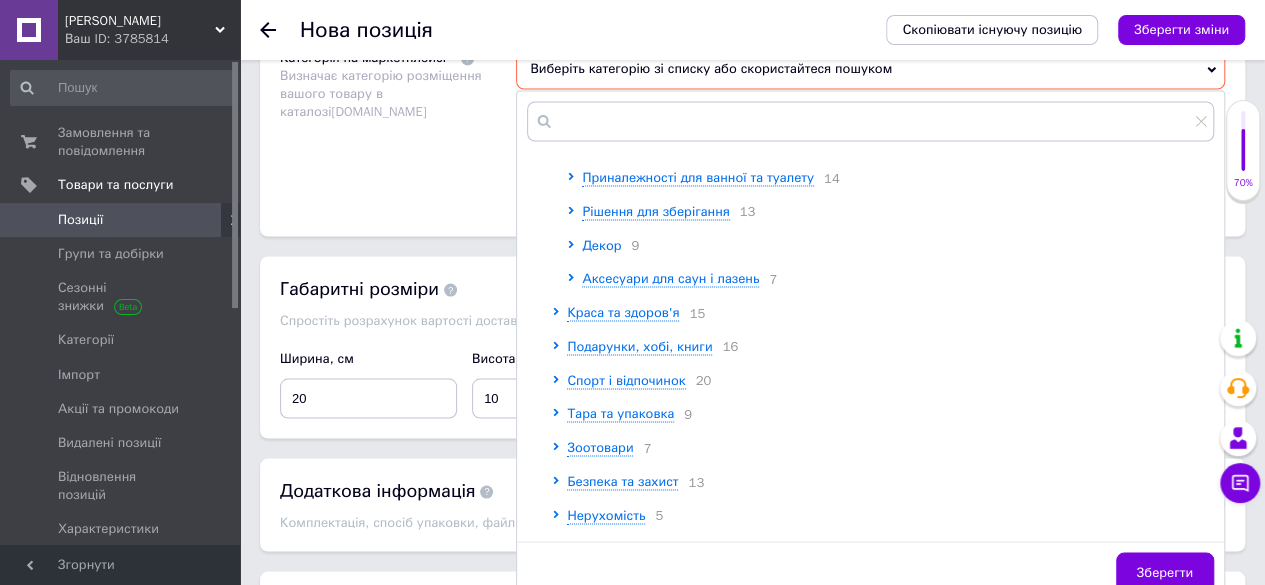 click on "Декор" at bounding box center (601, 244) 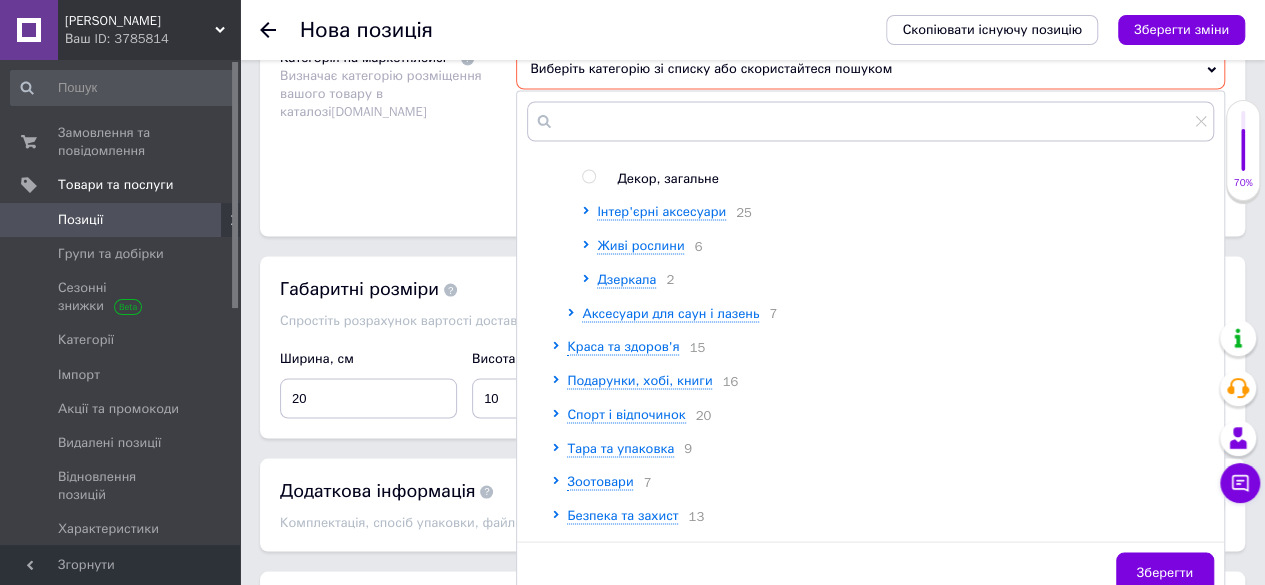 scroll, scrollTop: 900, scrollLeft: 0, axis: vertical 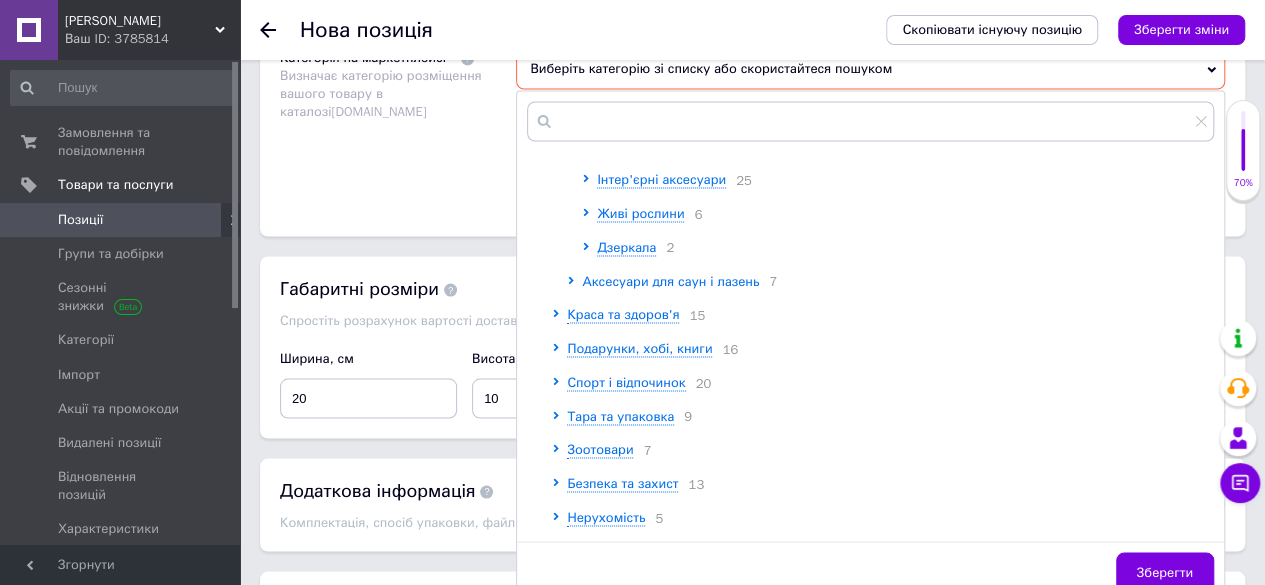 click on "Аксесуари для саун і лазень" at bounding box center (670, 280) 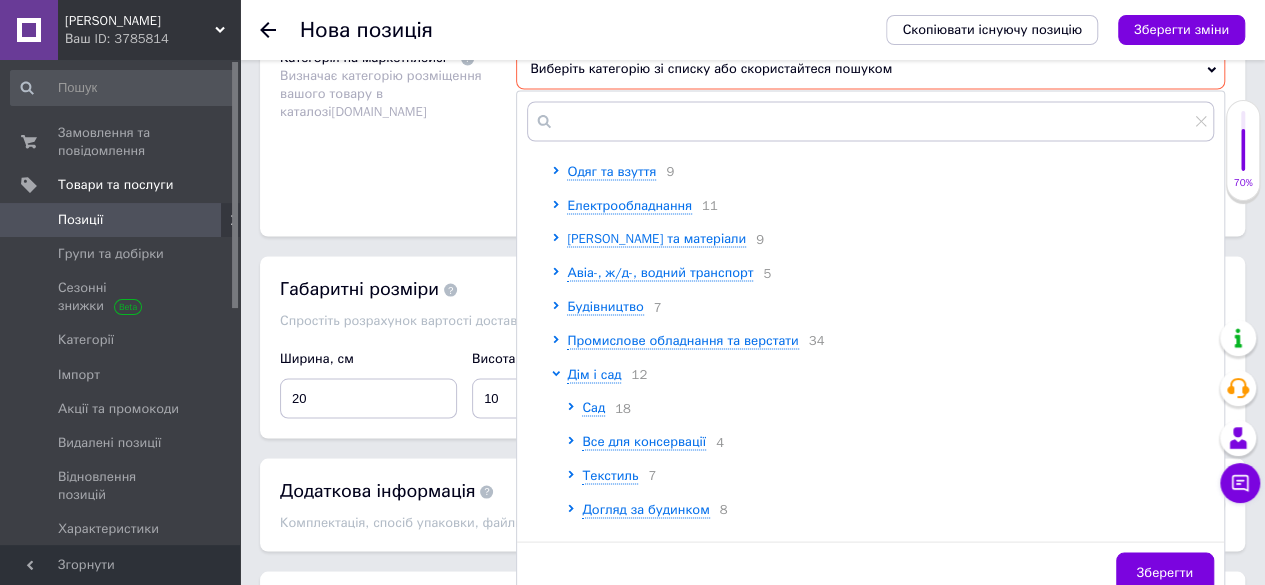 scroll, scrollTop: 0, scrollLeft: 0, axis: both 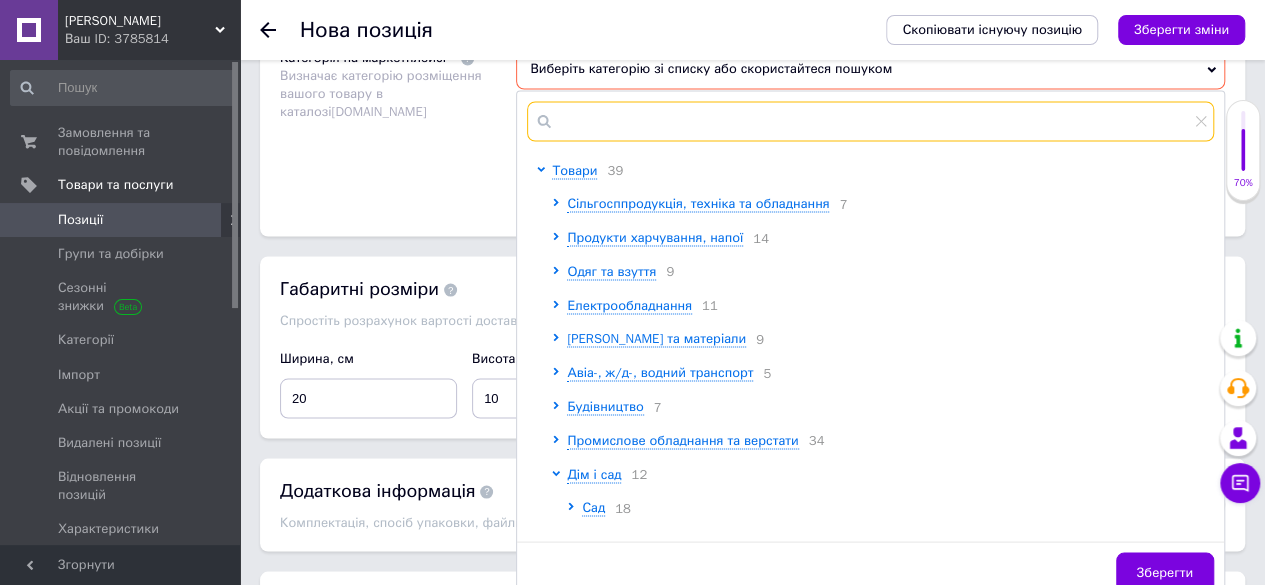 click at bounding box center [870, 121] 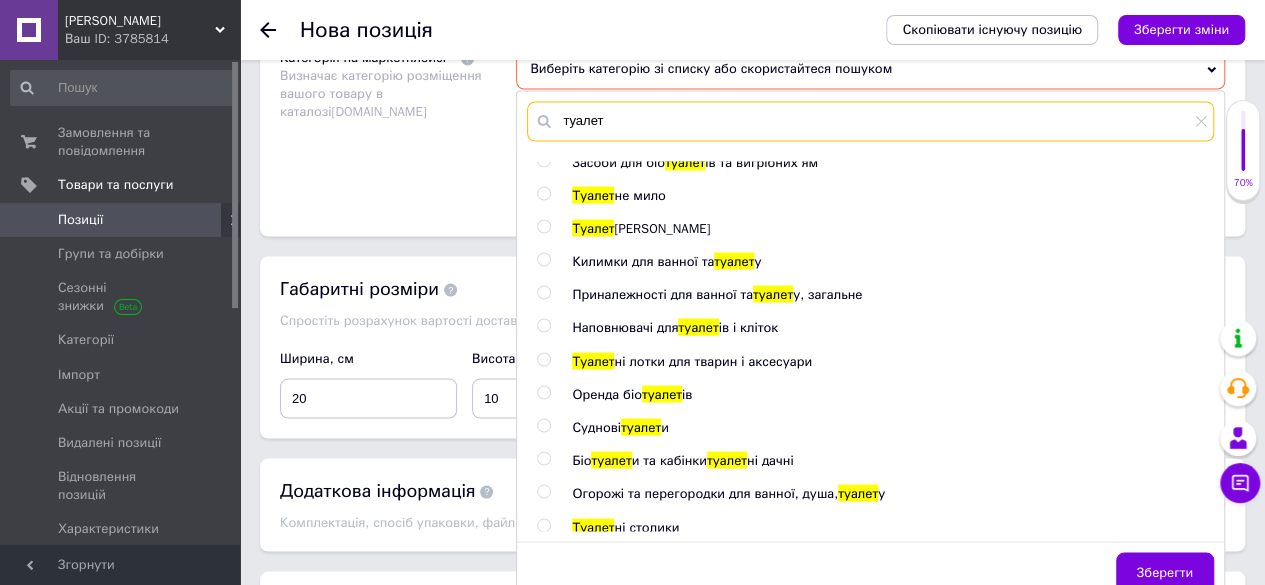 scroll, scrollTop: 13, scrollLeft: 0, axis: vertical 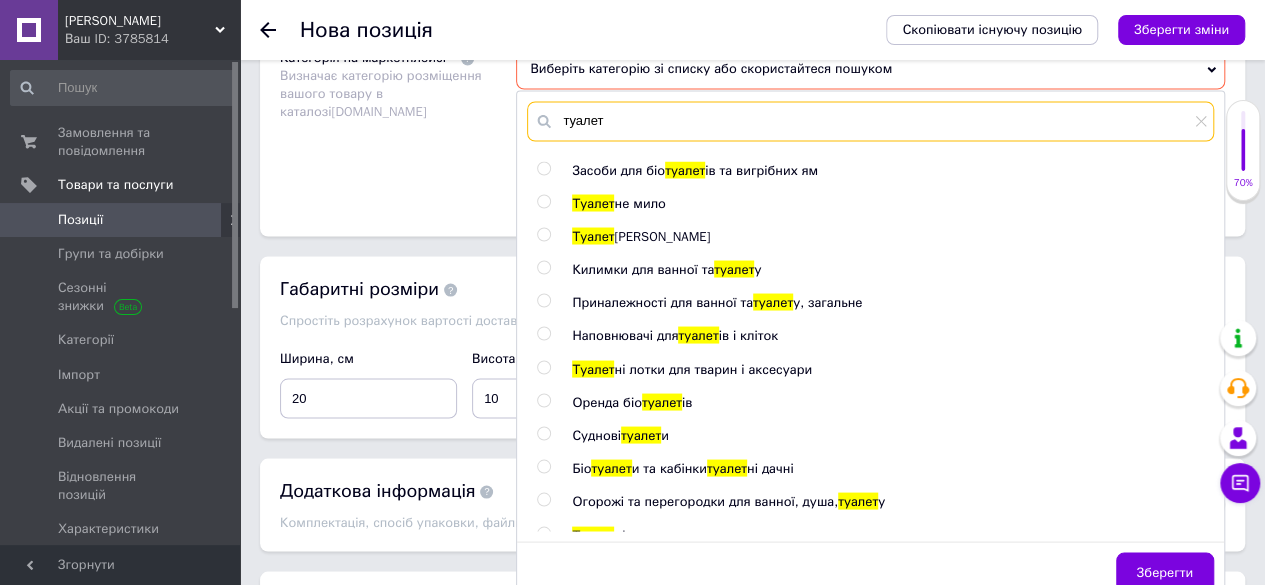 type on "туалет" 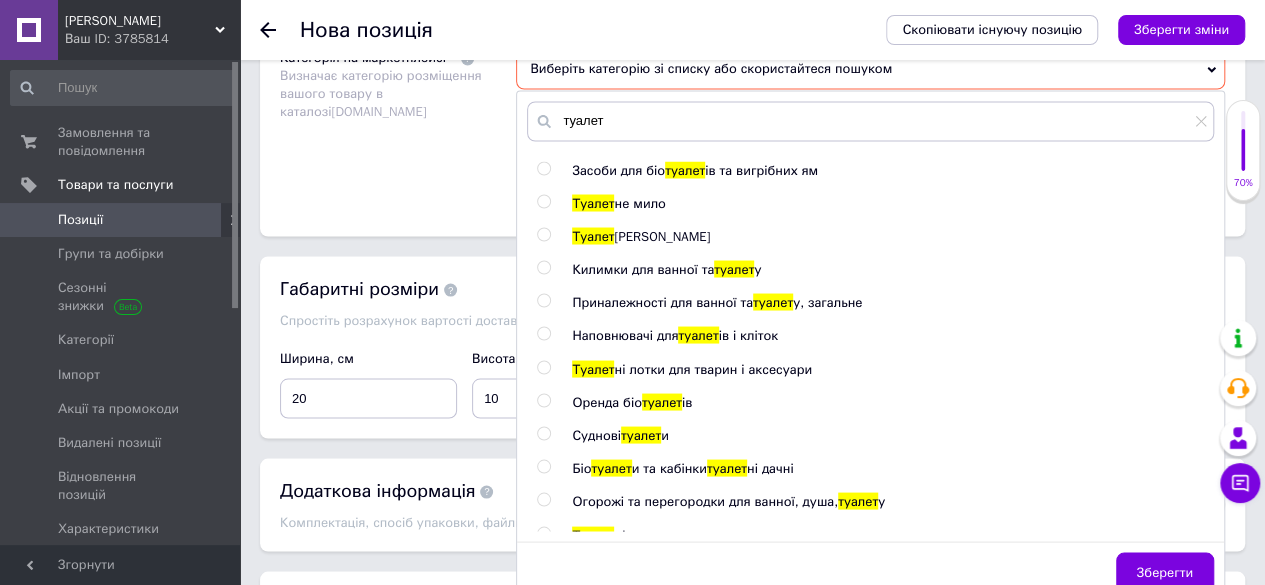 click at bounding box center [543, 300] 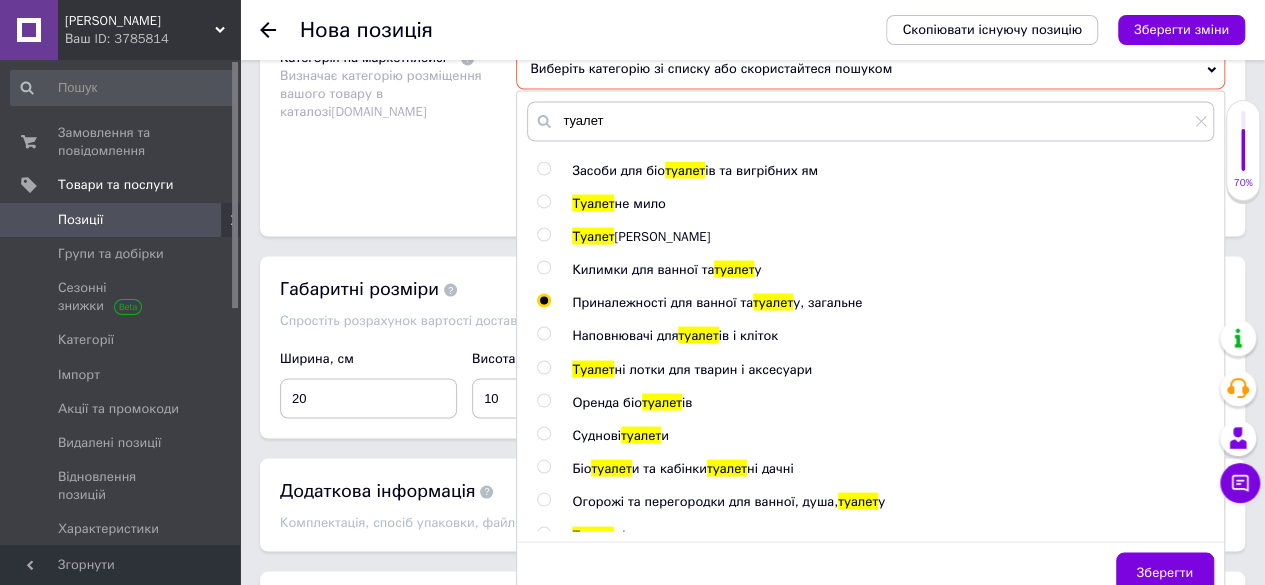 radio on "true" 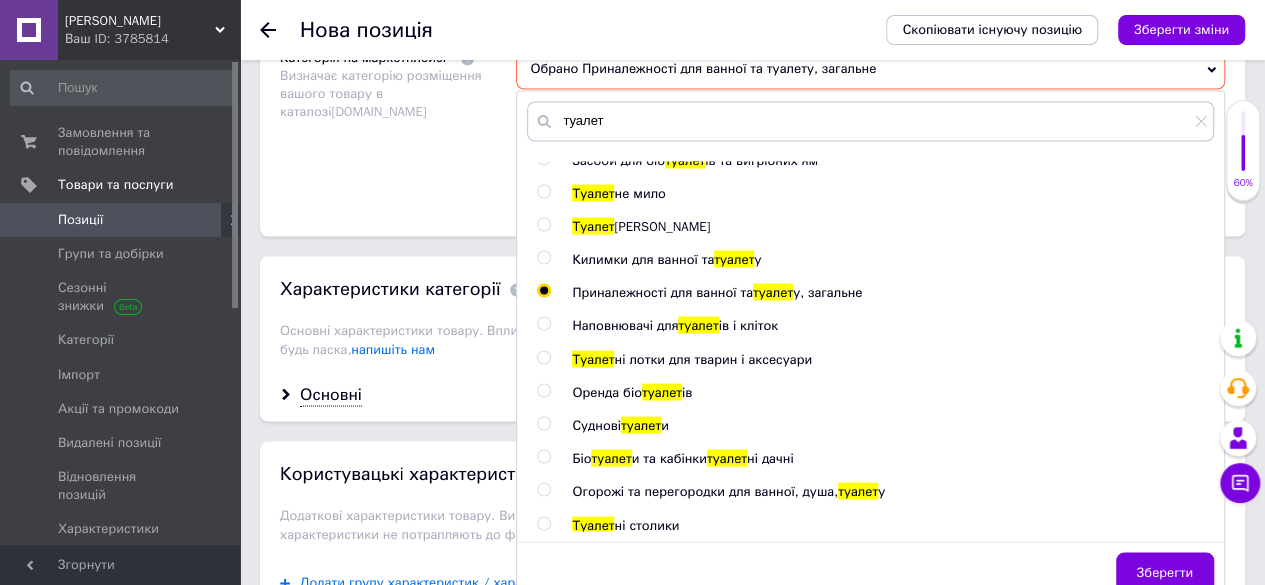 scroll, scrollTop: 13, scrollLeft: 0, axis: vertical 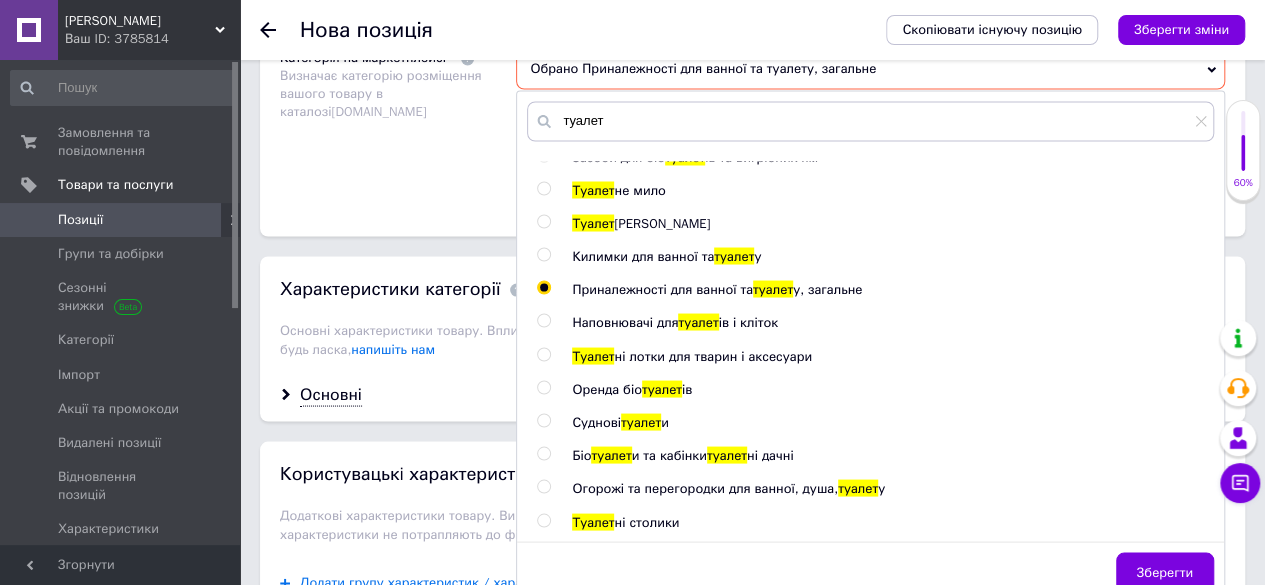 click on "Зберегти" at bounding box center (1165, 572) 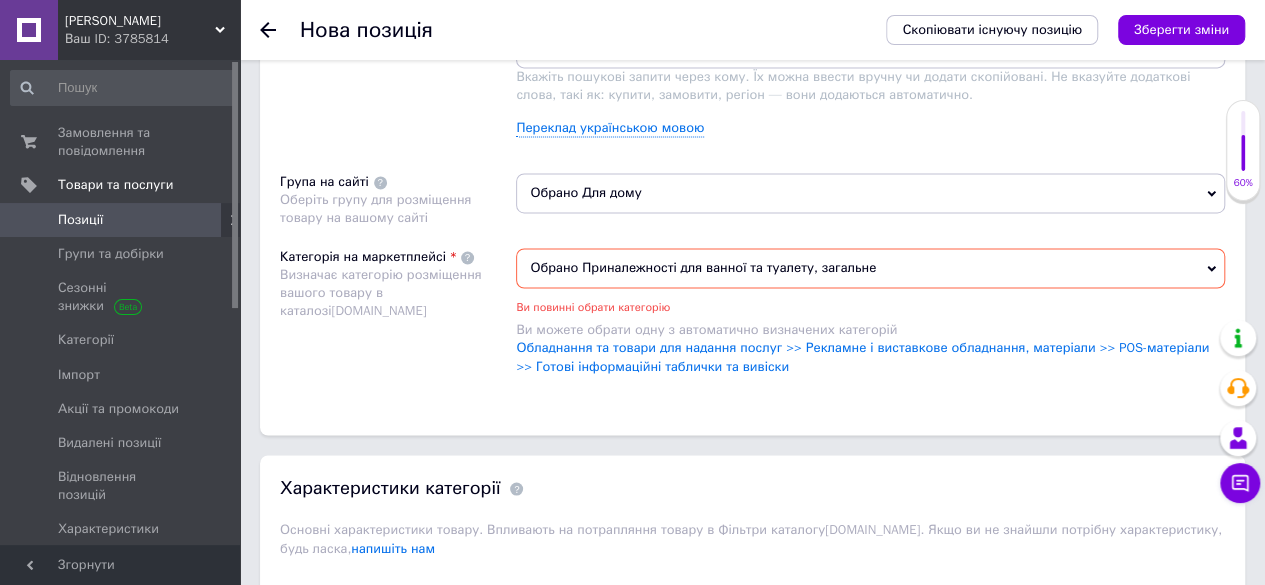 scroll, scrollTop: 1543, scrollLeft: 0, axis: vertical 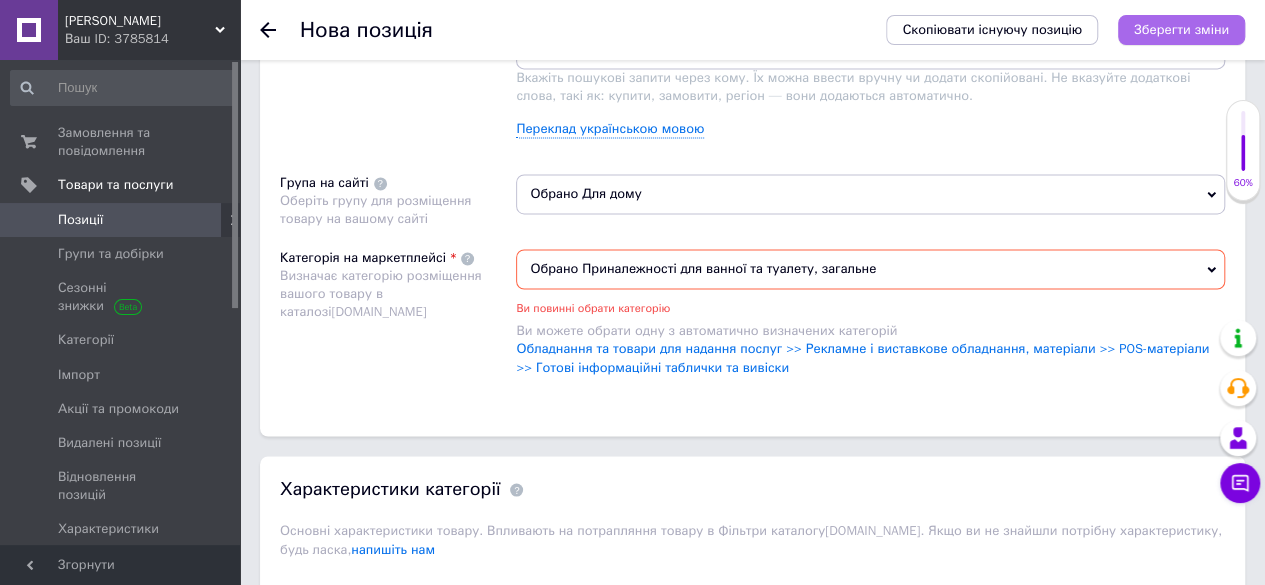 click on "Зберегти зміни" at bounding box center (1181, 30) 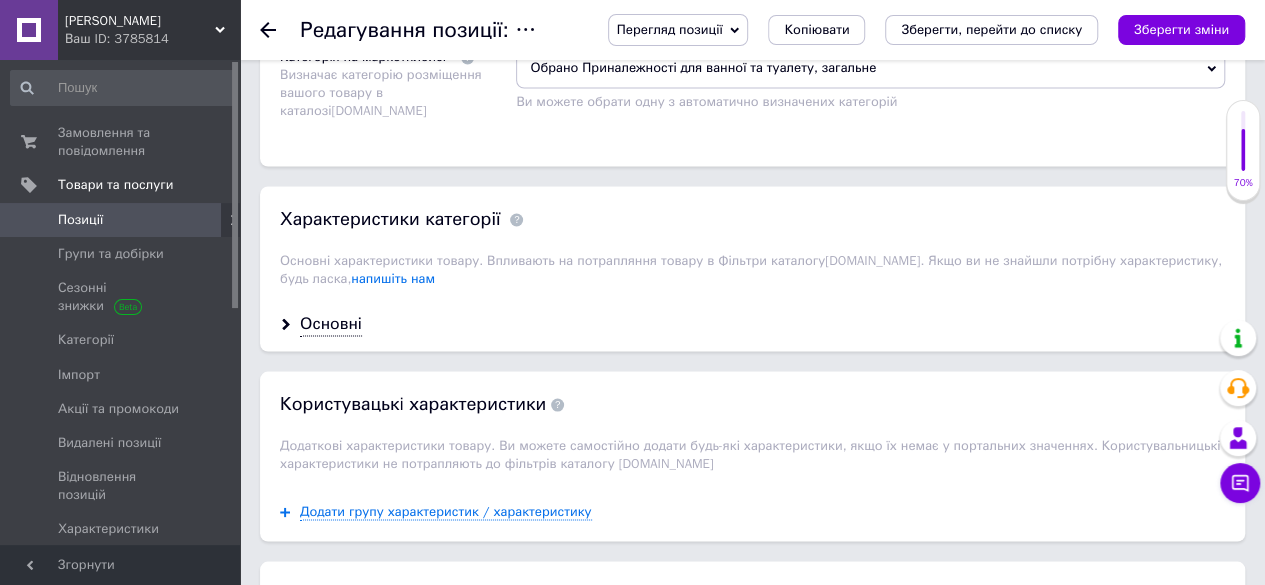 scroll, scrollTop: 1600, scrollLeft: 0, axis: vertical 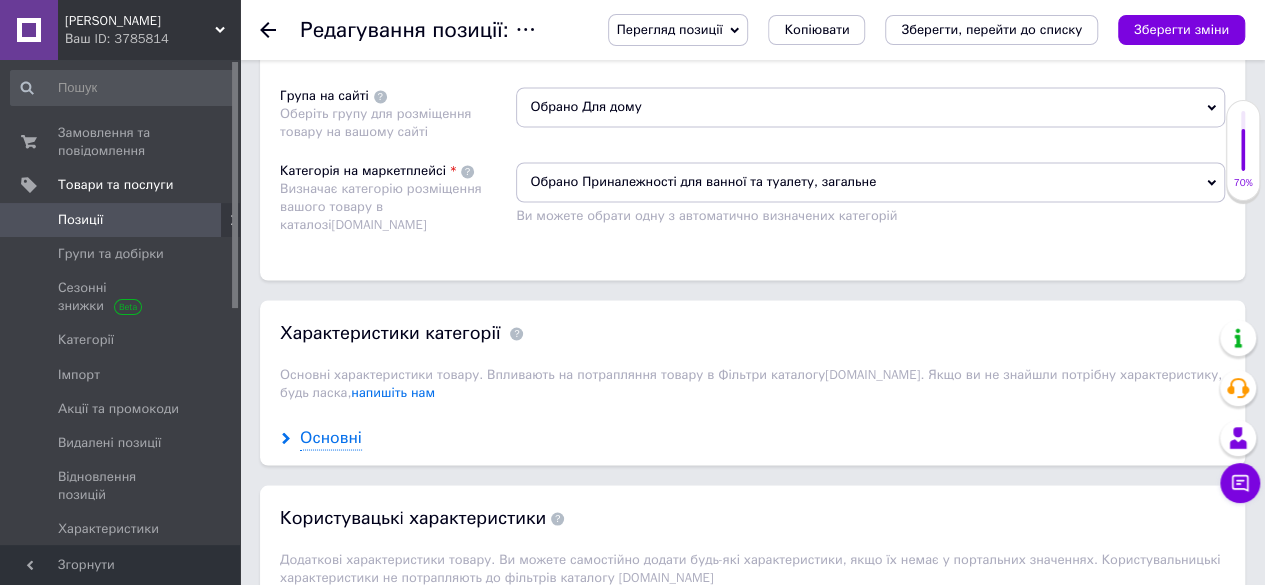 click on "Основні" at bounding box center (331, 437) 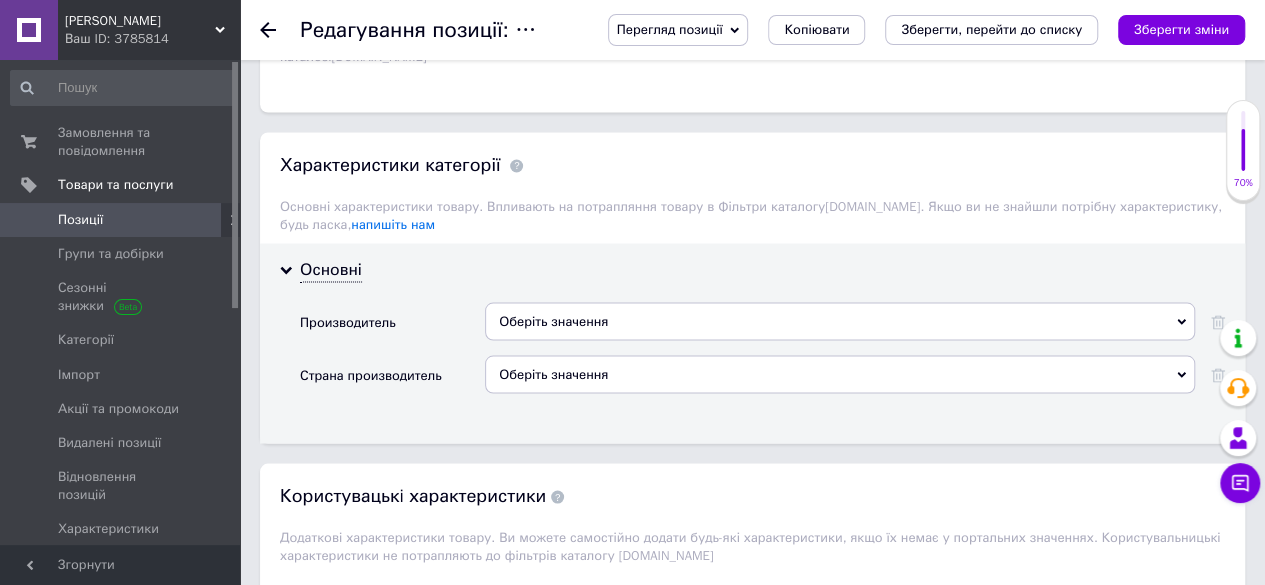 scroll, scrollTop: 1800, scrollLeft: 0, axis: vertical 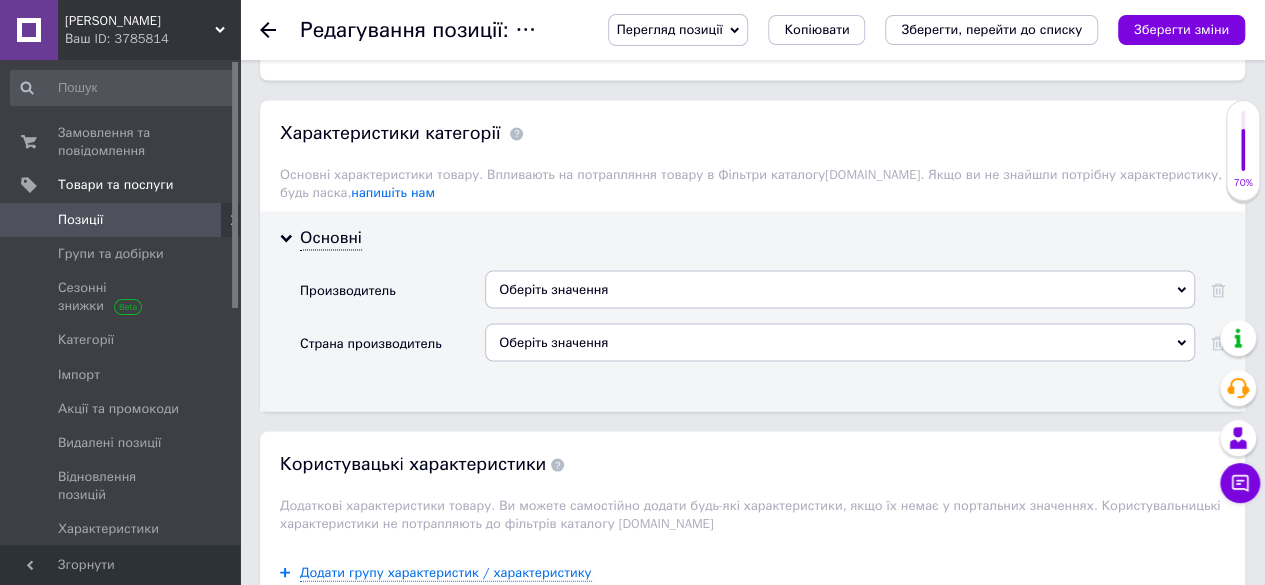 click on "Оберіть значення" at bounding box center [840, 342] 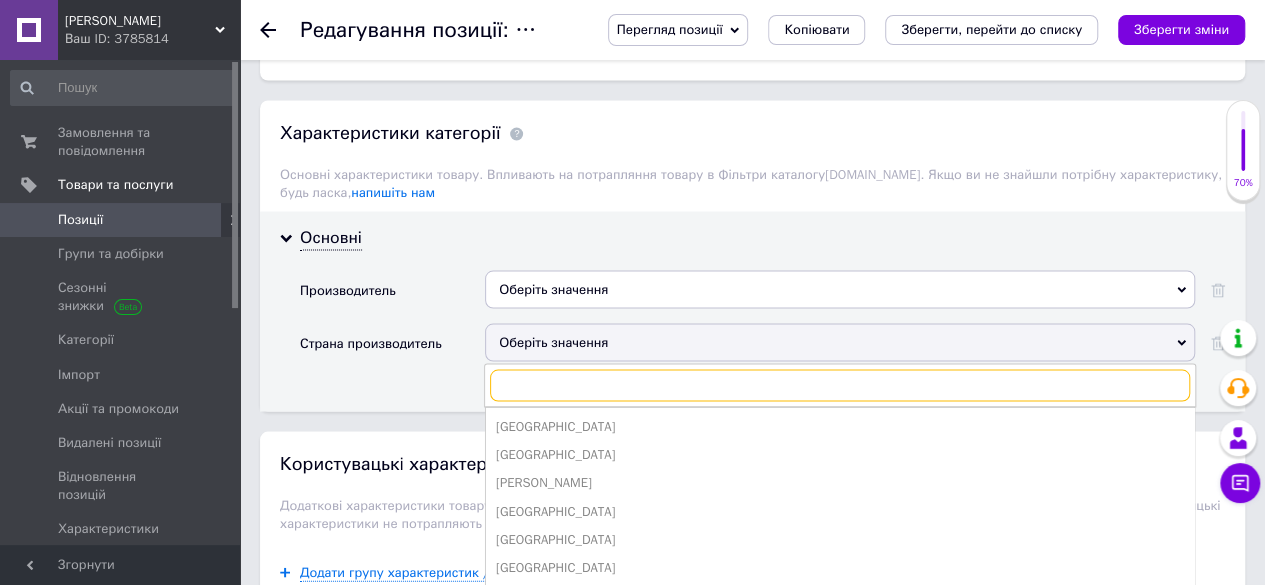 click at bounding box center [840, 385] 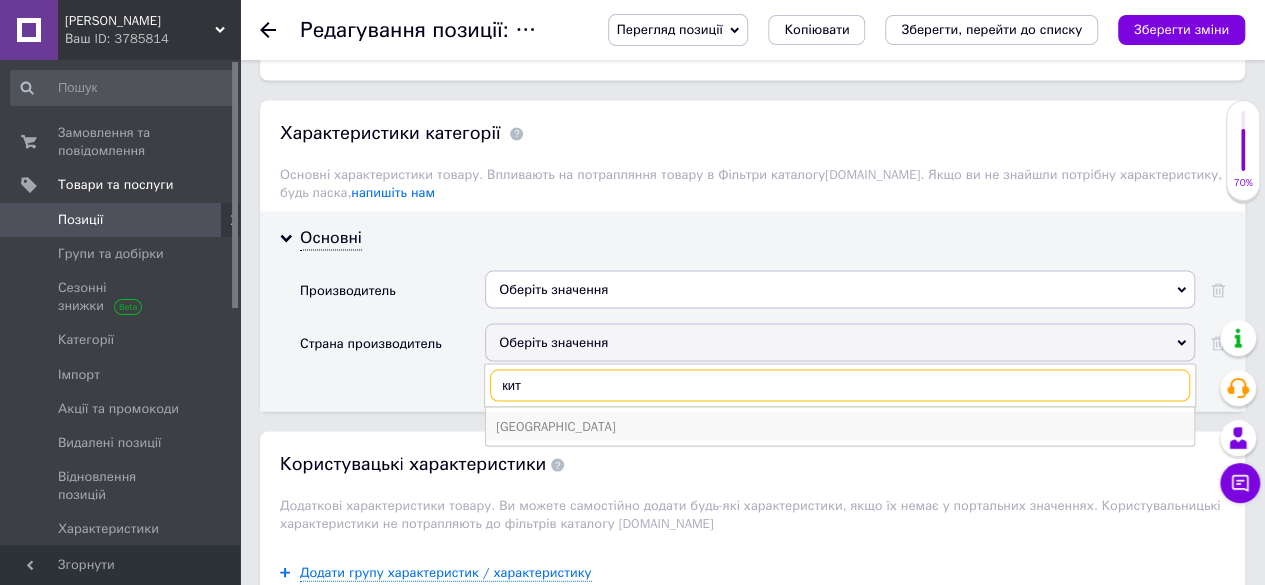 type on "кит" 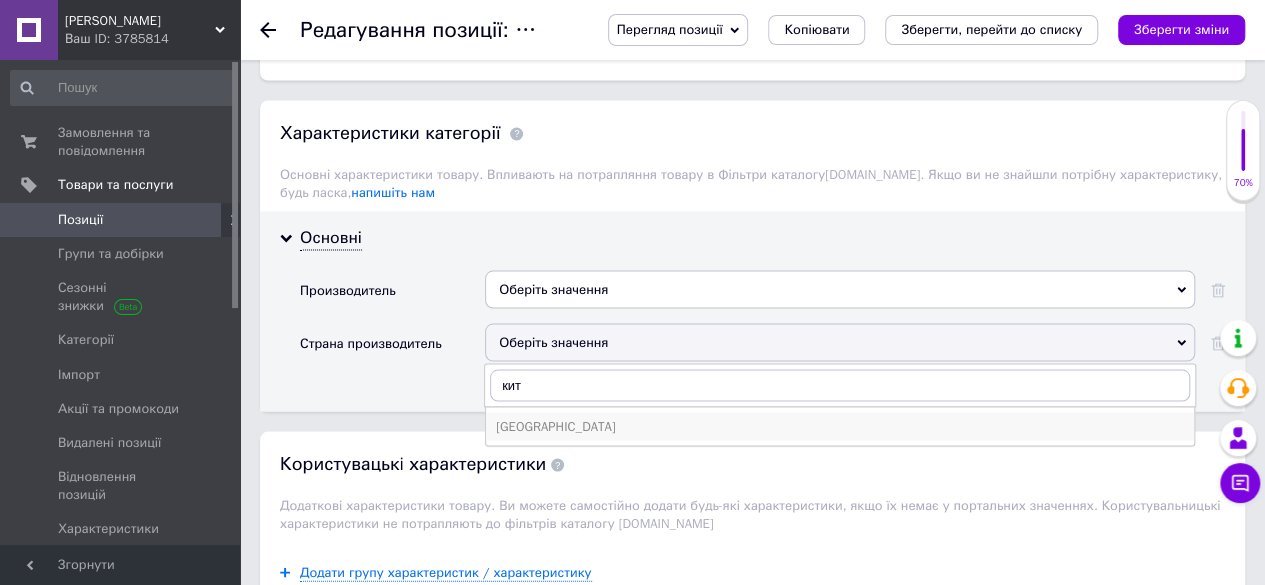 click on "[GEOGRAPHIC_DATA]" at bounding box center (840, 426) 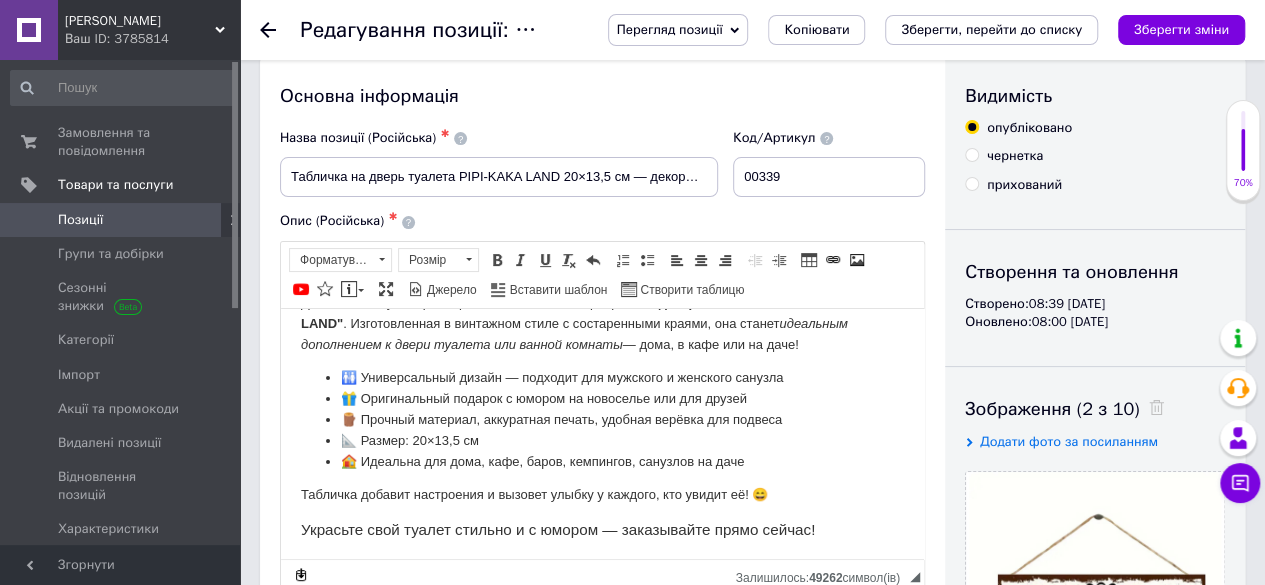 scroll, scrollTop: 0, scrollLeft: 0, axis: both 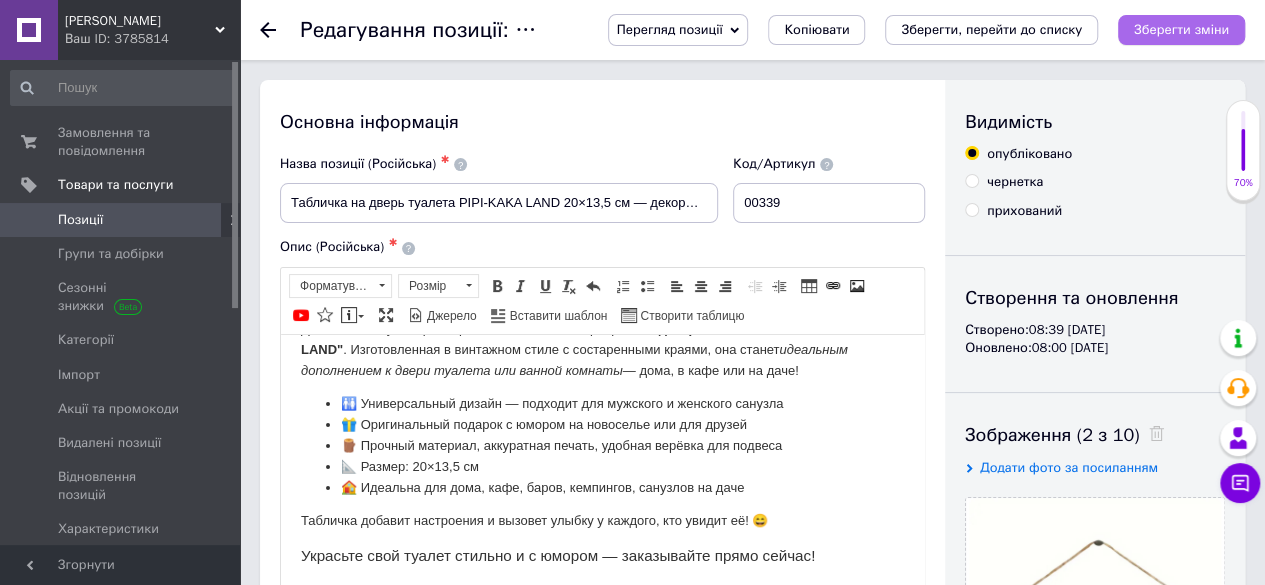 click on "Зберегти зміни" at bounding box center [1181, 30] 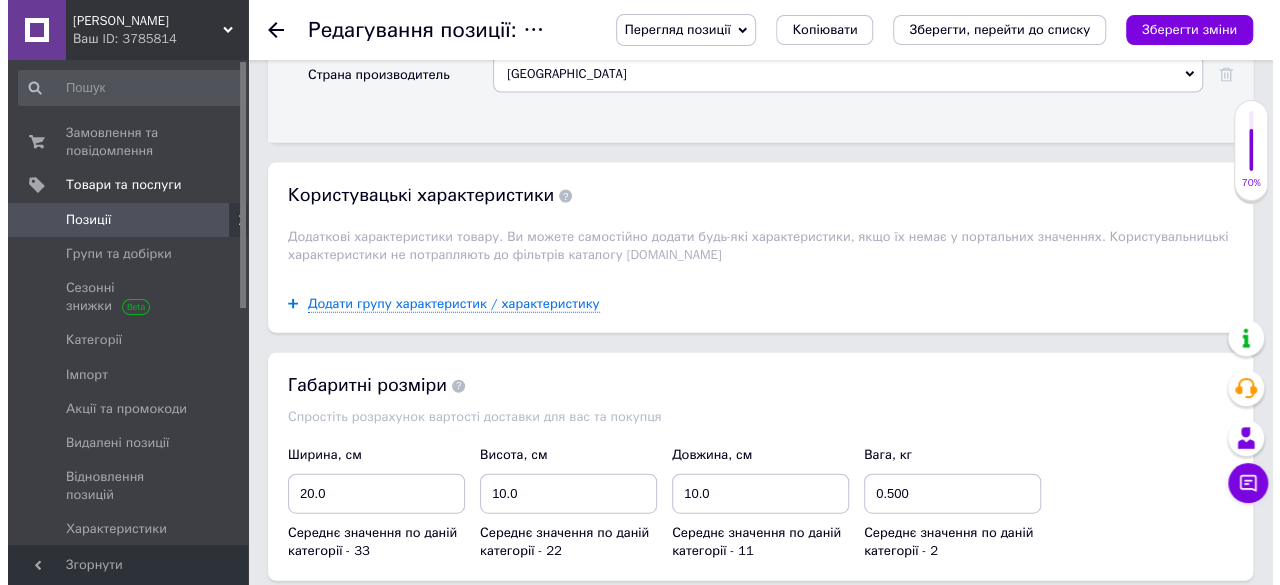 scroll, scrollTop: 2100, scrollLeft: 0, axis: vertical 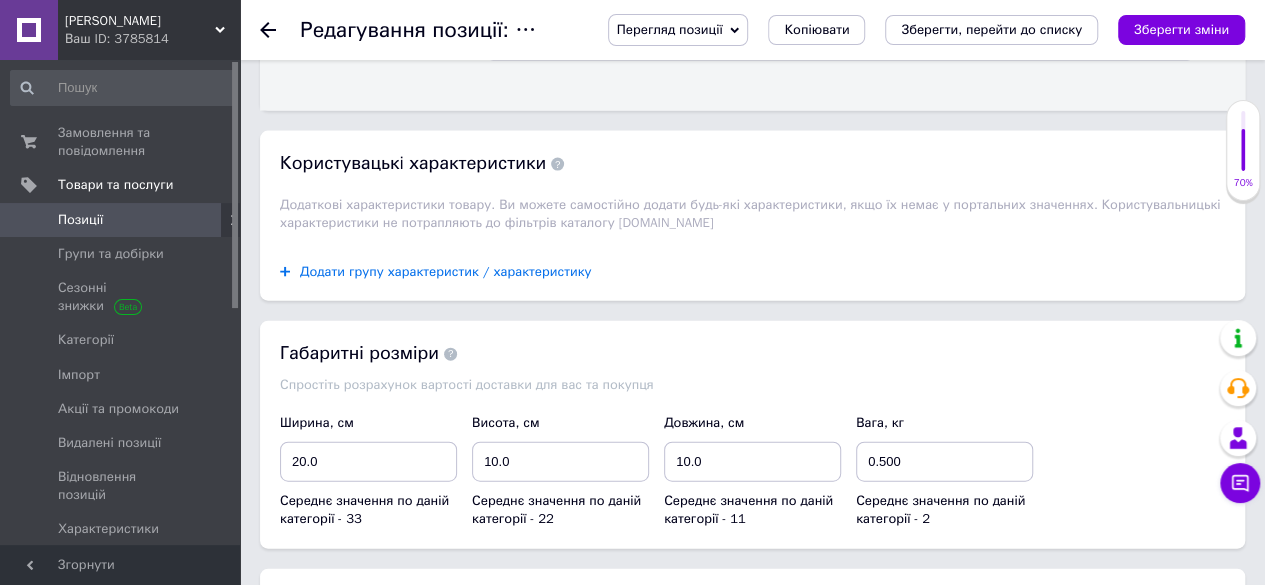 click on "Додати групу характеристик / характеристику" at bounding box center [446, 272] 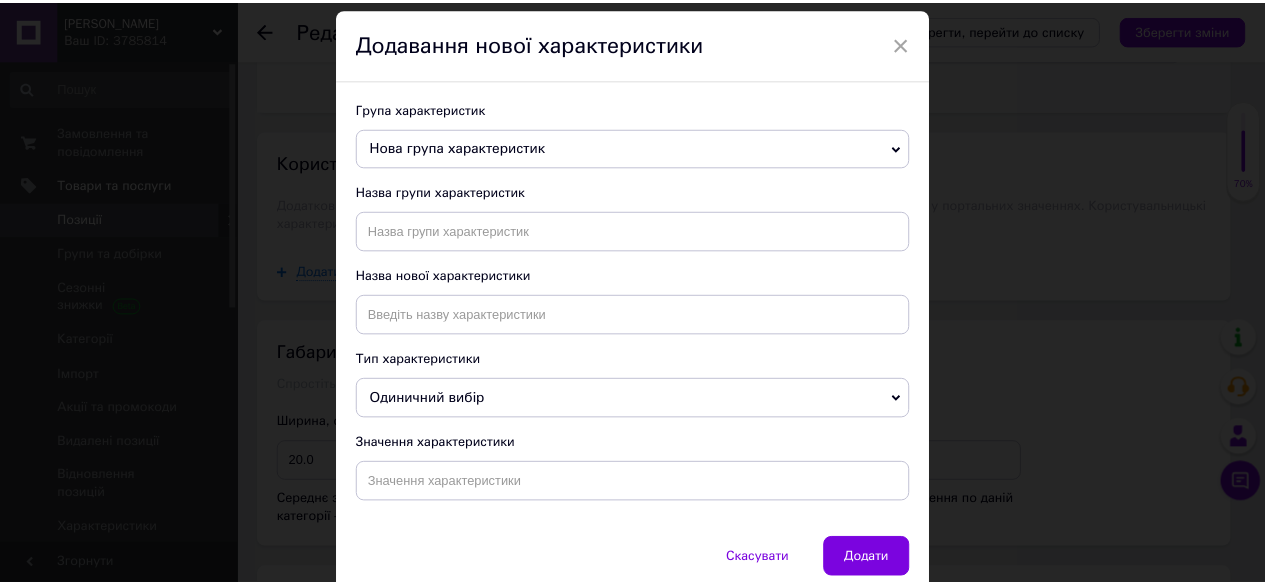 scroll, scrollTop: 0, scrollLeft: 0, axis: both 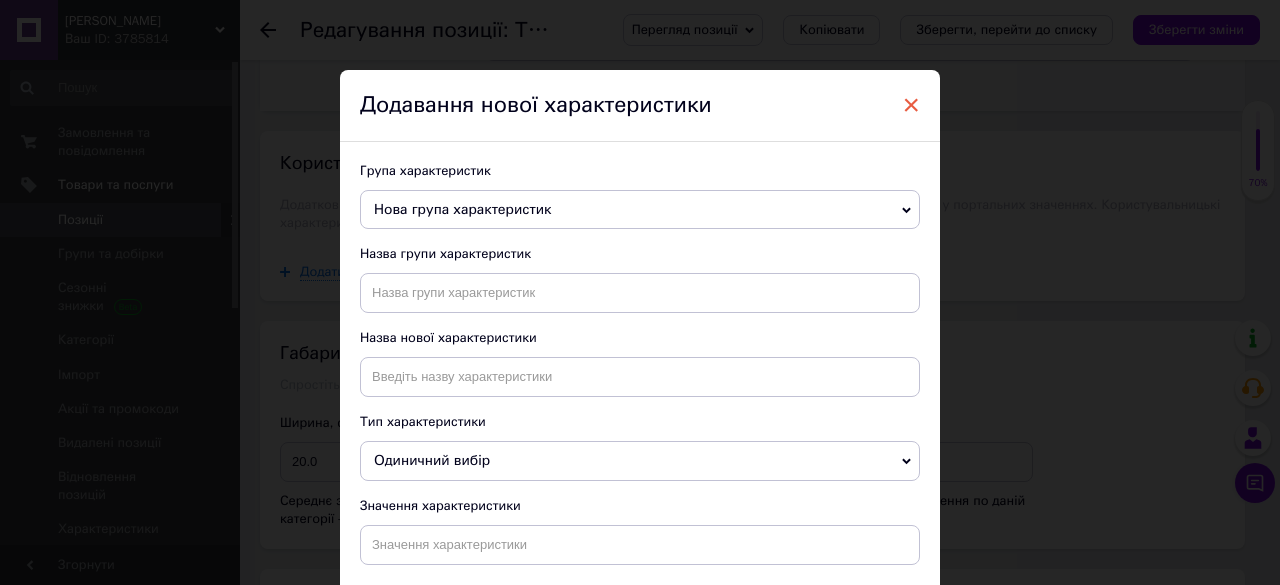 click on "×" at bounding box center (911, 105) 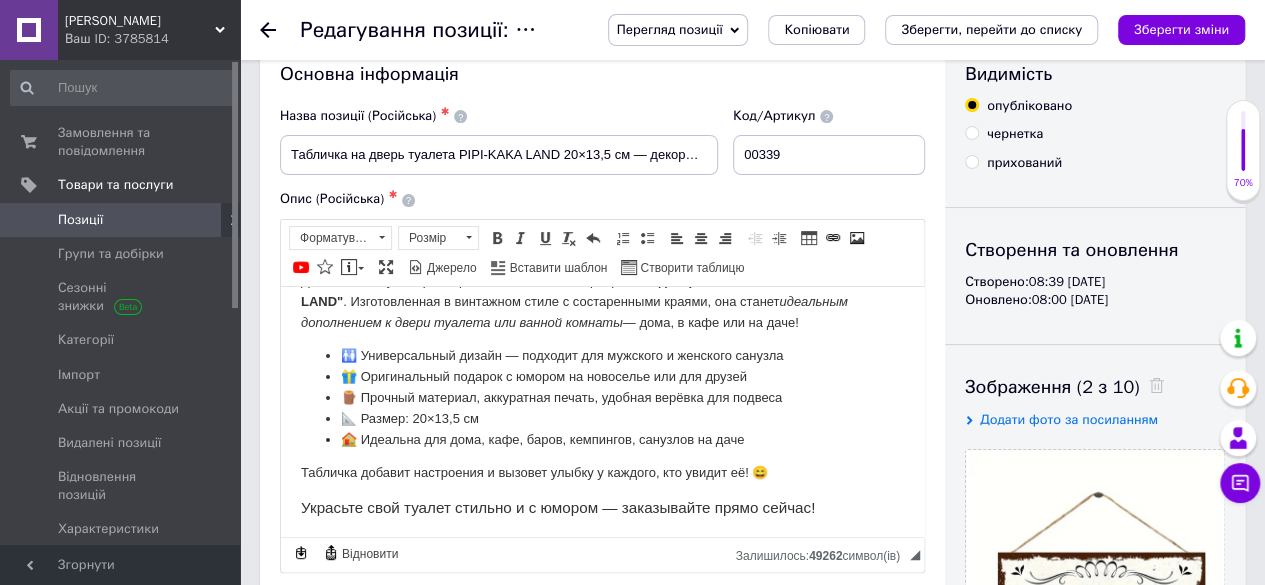 scroll, scrollTop: 0, scrollLeft: 0, axis: both 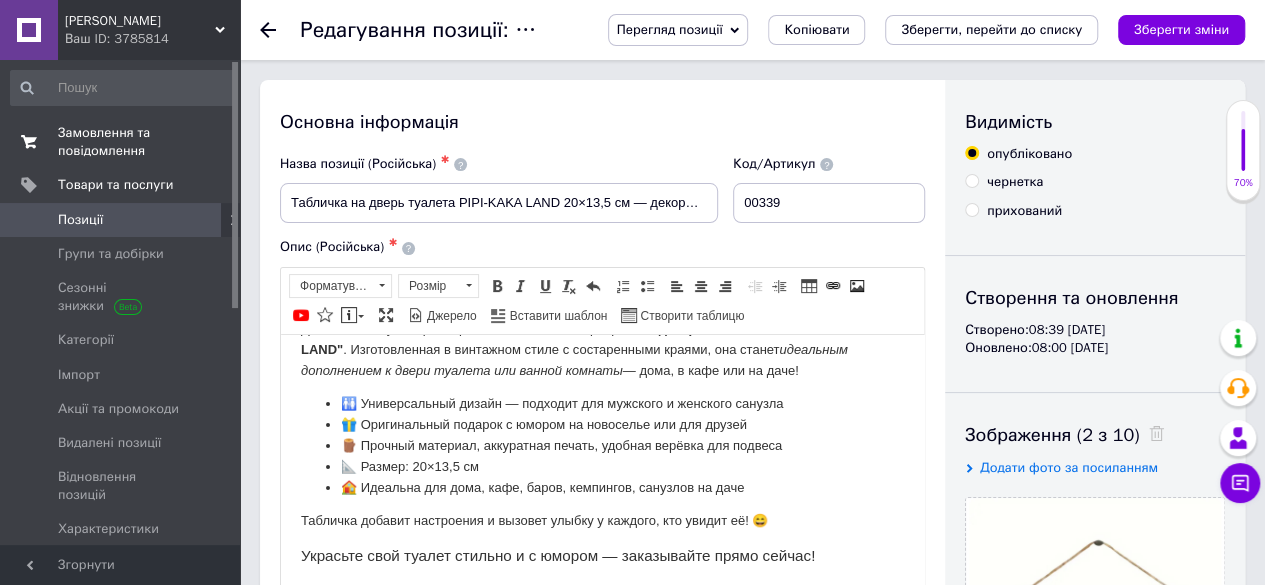 click on "Замовлення та повідомлення" at bounding box center (121, 142) 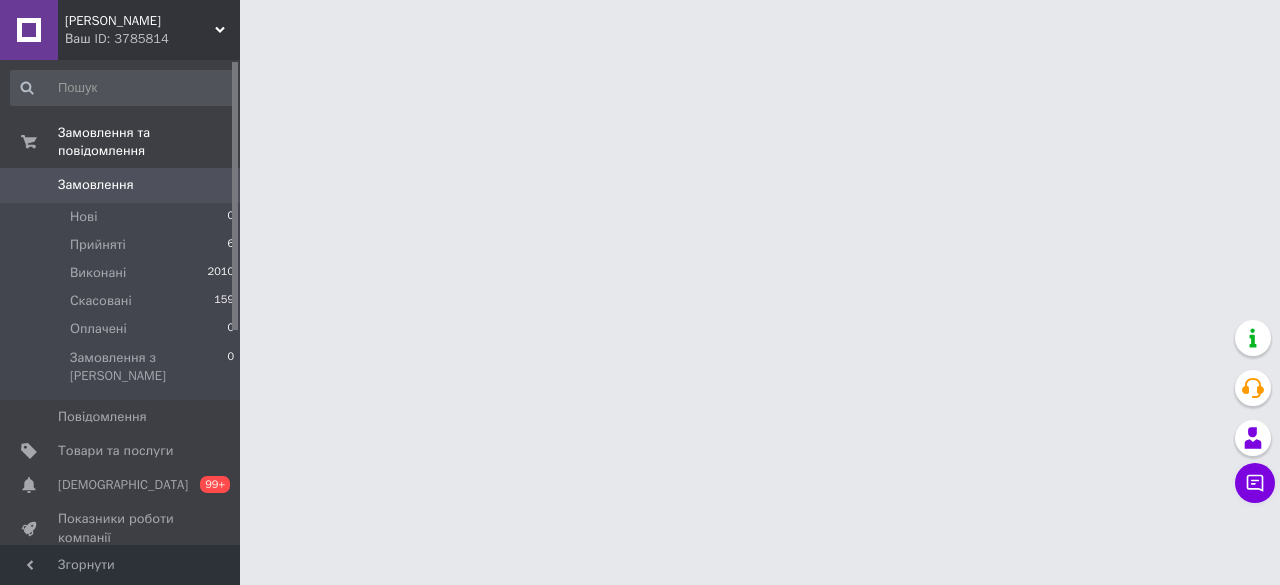 click on "Товари та послуги" at bounding box center (115, 451) 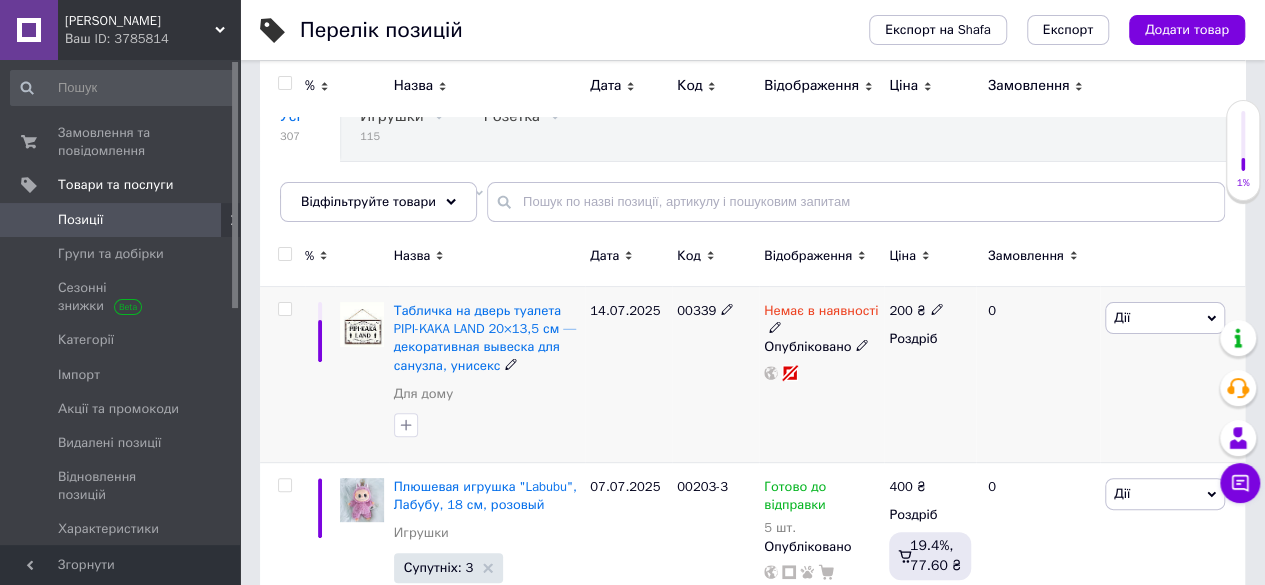 scroll, scrollTop: 0, scrollLeft: 0, axis: both 